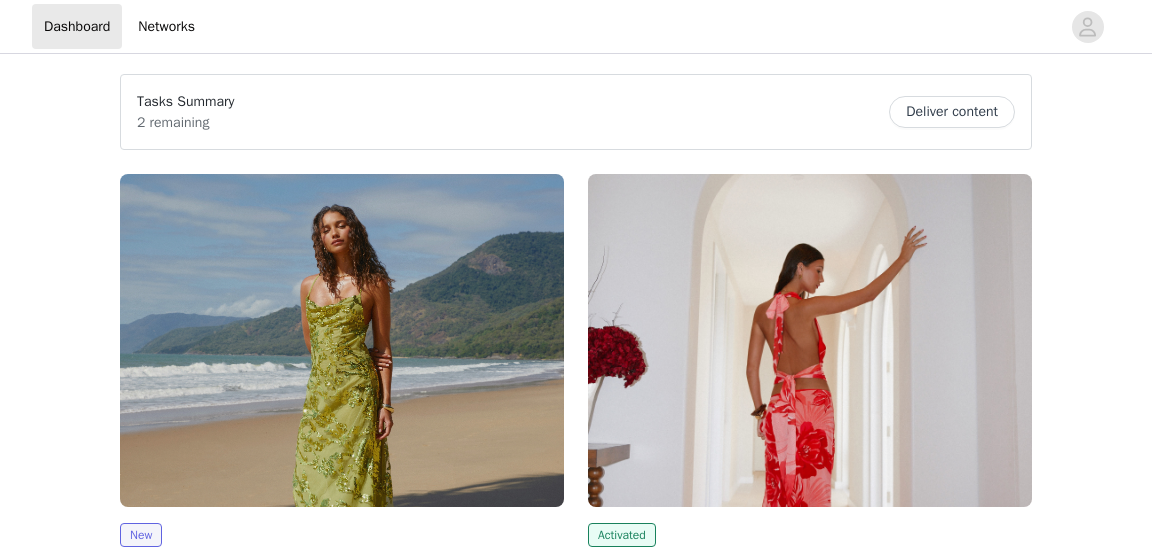 scroll, scrollTop: 0, scrollLeft: 0, axis: both 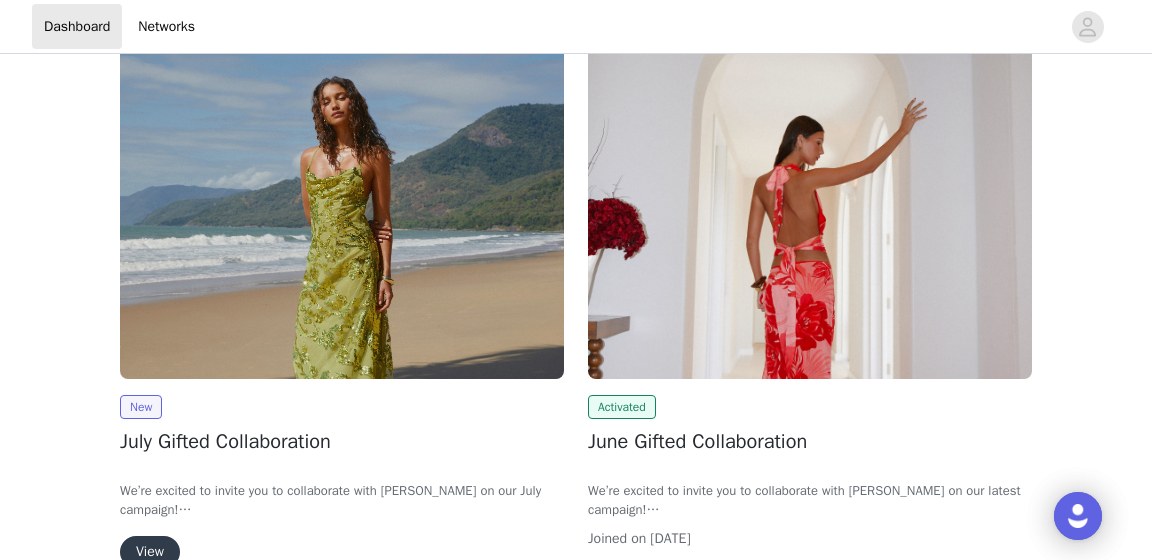 click on "View" at bounding box center [150, 552] 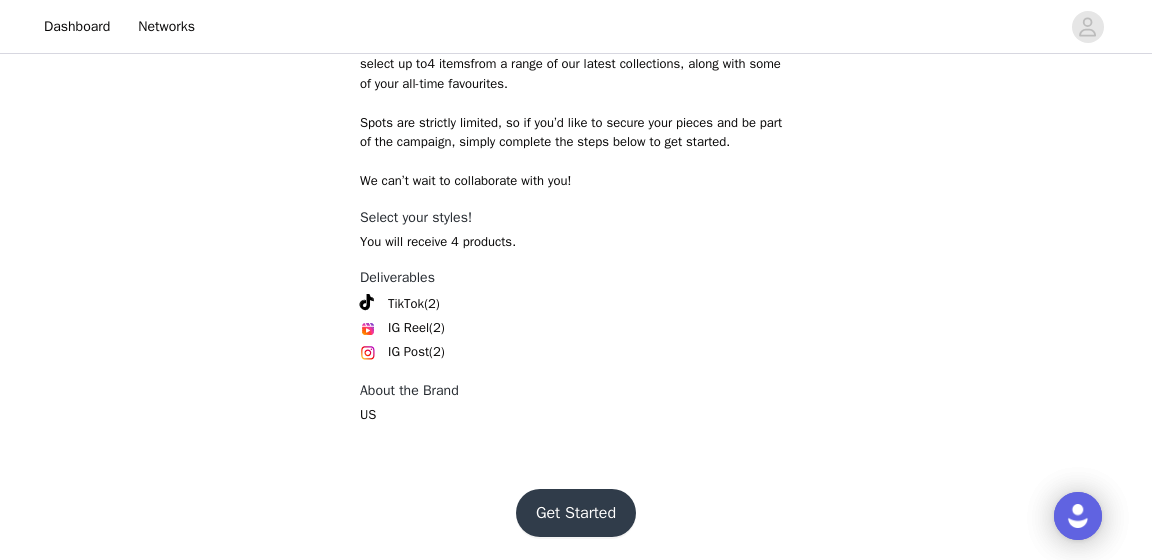 click on "Get Started" at bounding box center [576, 513] 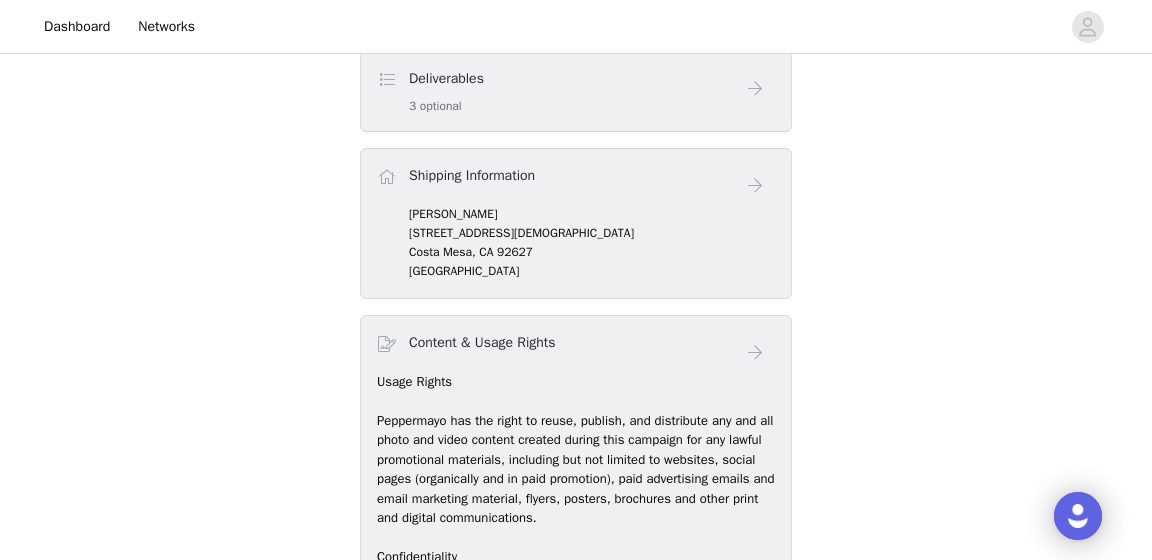 scroll, scrollTop: 674, scrollLeft: 0, axis: vertical 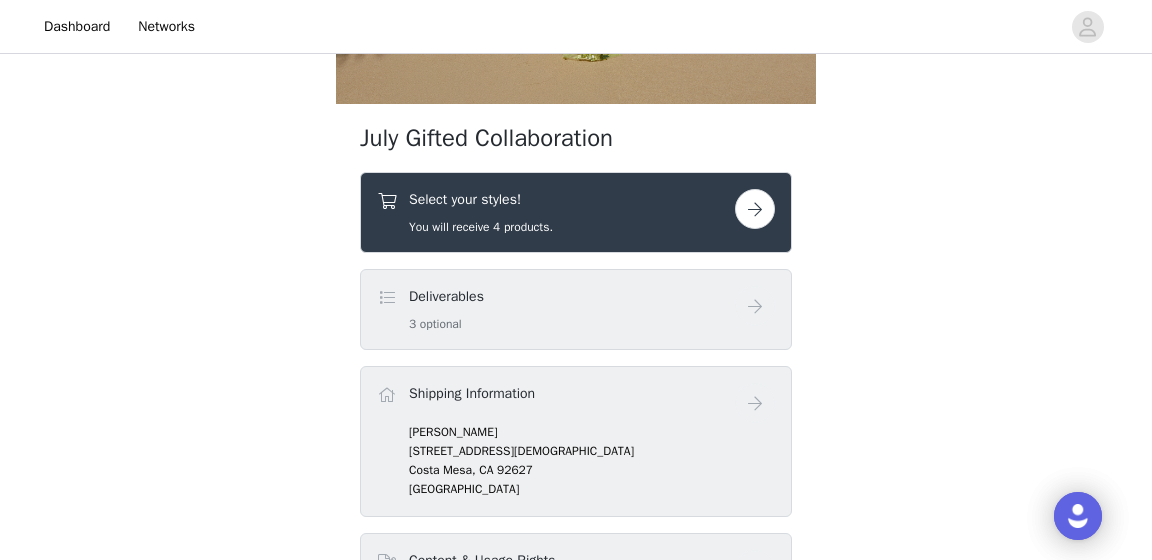 click at bounding box center [755, 209] 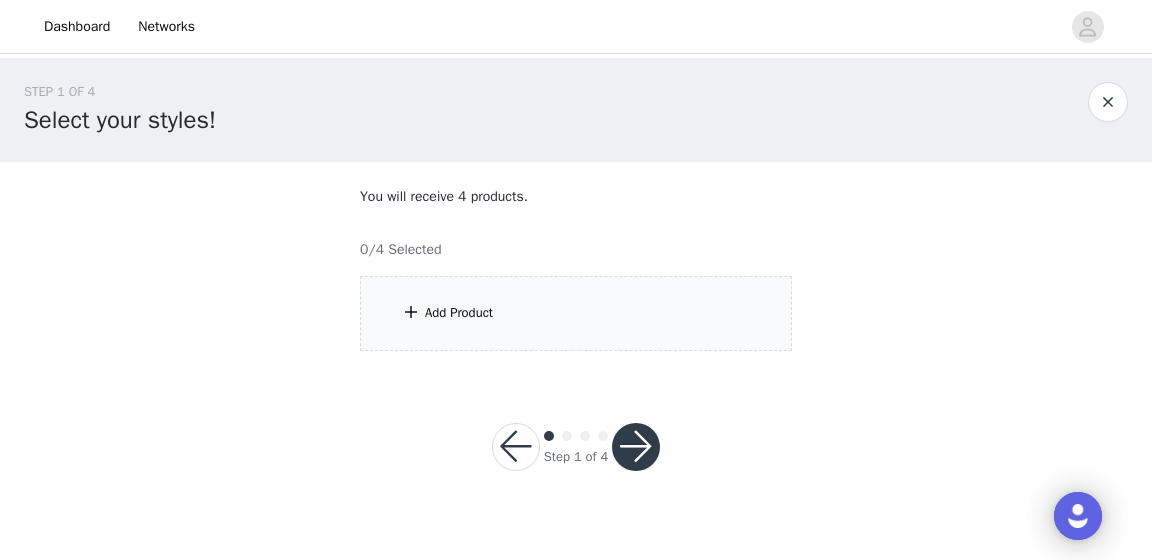 scroll, scrollTop: 0, scrollLeft: 0, axis: both 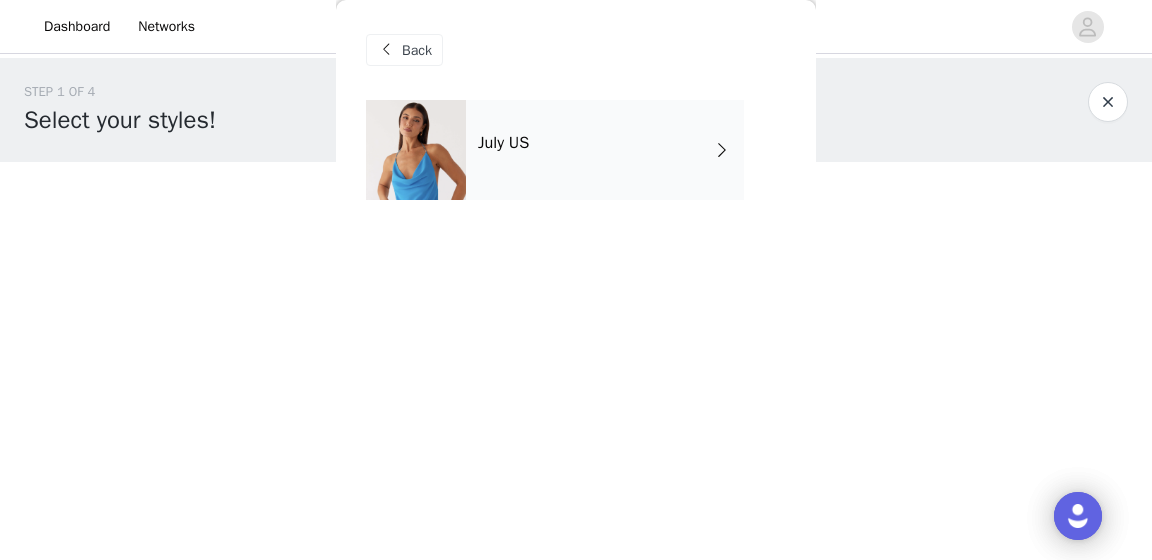 click on "July US" at bounding box center (605, 150) 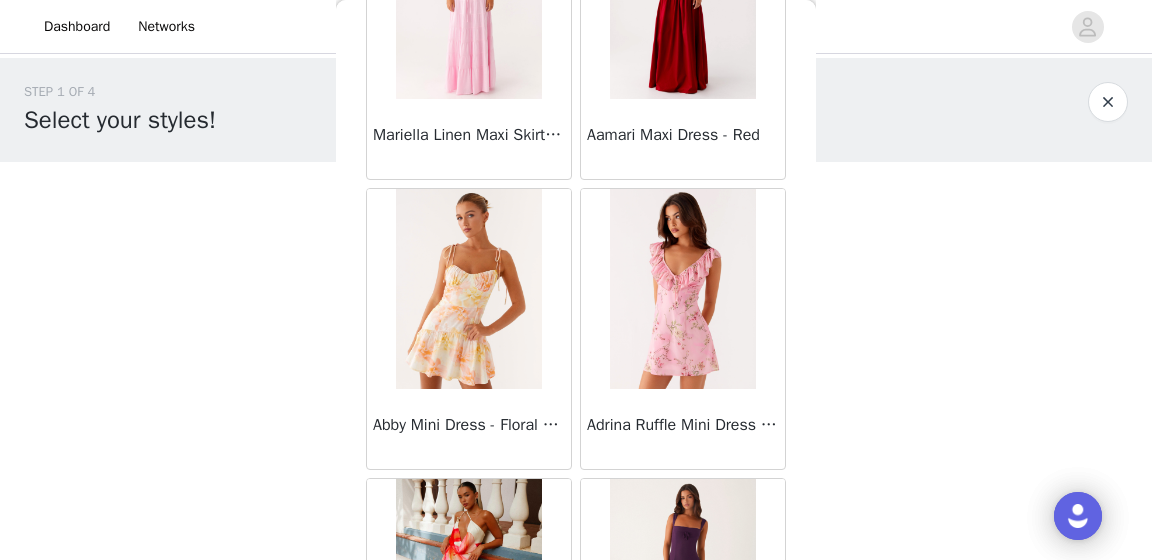 scroll, scrollTop: 242, scrollLeft: 0, axis: vertical 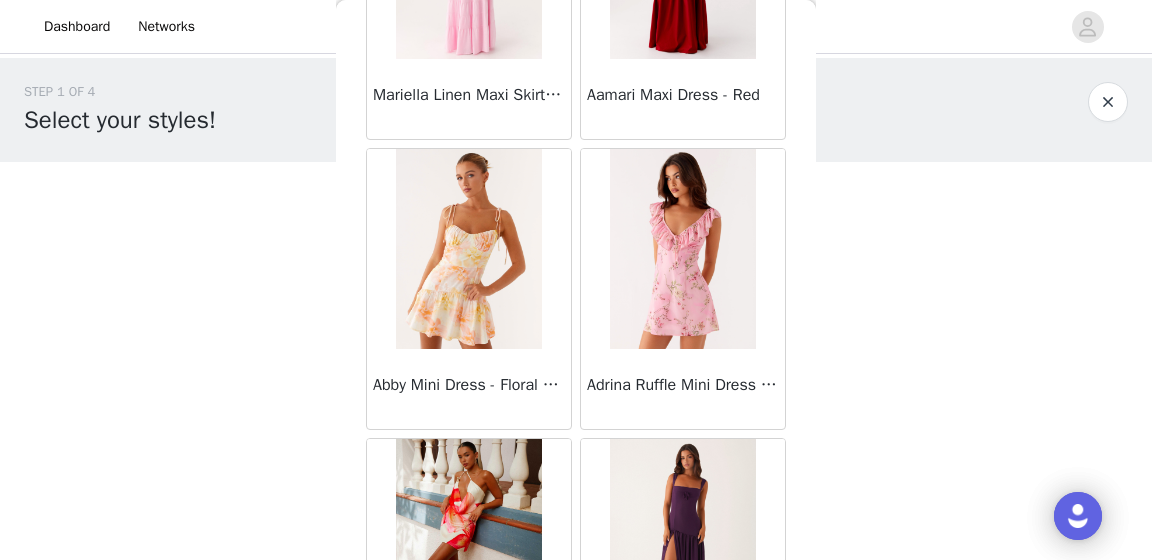 click at bounding box center [682, 249] 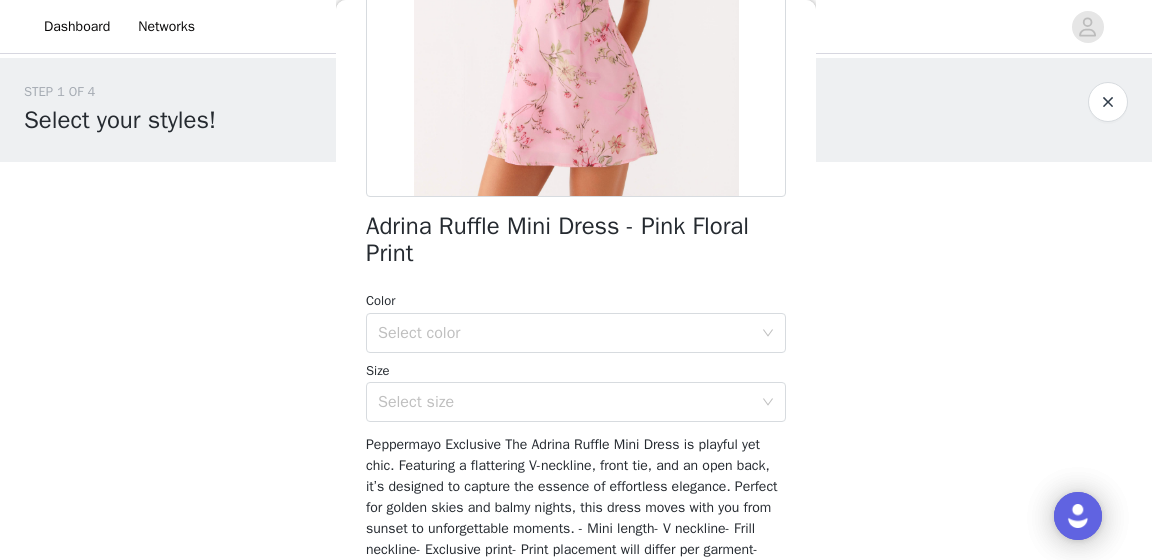 scroll, scrollTop: 372, scrollLeft: 0, axis: vertical 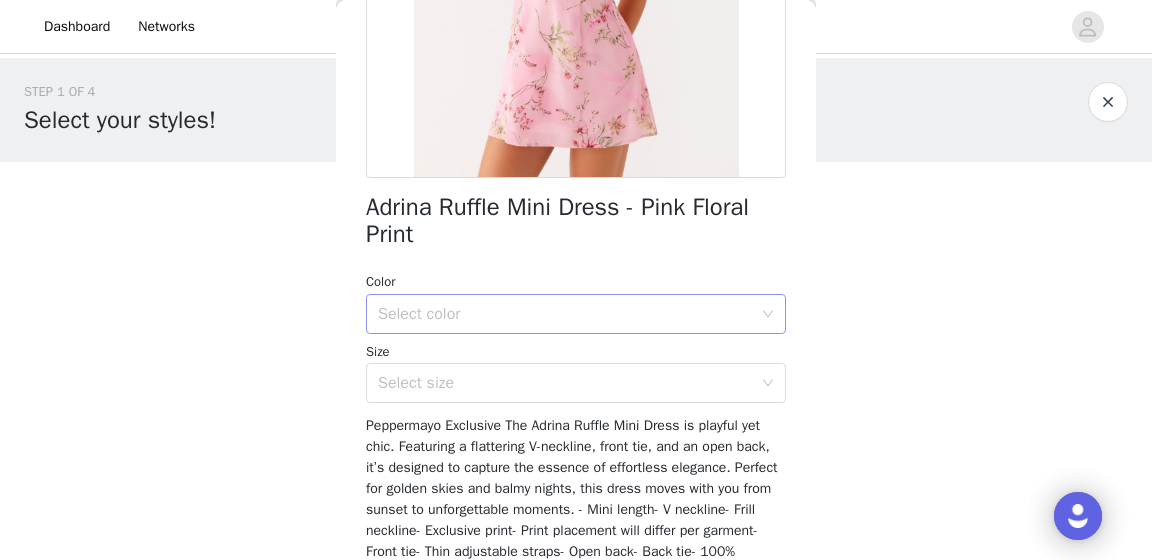 click on "Select color" at bounding box center (565, 314) 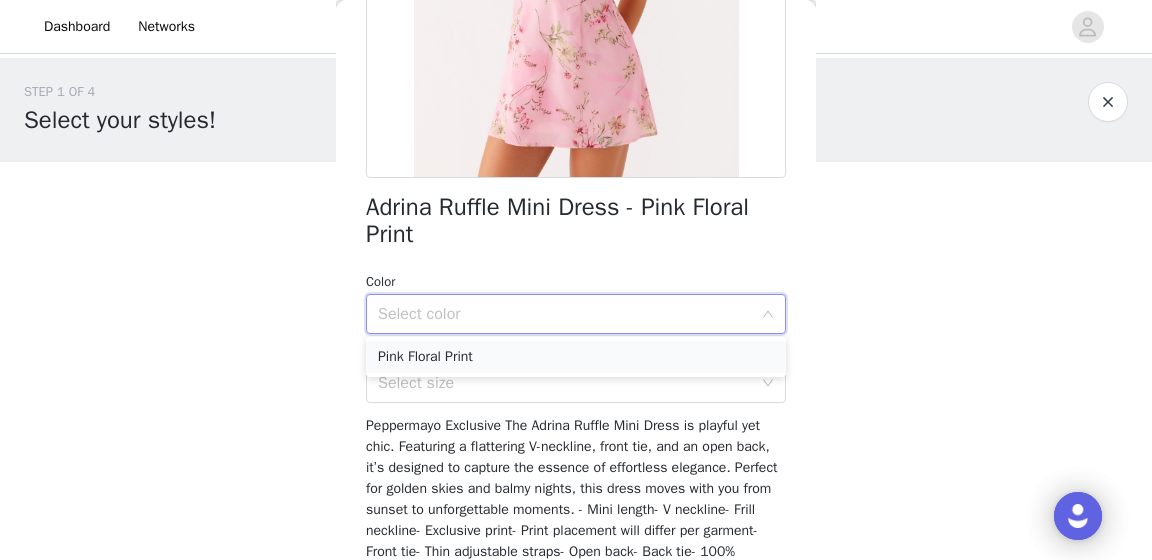 click on "Pink Floral Print" at bounding box center [576, 357] 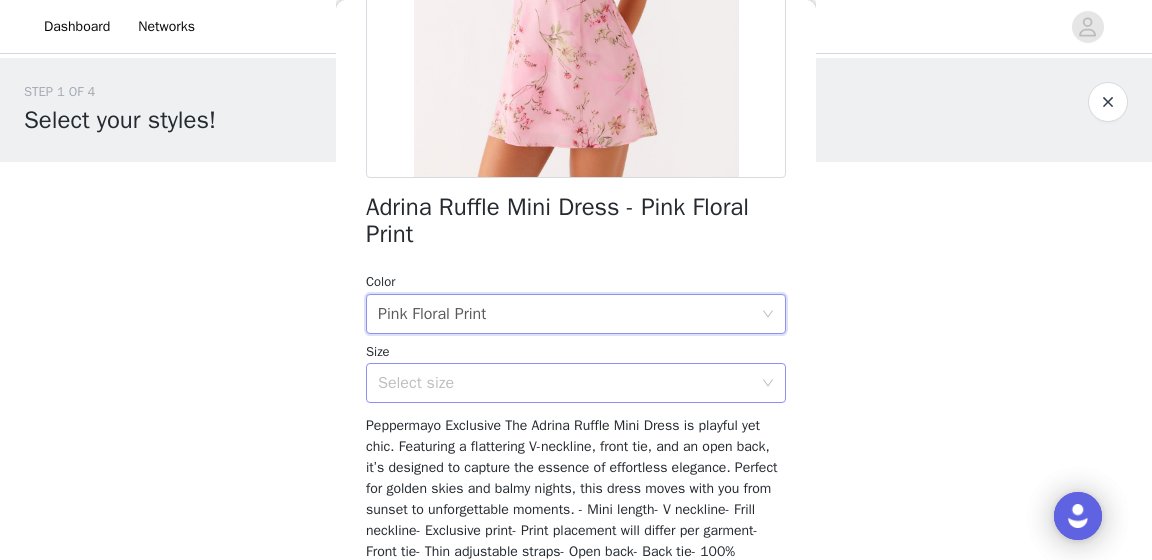 click on "Select size" at bounding box center (565, 383) 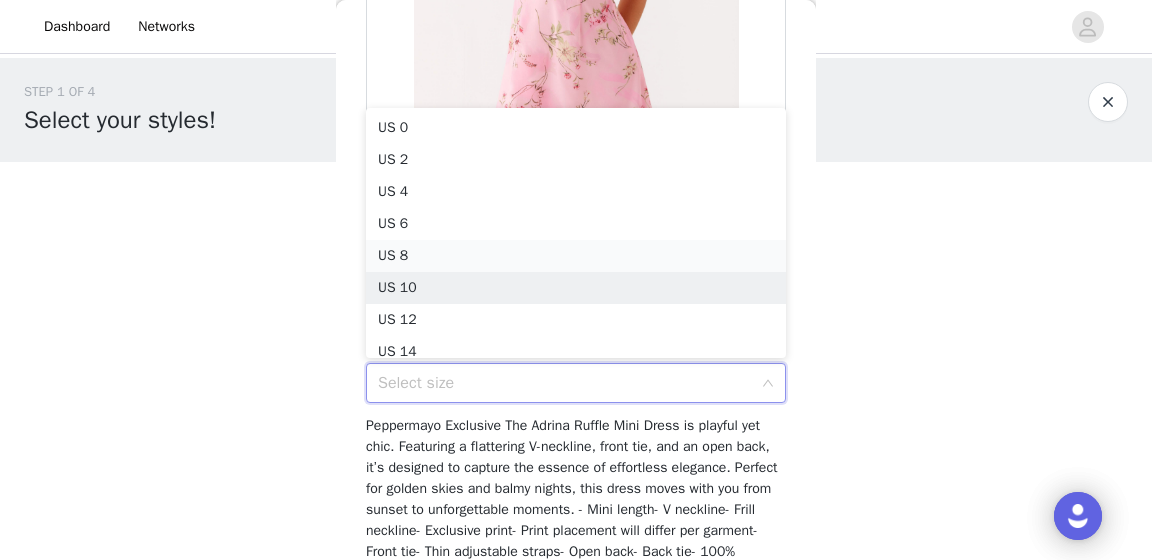 scroll, scrollTop: 7, scrollLeft: 0, axis: vertical 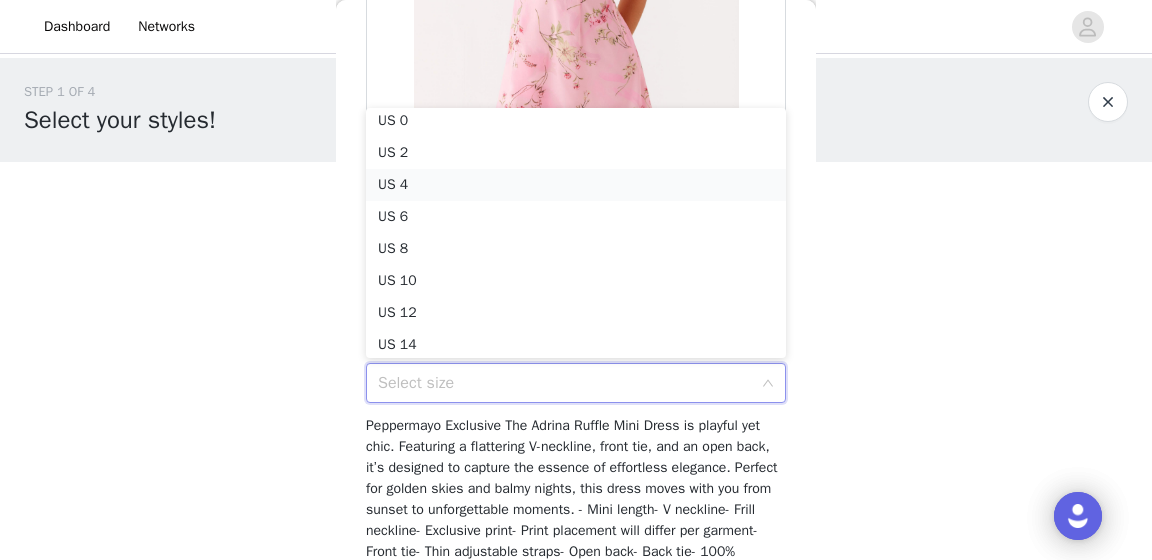 click on "US 4" at bounding box center (576, 185) 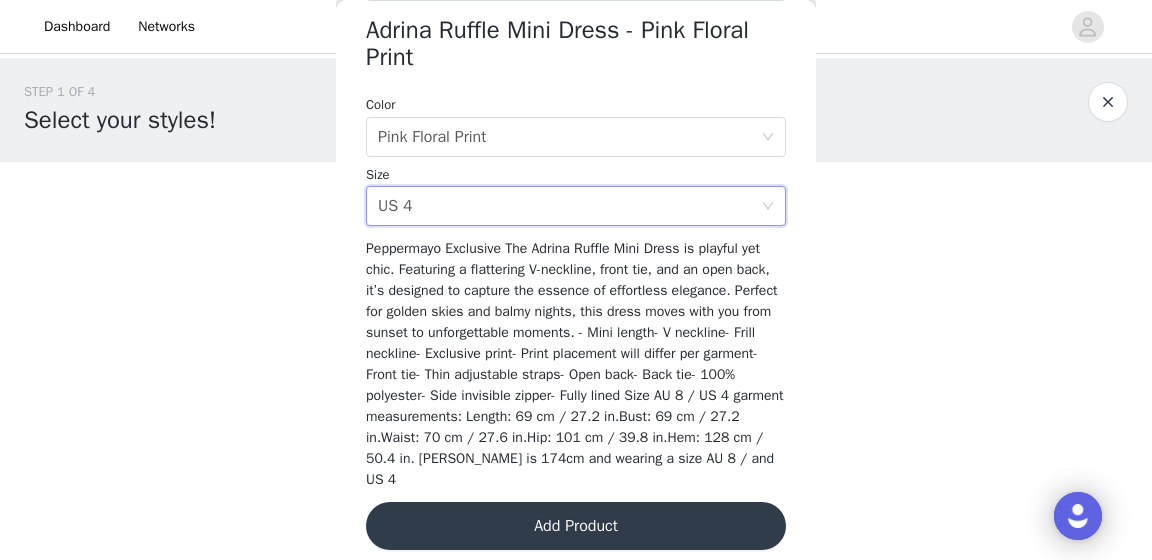 scroll, scrollTop: 548, scrollLeft: 0, axis: vertical 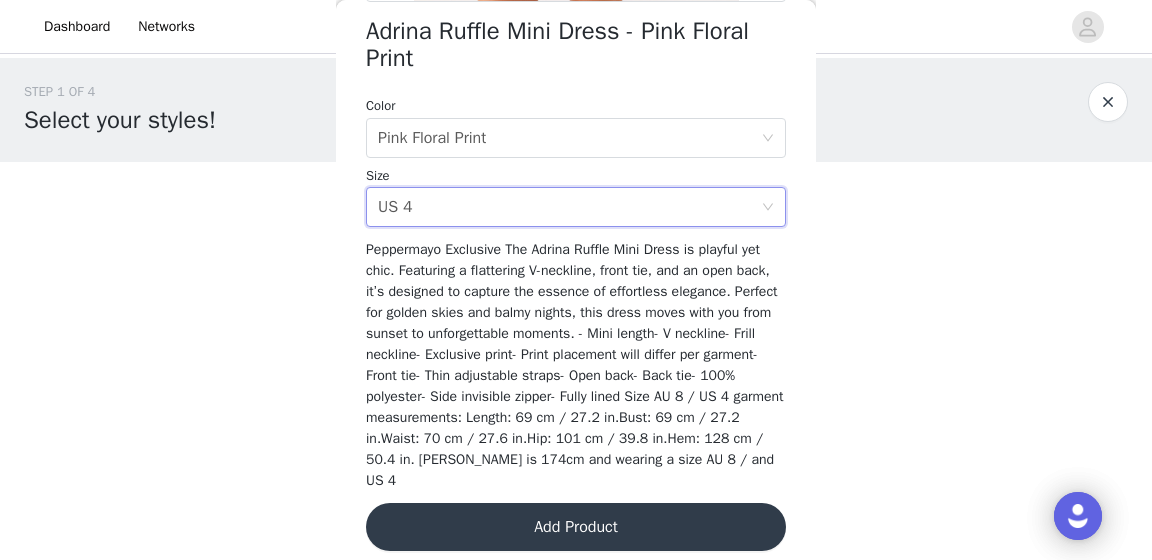 click on "Add Product" at bounding box center [576, 527] 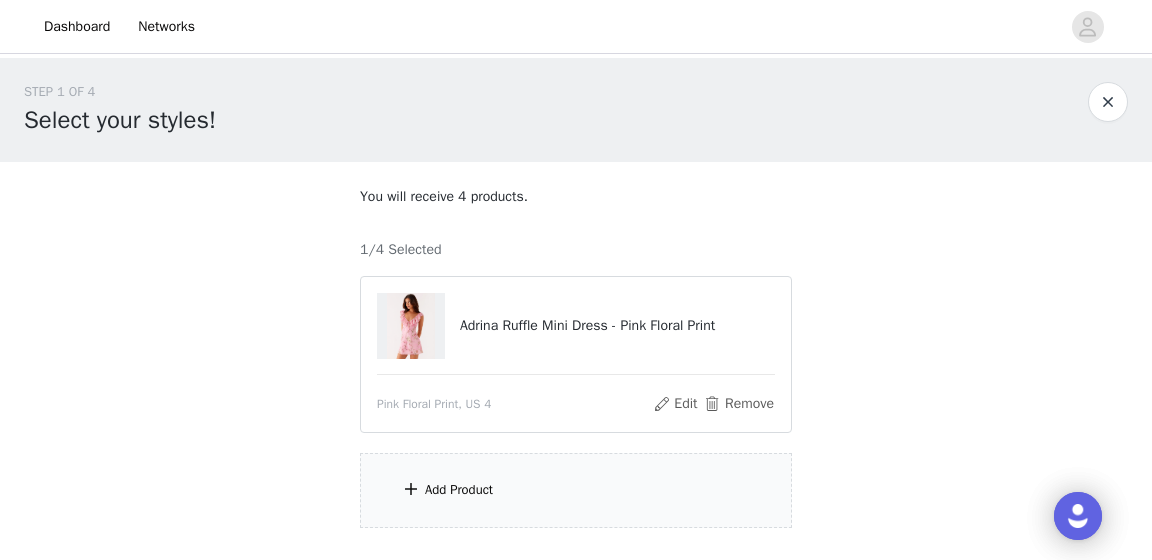 click on "Add Product" at bounding box center (459, 490) 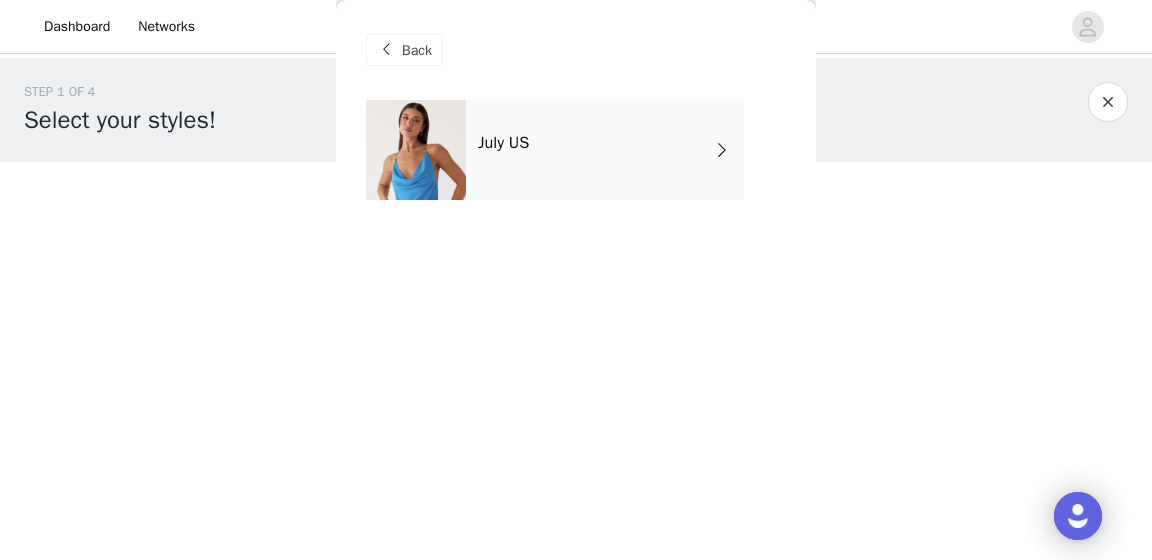 click on "July US" at bounding box center (605, 150) 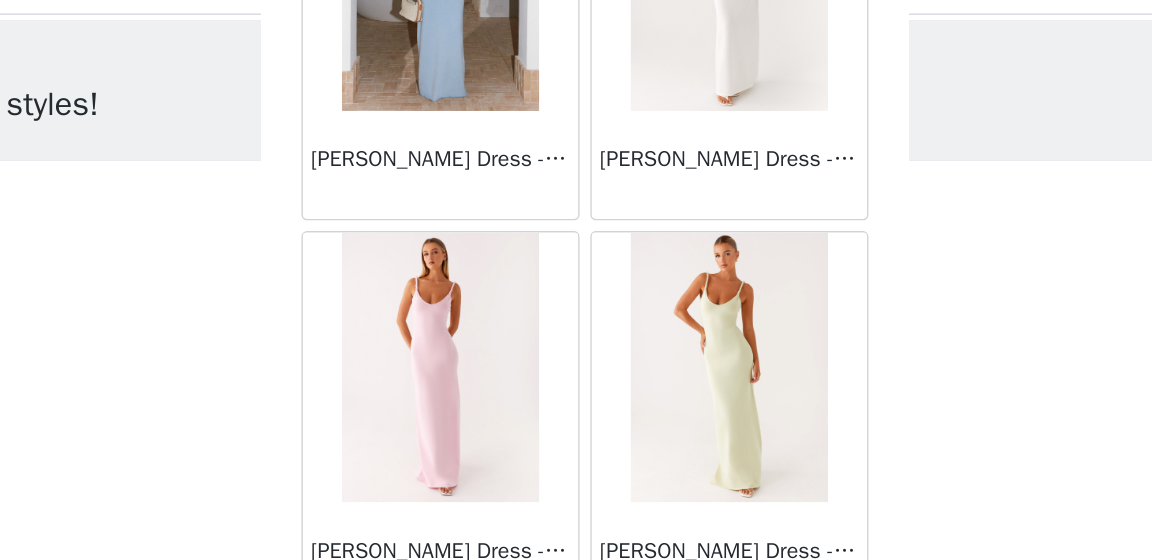scroll, scrollTop: 2499, scrollLeft: 0, axis: vertical 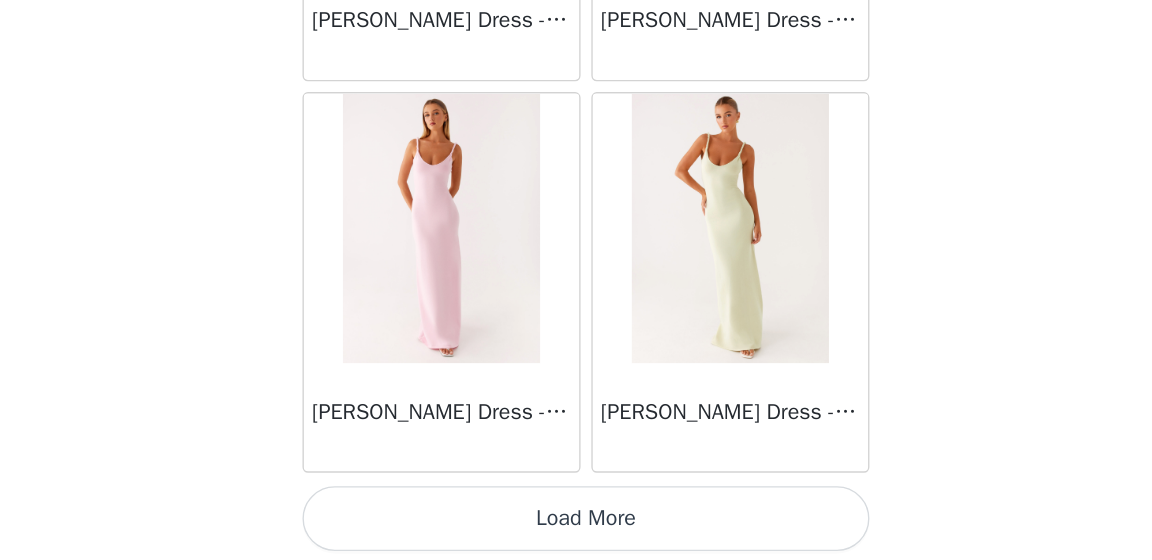 click on "Load More" at bounding box center [576, 529] 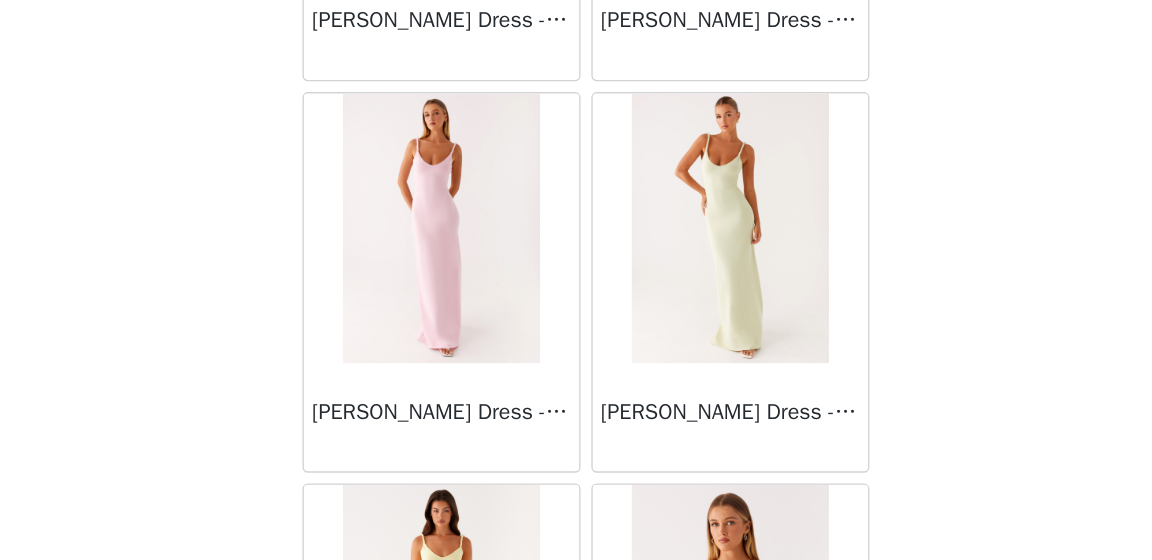 scroll, scrollTop: 2488, scrollLeft: 0, axis: vertical 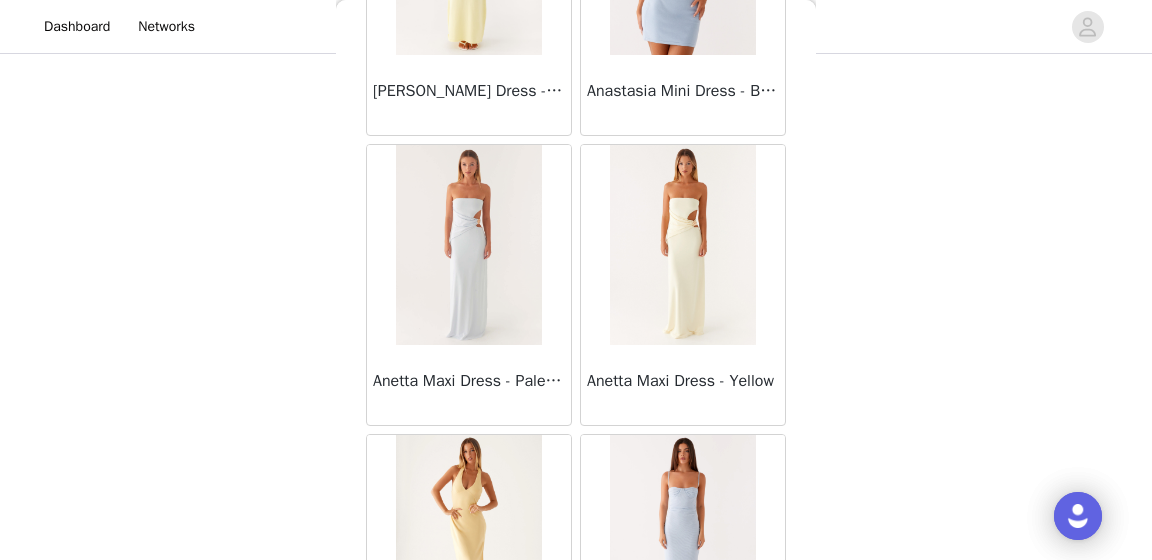 click at bounding box center [682, 245] 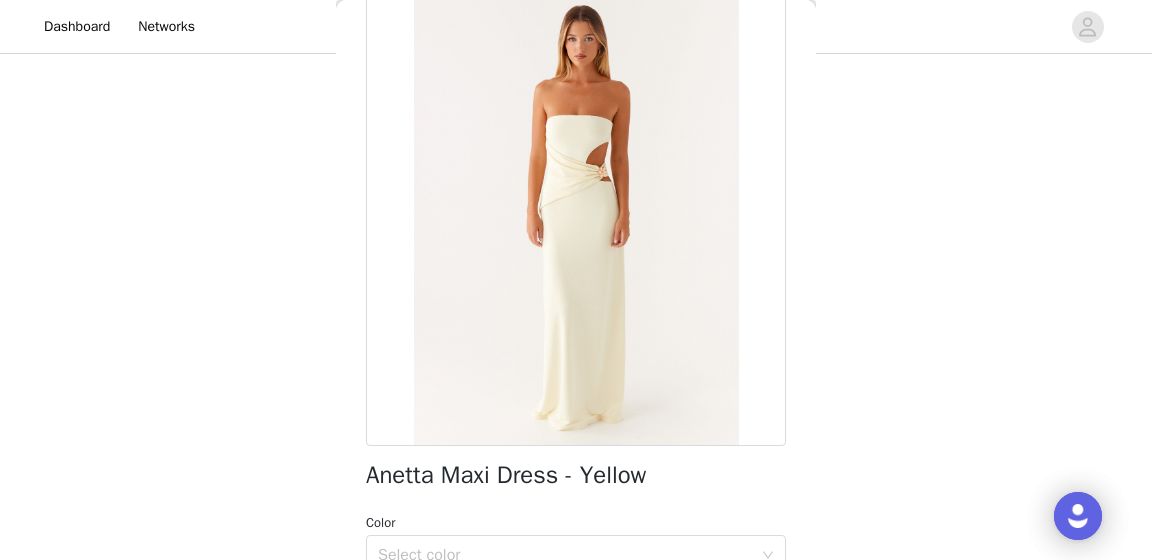 scroll, scrollTop: 242, scrollLeft: 0, axis: vertical 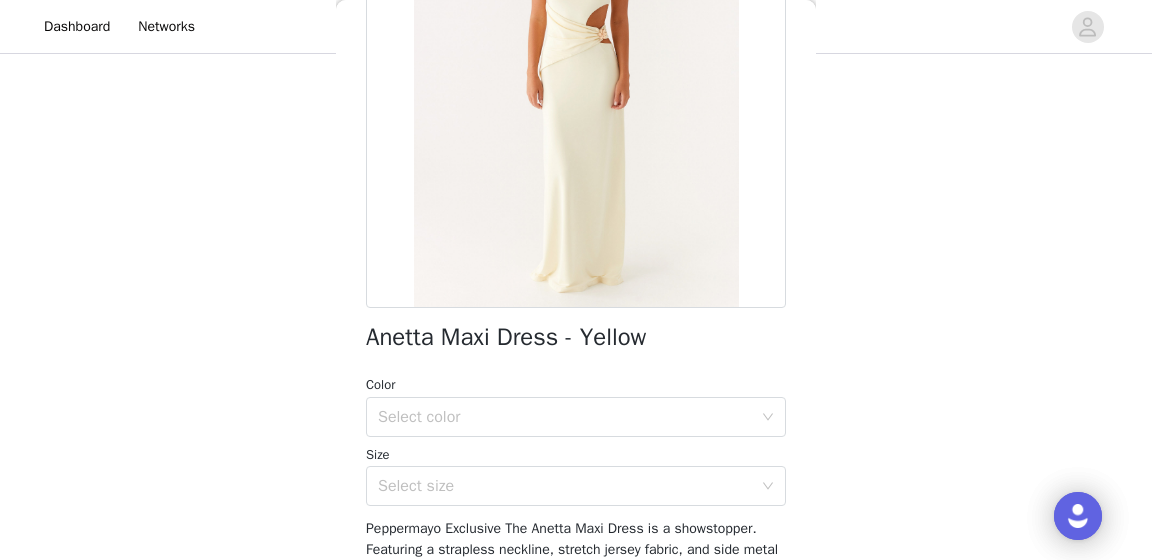 click on "Anetta Maxi Dress - Yellow" at bounding box center (506, 337) 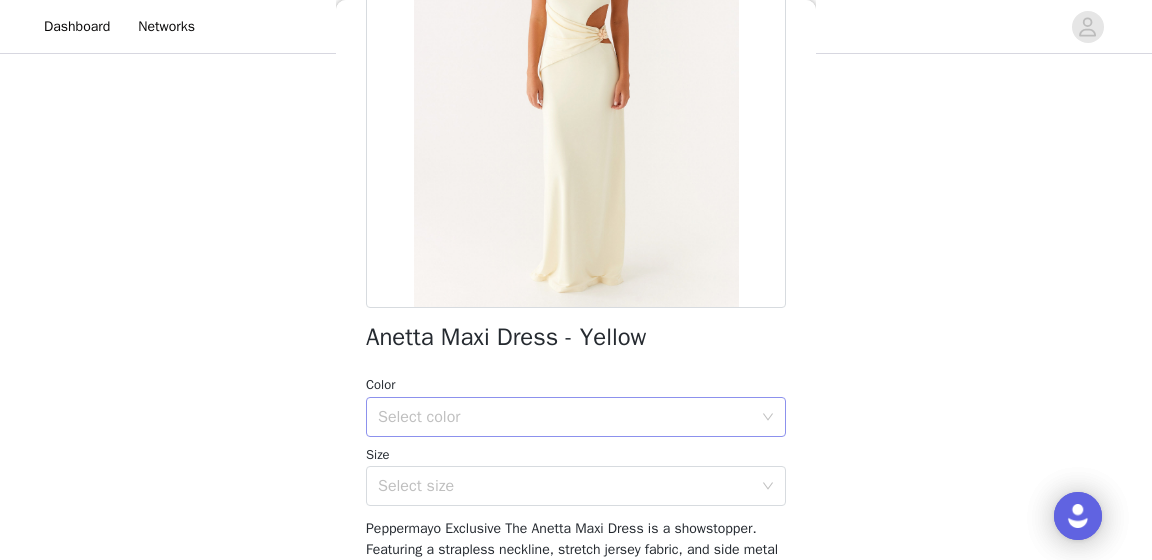 click on "Select color" at bounding box center (565, 417) 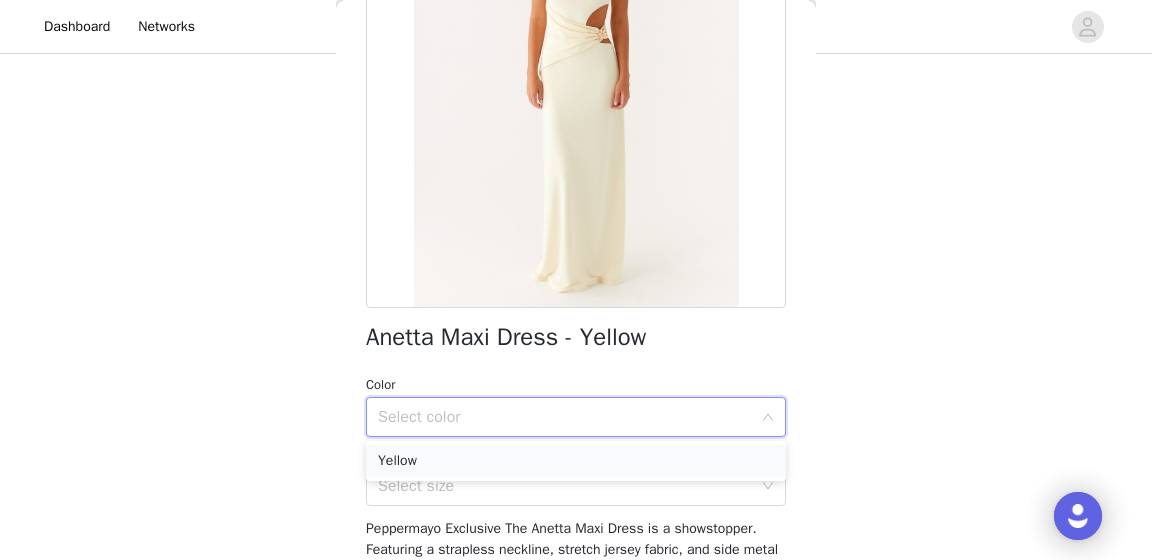 click on "Yellow" at bounding box center [576, 461] 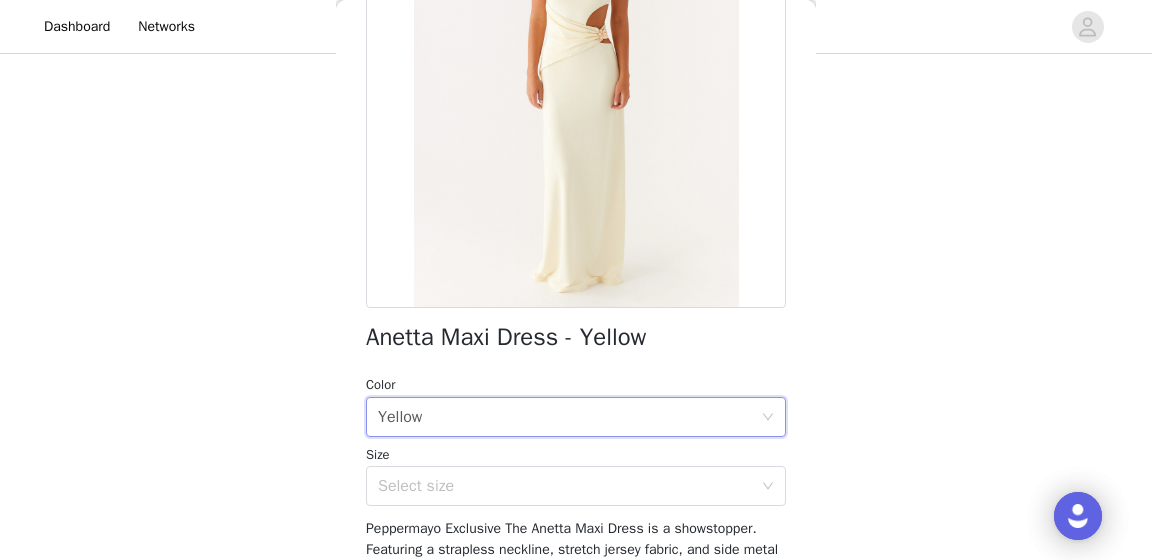 click on "Color" at bounding box center (576, 385) 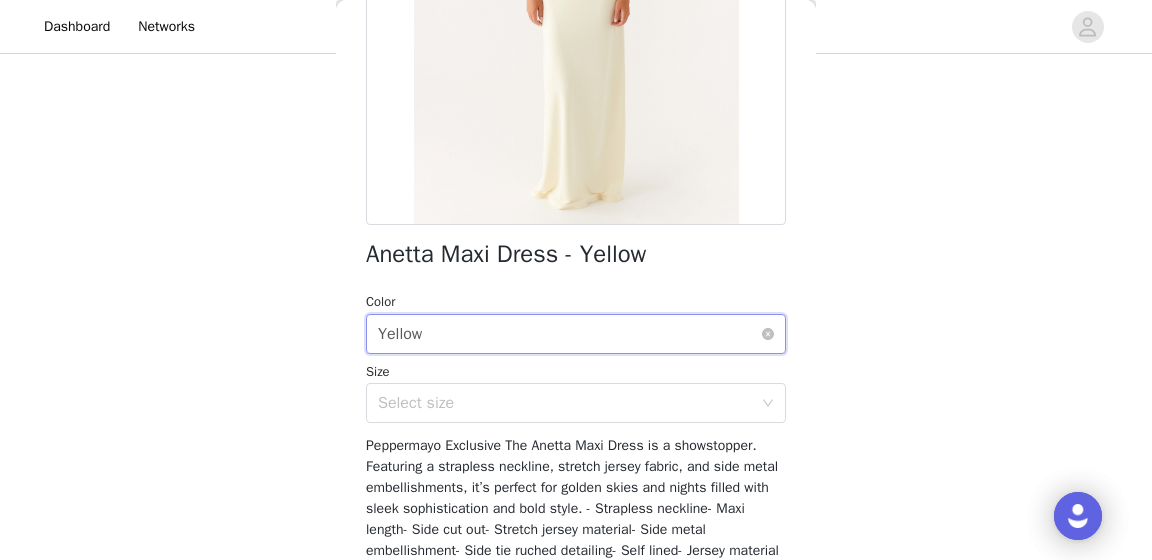 click on "Select color Yellow" at bounding box center (569, 334) 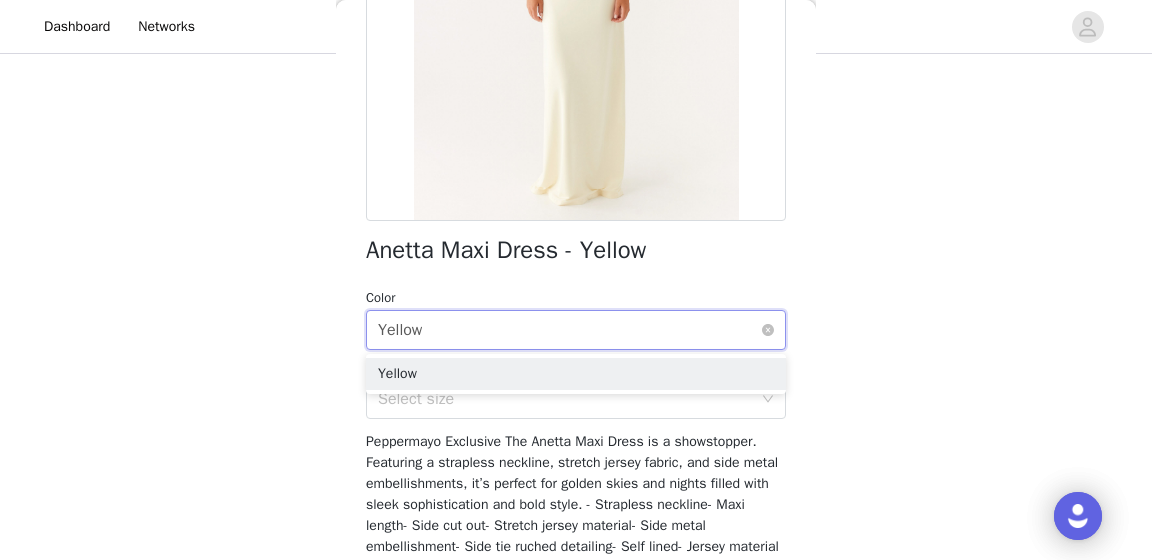 click on "Select color Yellow" at bounding box center [569, 330] 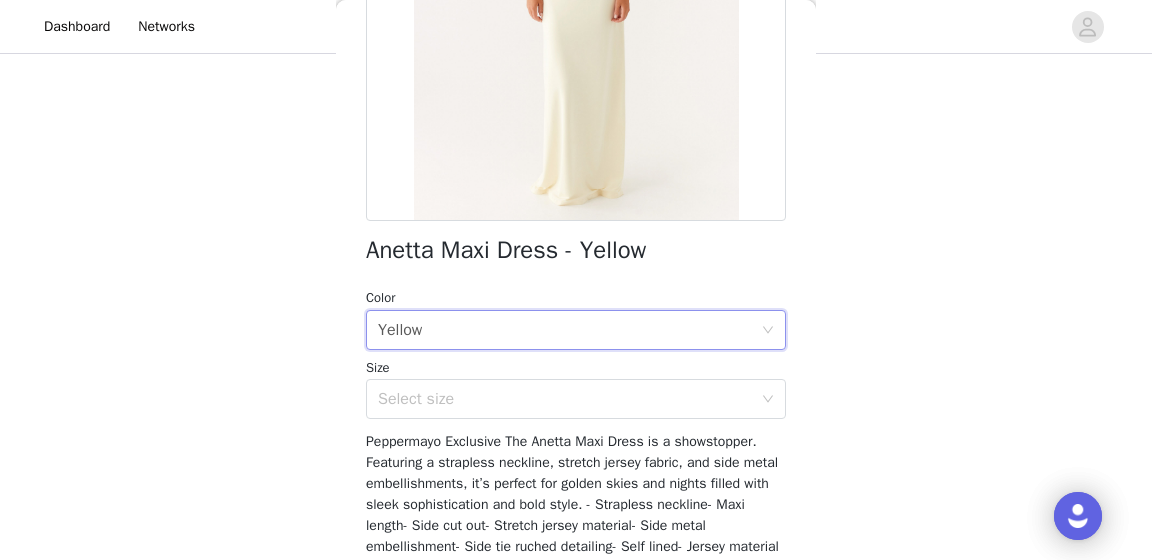 click on "Back     Anetta Maxi Dress - Yellow               Color   Select color Yellow Size   Select size   Peppermayo Exclusive The Anetta Maxi Dress is a showstopper. Featuring a strapless neckline, stretch jersey fabric, and side metal embellishments, it’s perfect for golden skies and nights filled with sleek sophistication and bold style. - Strapless neckline- Maxi length- Side cut out- Stretch jersey material- Side metal embellishment- Side tie ruched detailing- Self lined- Jersey material Size AU 8 / US 4 garment measurements: Length: 127.5 cm / 50.2 inBust: 74 cm / 29.1 inWaist: 71 cm / 28 inHip: 84 cm / 33.1 inHem: 128 cm / 50.4 in [MEDICAL_DATA] is 174cm and wearing a size AU 6 / and US 2   Add Product" at bounding box center [576, 280] 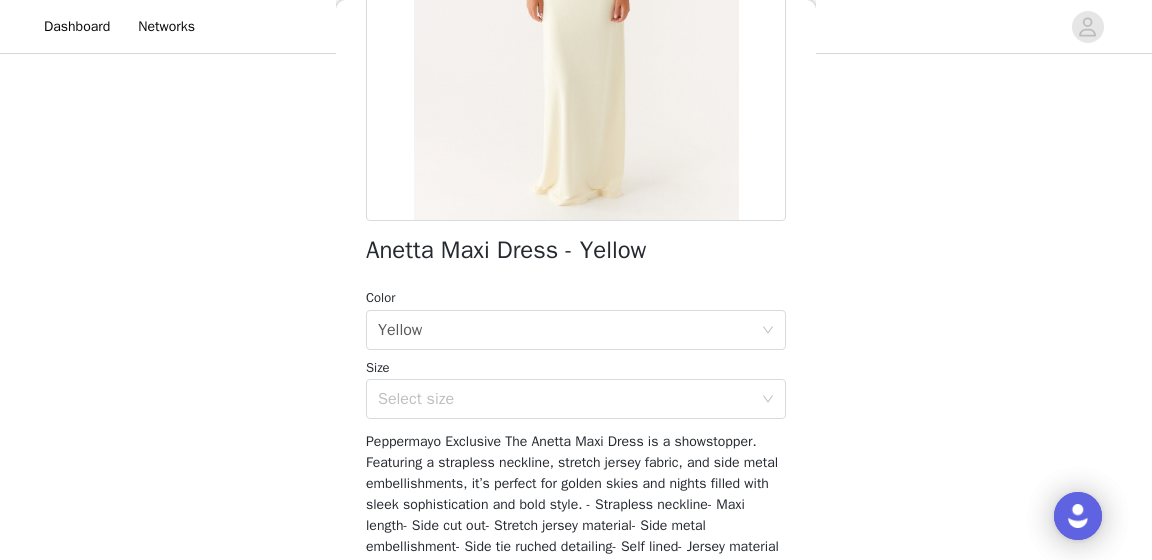click on "Color   Select color Yellow Size   Select size" at bounding box center [576, 353] 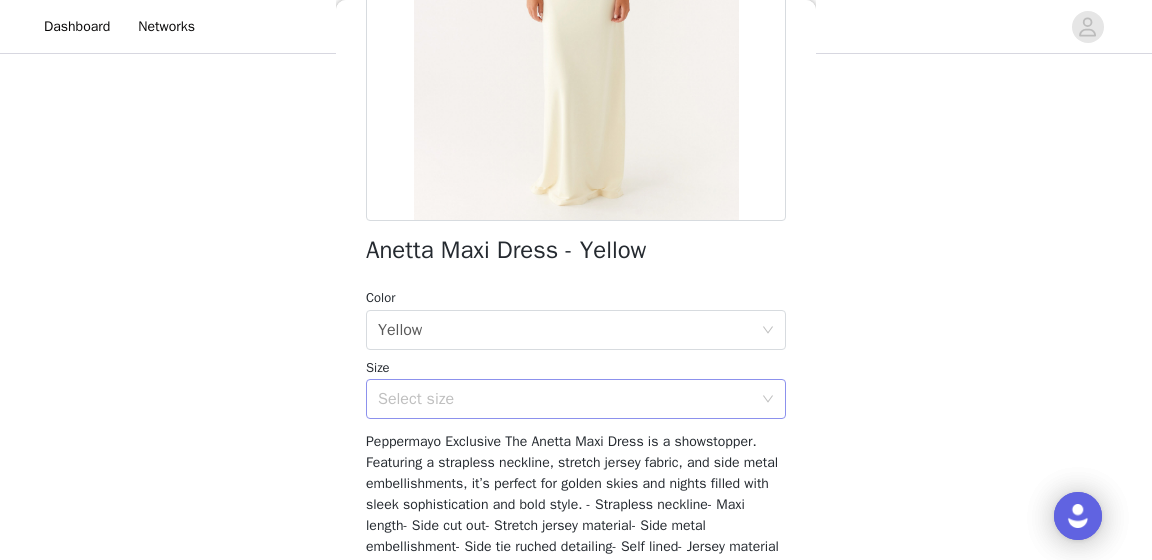 click 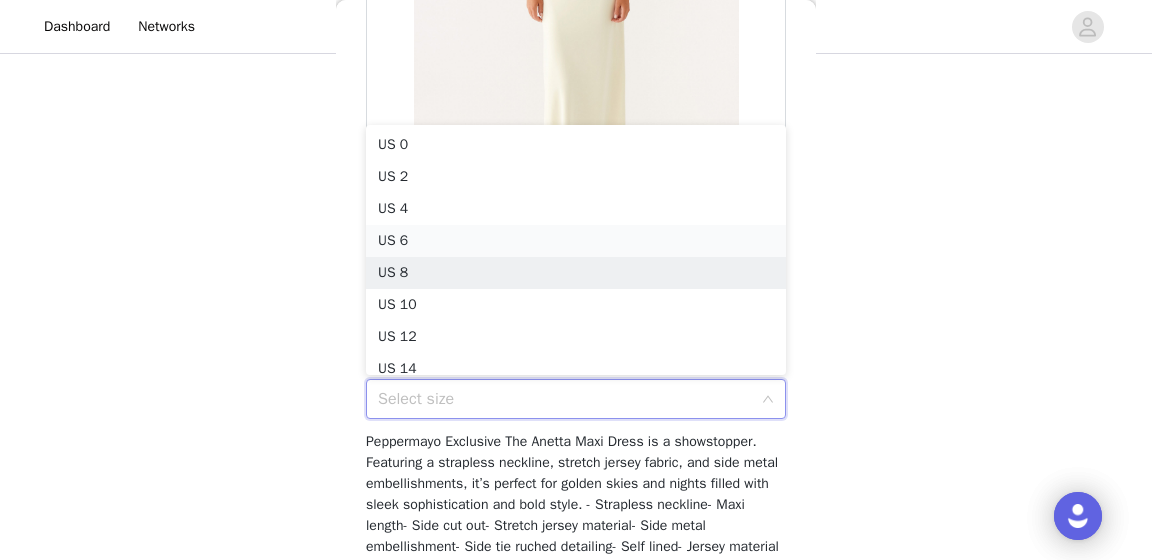 scroll, scrollTop: 7, scrollLeft: 0, axis: vertical 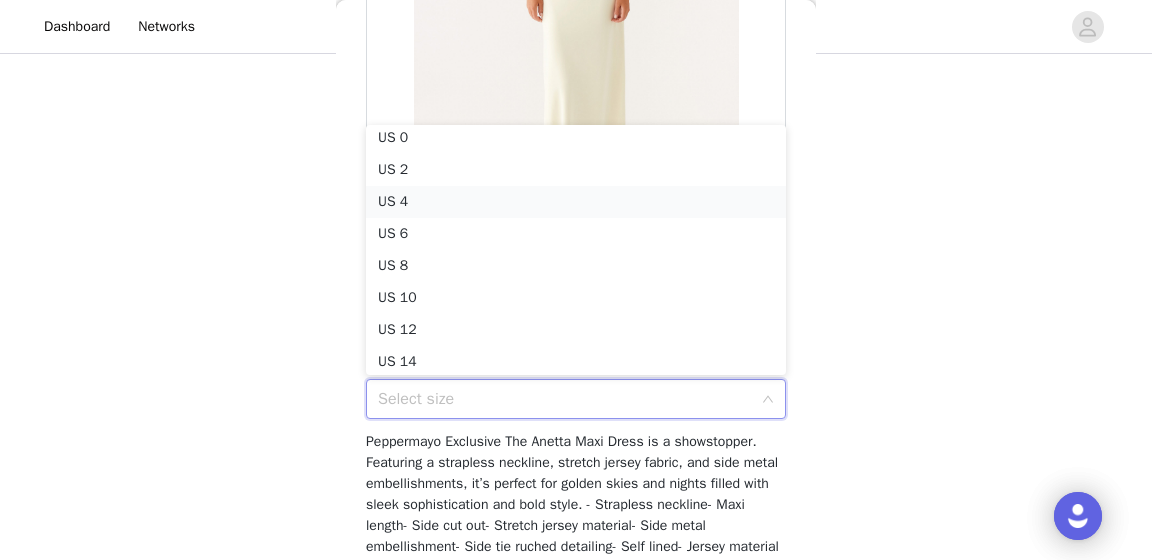 click on "US 4" at bounding box center (576, 202) 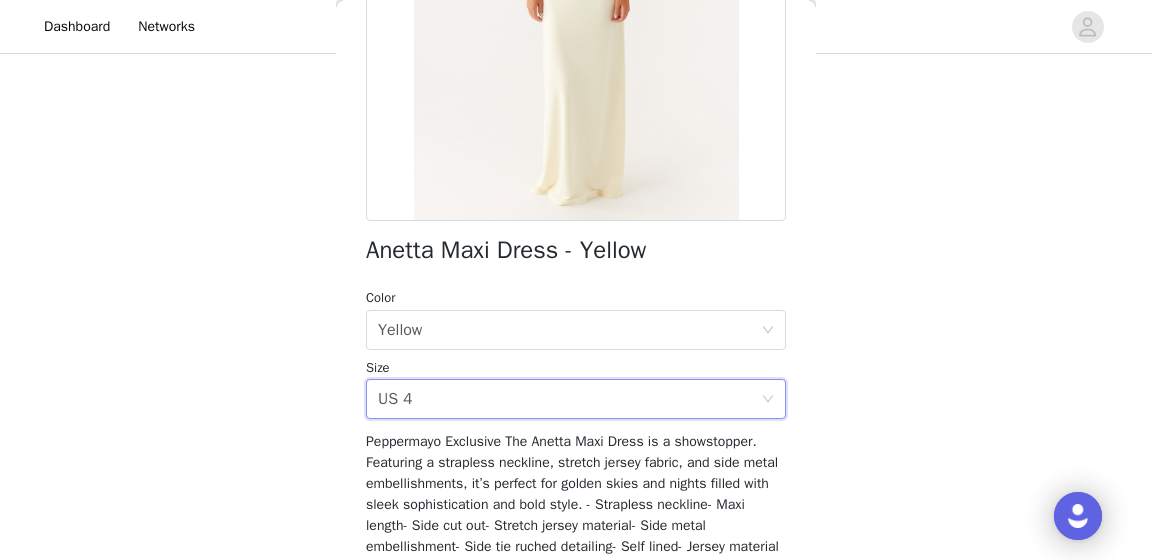 click on "Peppermayo Exclusive The Anetta Maxi Dress is a showstopper. Featuring a strapless neckline, stretch jersey fabric, and side metal embellishments, it’s perfect for golden skies and nights filled with sleek sophistication and bold style. - Strapless neckline- Maxi length- Side cut out- Stretch jersey material- Side metal embellishment- Side tie ruched detailing- Self lined- Jersey material Size AU 8 / US 4 garment measurements: Length: 127.5 cm / 50.2 inBust: 74 cm / 29.1 inWaist: 71 cm / 28 inHip: 84 cm / 33.1 inHem: 128 cm / 50.4 in [MEDICAL_DATA] is 174cm and wearing a size AU 6 / and US 2" at bounding box center [575, 536] 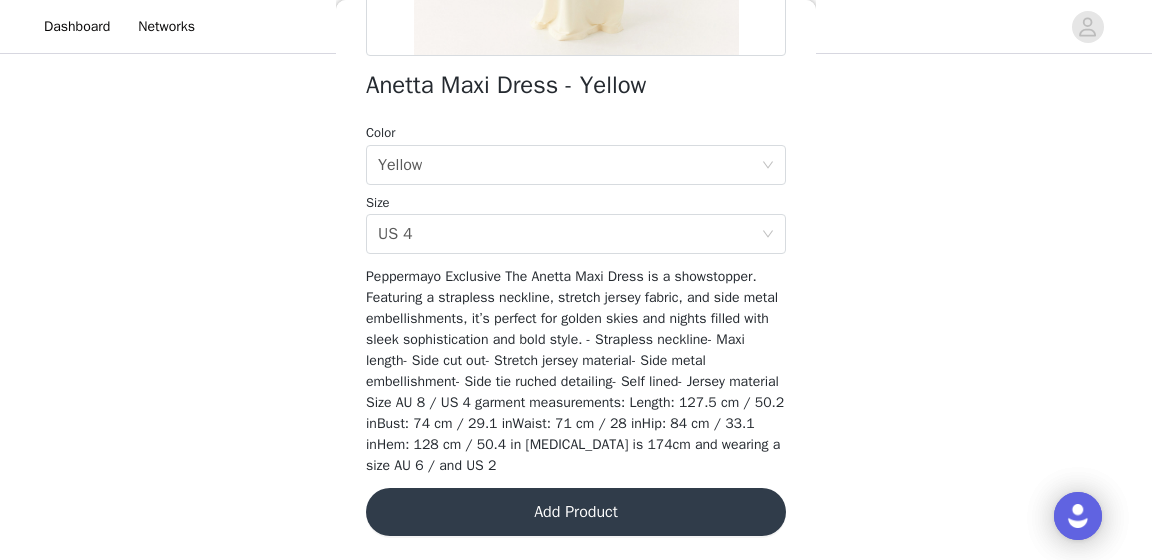 scroll, scrollTop: 500, scrollLeft: 0, axis: vertical 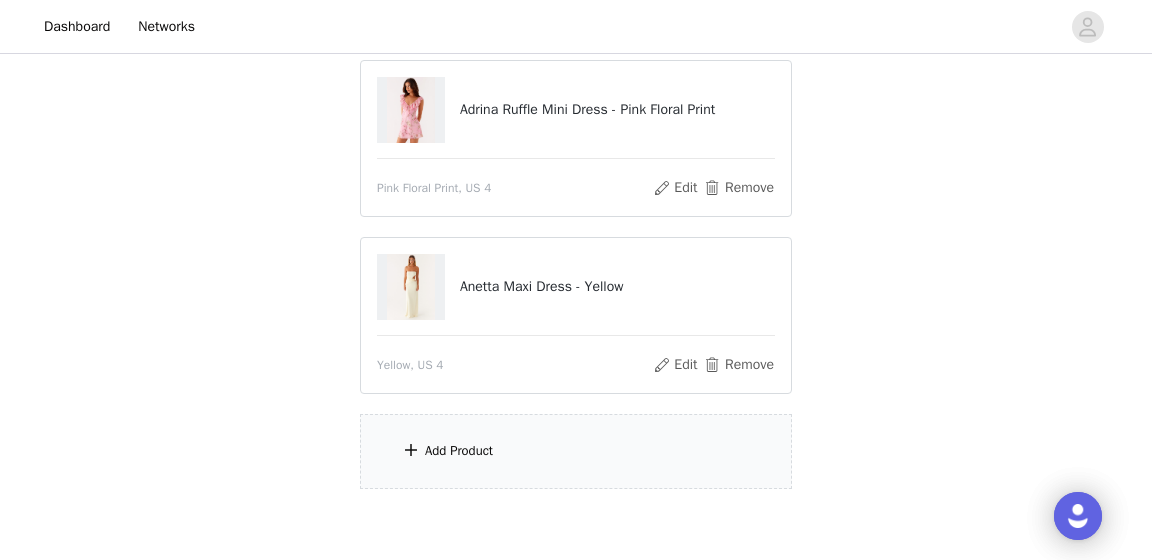 click on "Add Product" at bounding box center (459, 451) 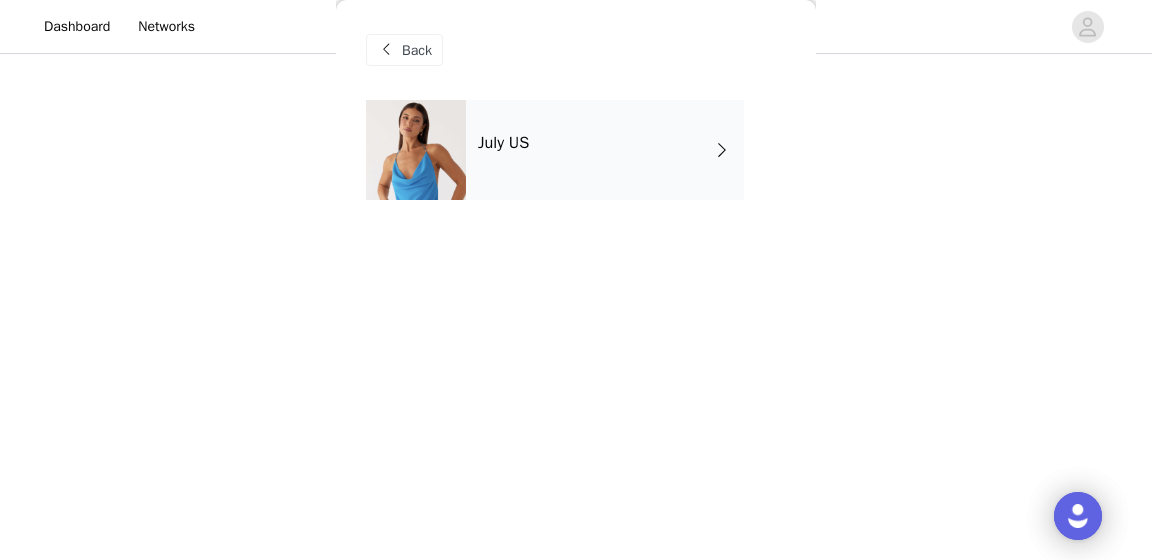 click on "July US" at bounding box center (503, 143) 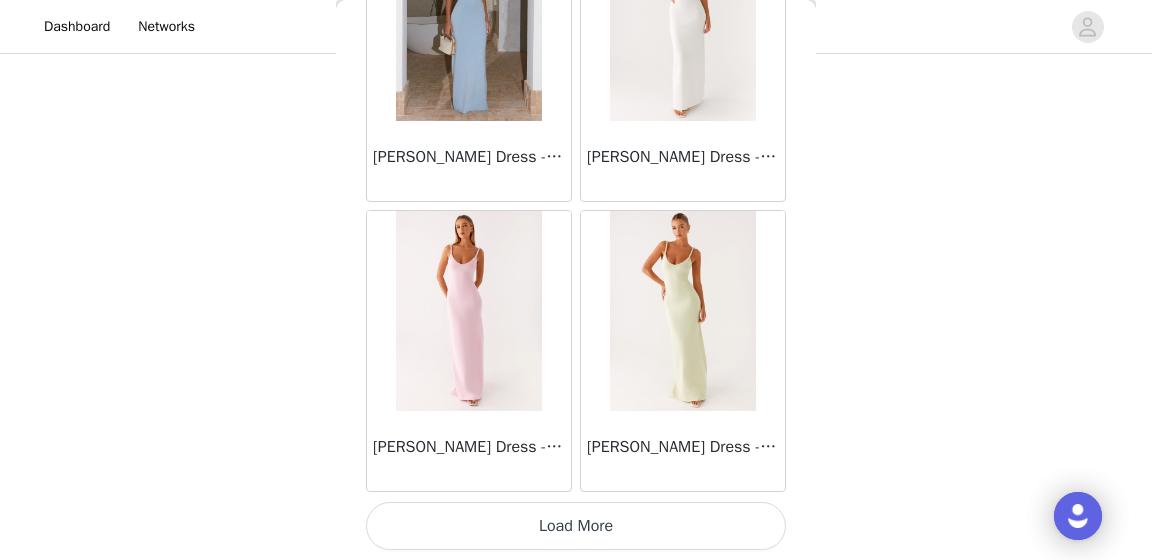 scroll, scrollTop: 2497, scrollLeft: 0, axis: vertical 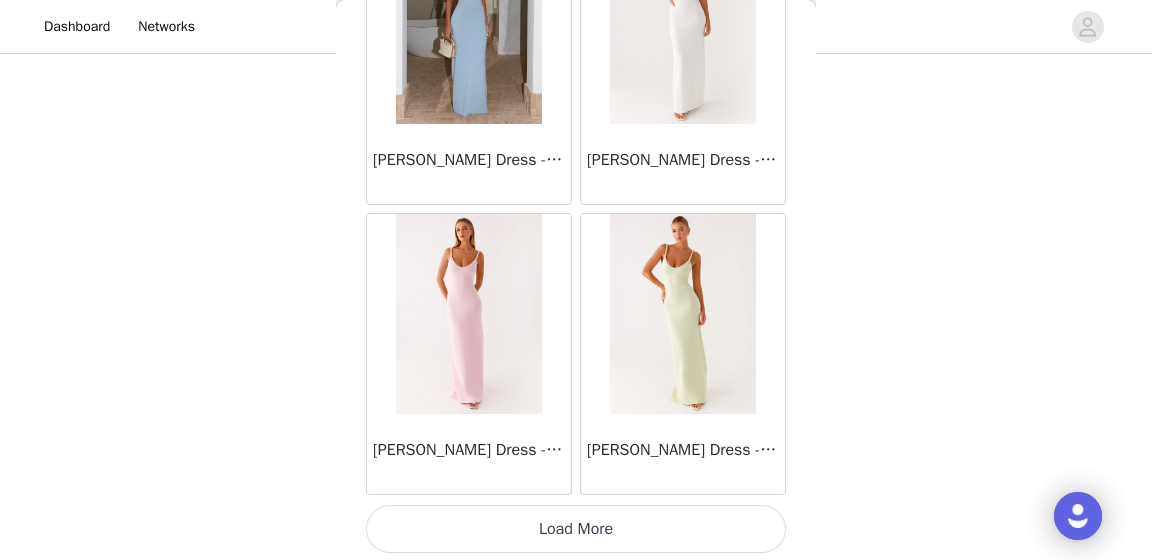 click on "Load More" at bounding box center (576, 529) 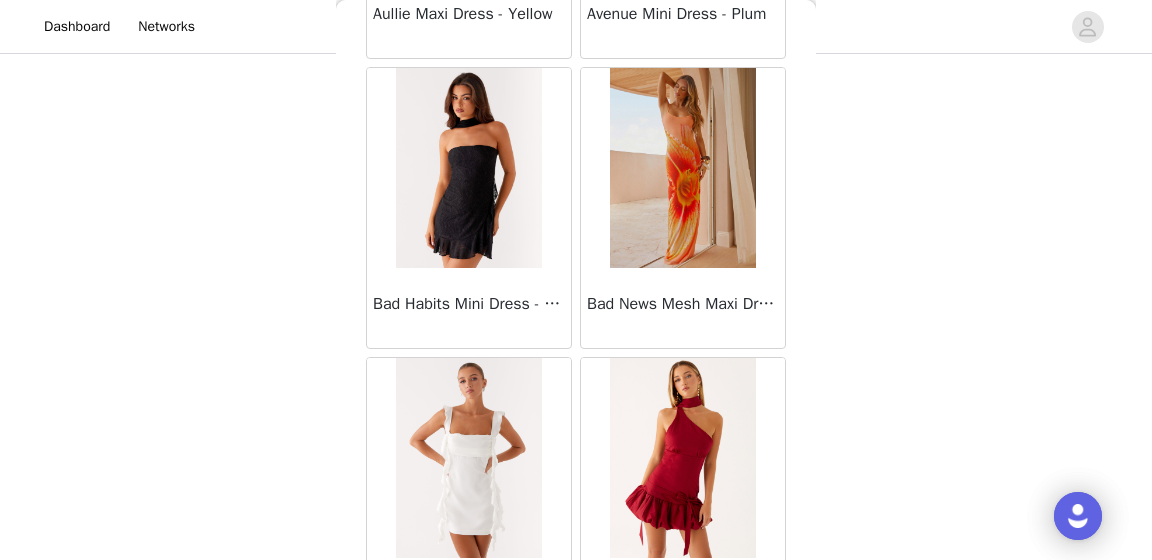 scroll, scrollTop: 5393, scrollLeft: 0, axis: vertical 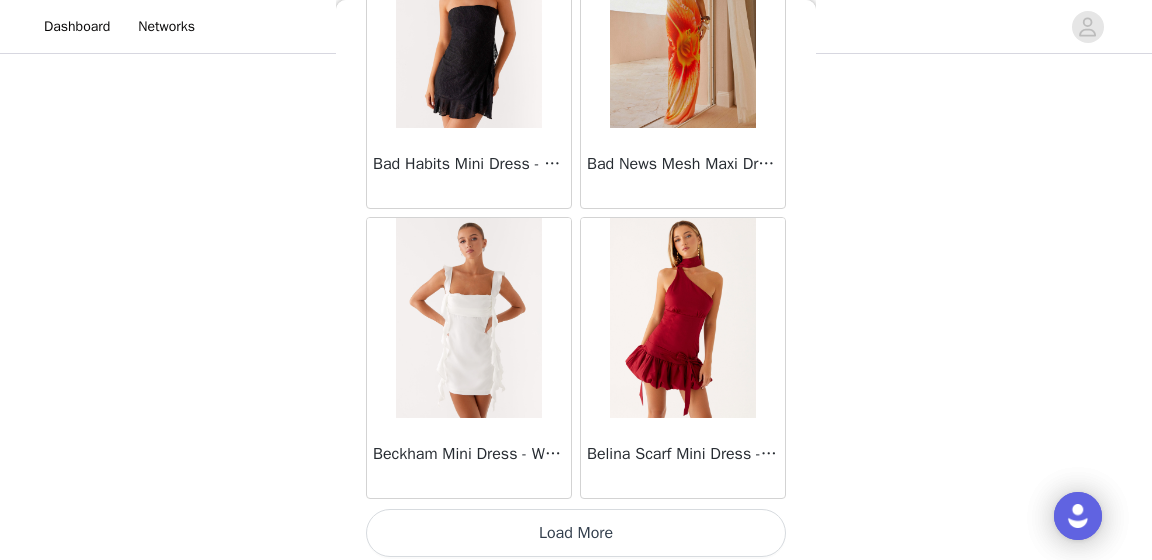 click on "Load More" at bounding box center [576, 533] 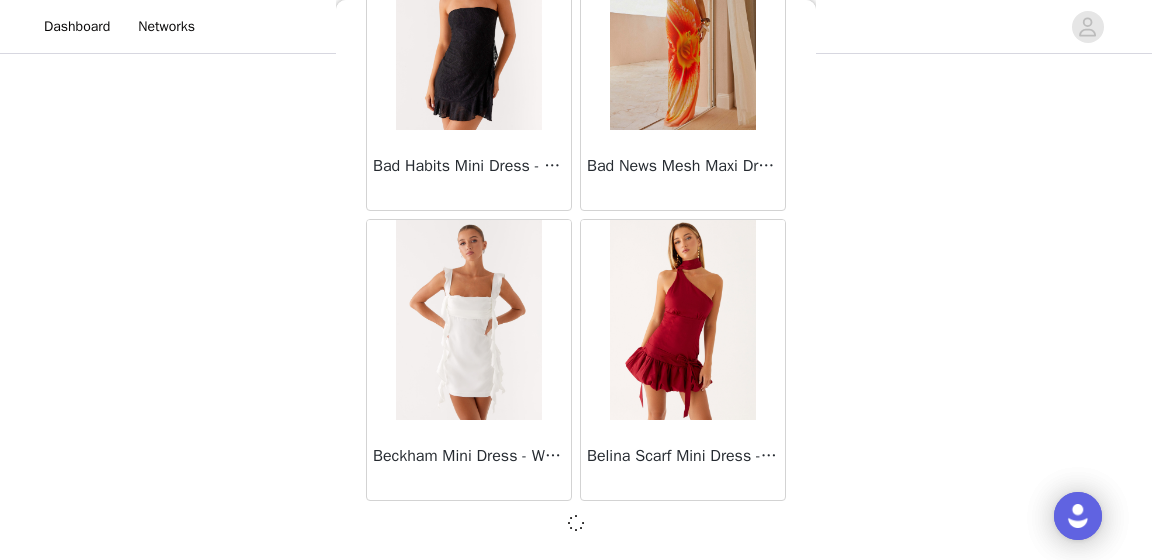 scroll, scrollTop: 5384, scrollLeft: 0, axis: vertical 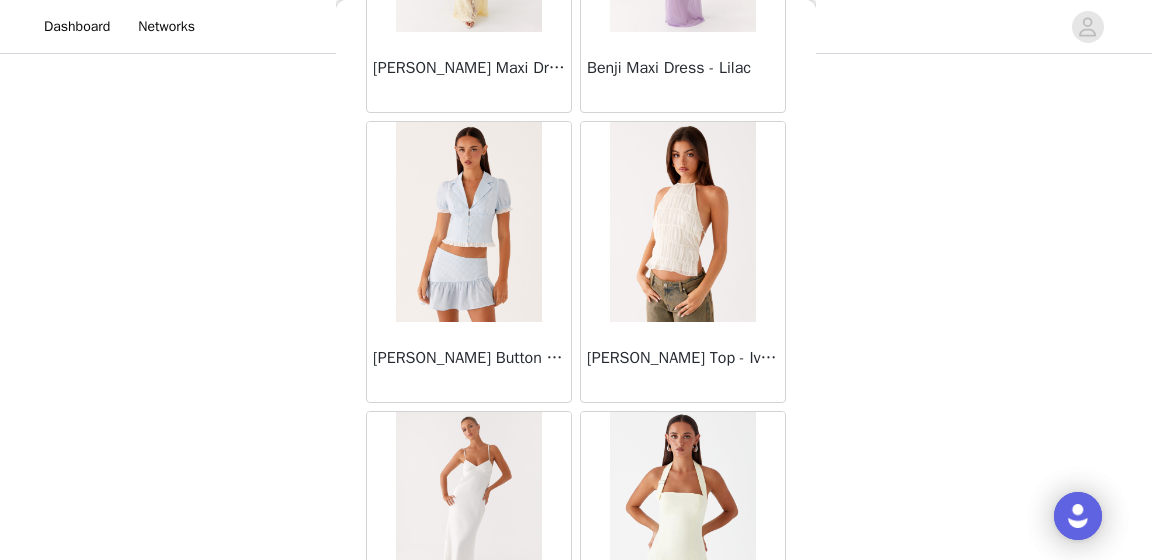 click at bounding box center [468, 222] 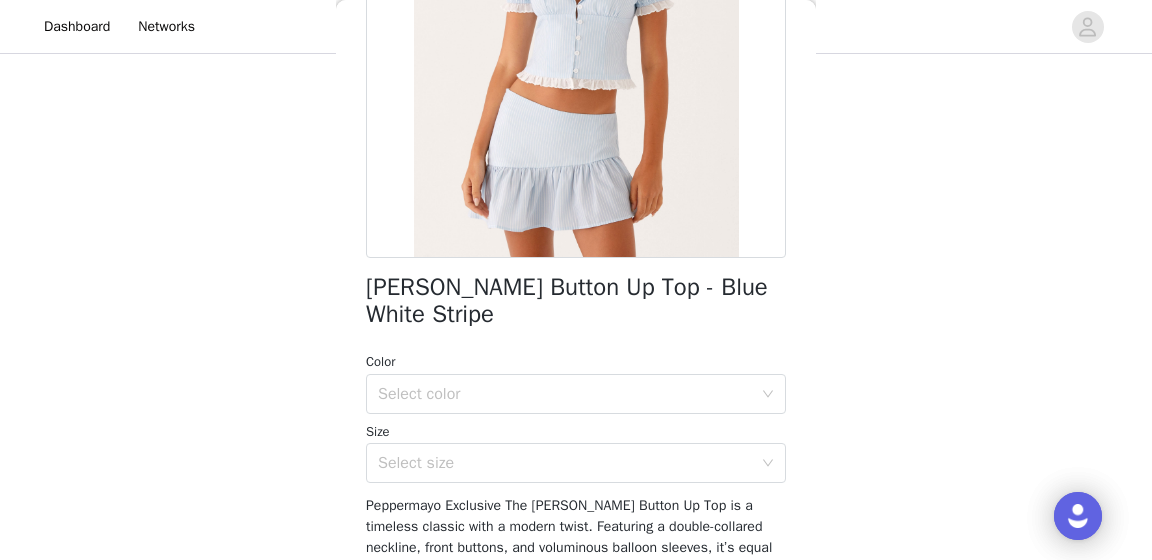 scroll, scrollTop: 316, scrollLeft: 0, axis: vertical 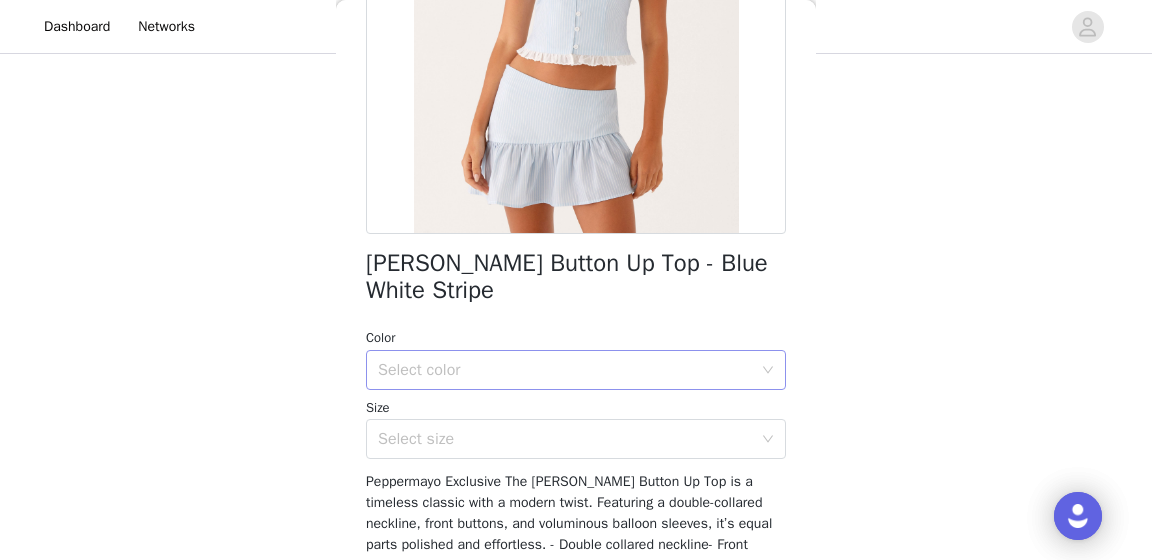 click on "Select color" at bounding box center [565, 370] 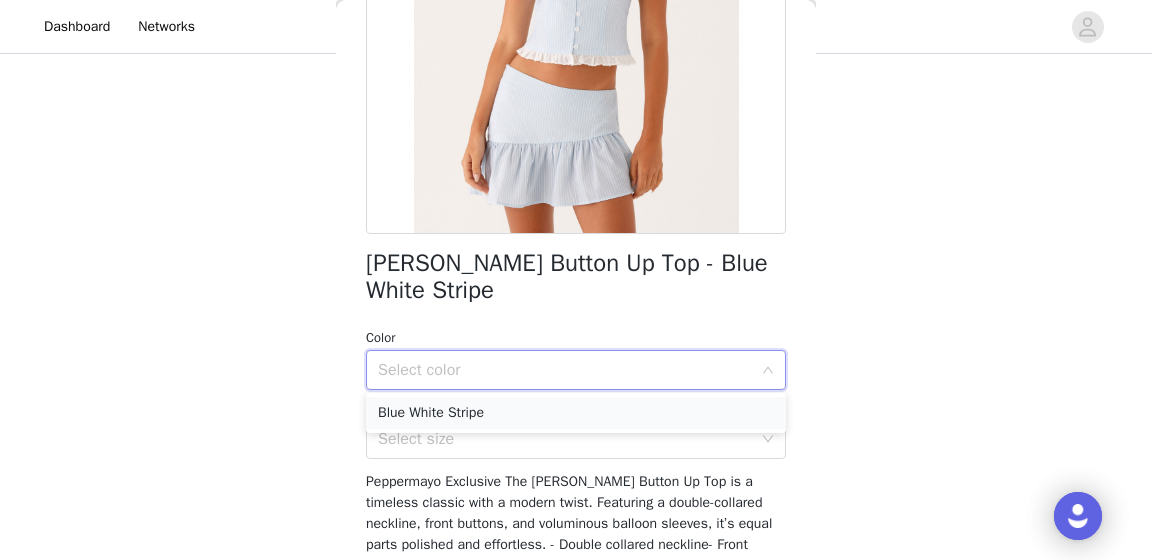 click on "Blue White Stripe" at bounding box center (576, 413) 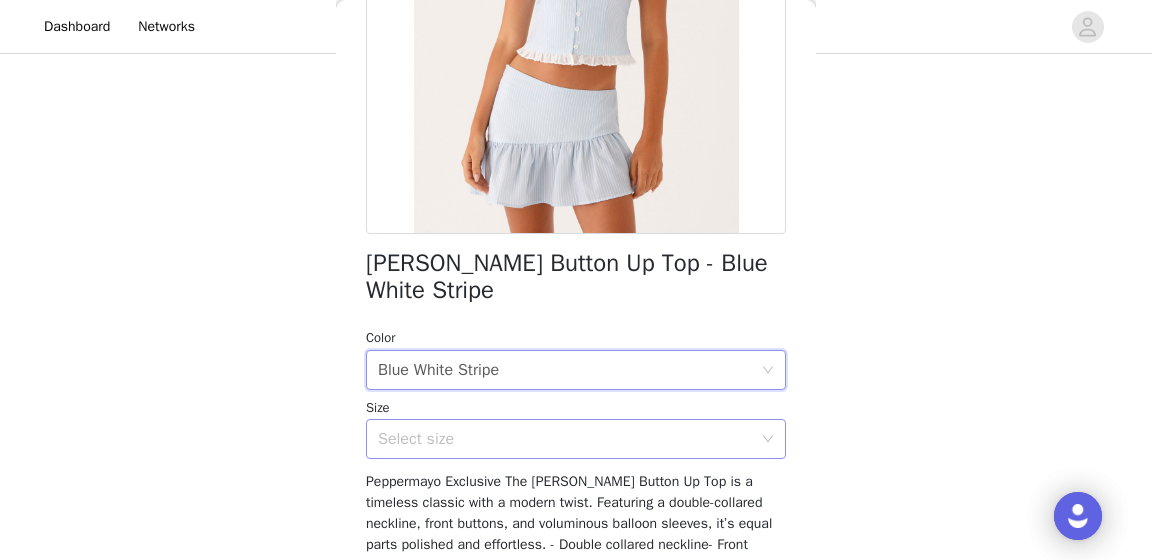 click on "Select size" at bounding box center [565, 439] 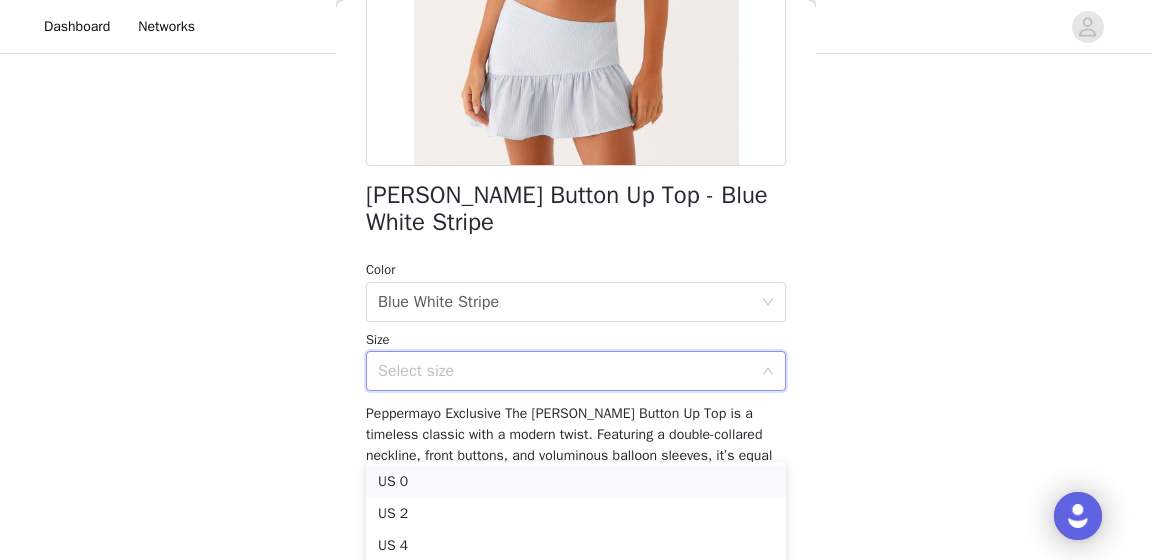 scroll, scrollTop: 387, scrollLeft: 0, axis: vertical 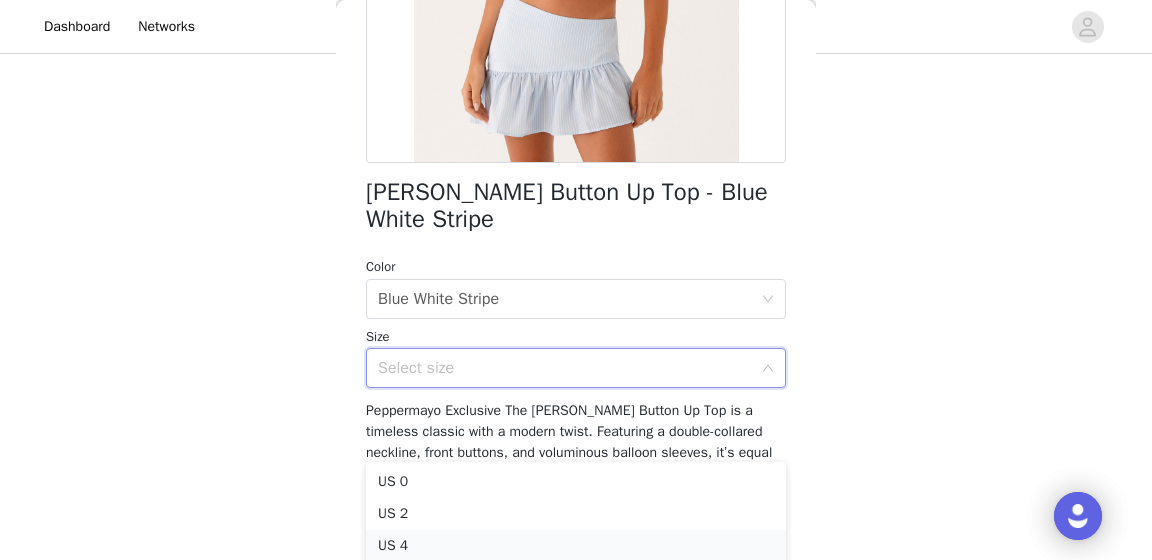 click on "US 4" at bounding box center [576, 546] 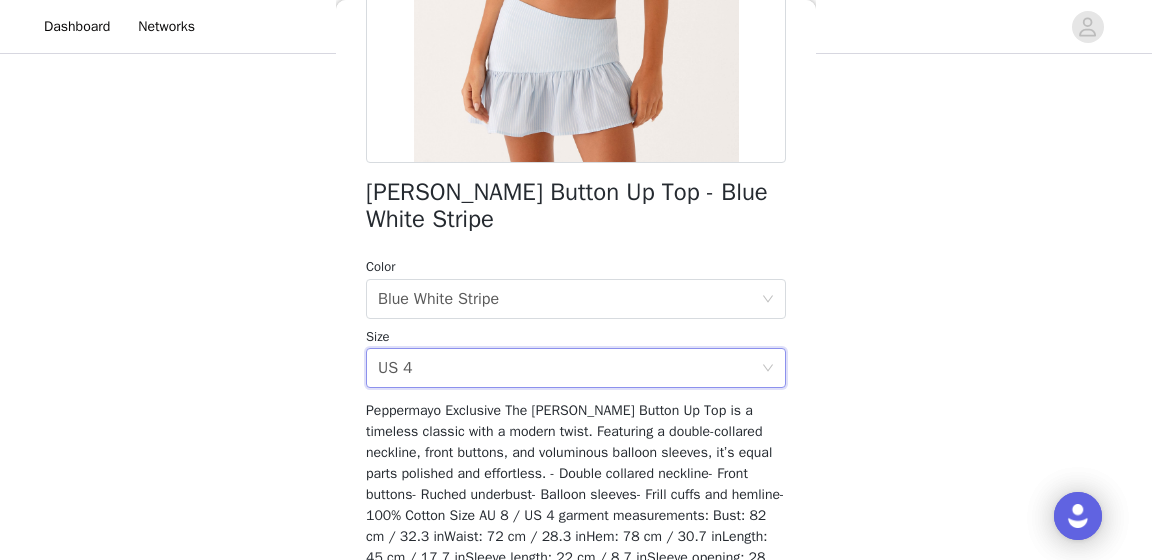 scroll, scrollTop: 313, scrollLeft: 0, axis: vertical 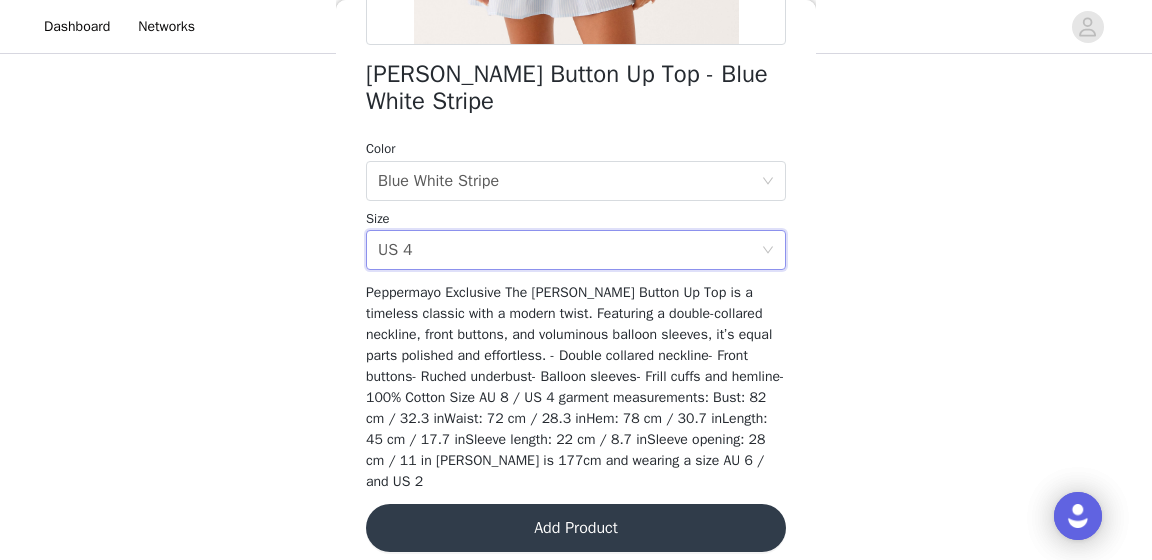 click on "Add Product" at bounding box center (576, 528) 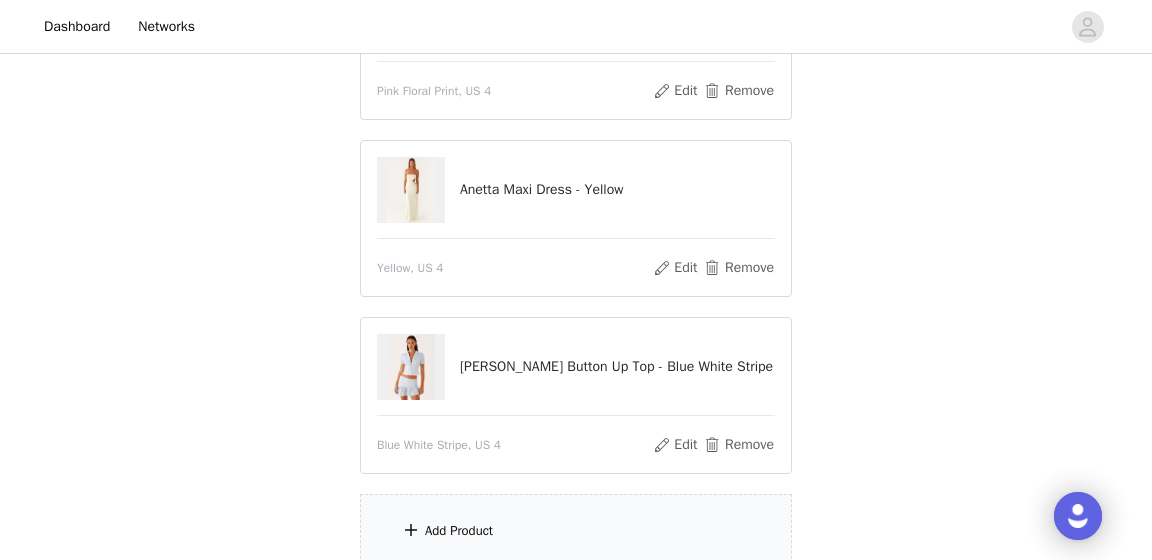 click on "Add Product" at bounding box center (459, 531) 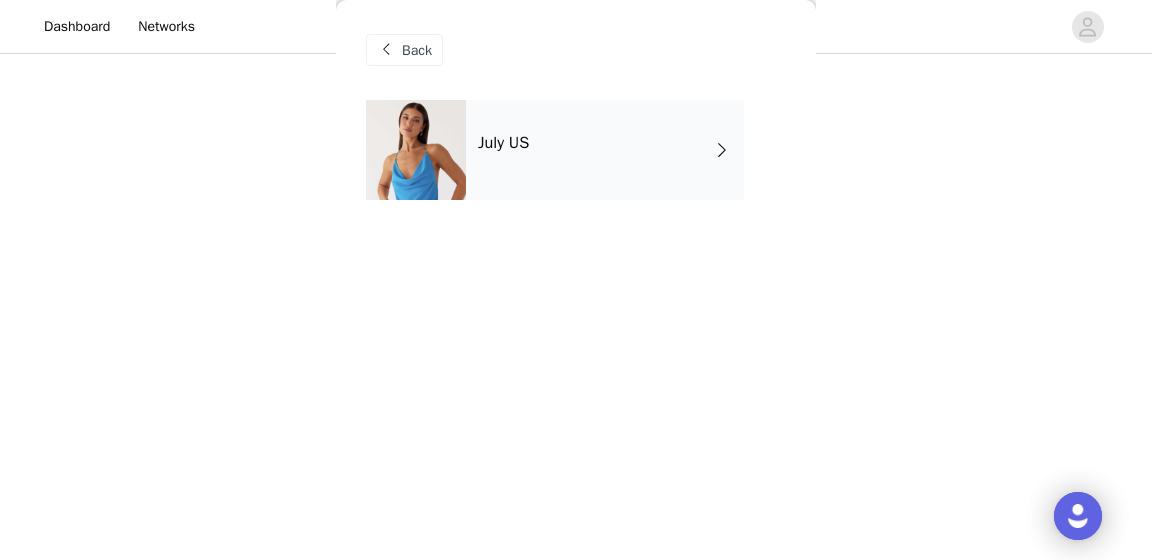 click on "July US" at bounding box center [605, 150] 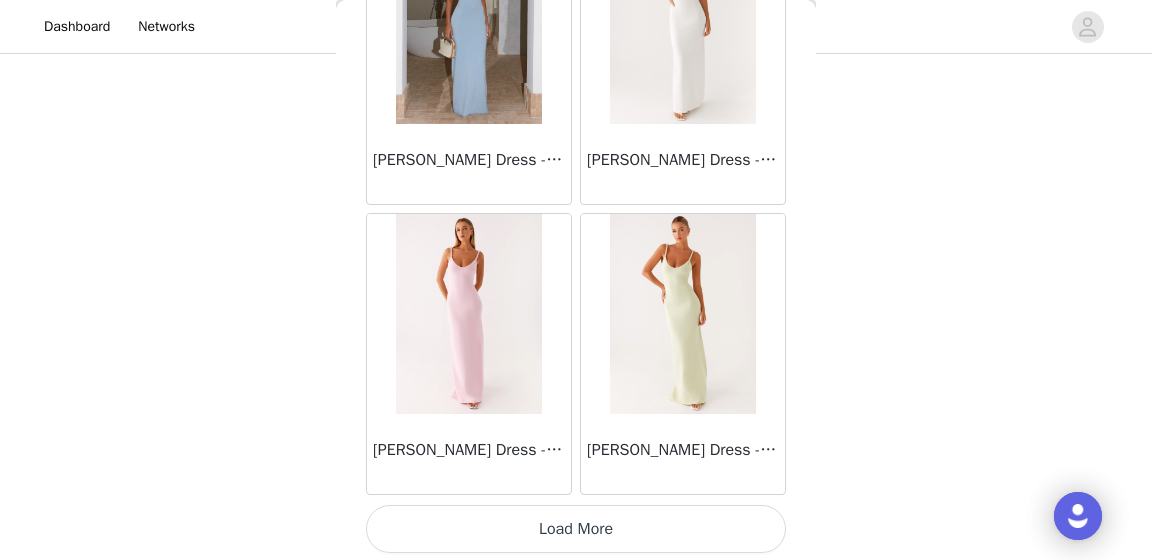 click on "Load More" at bounding box center (576, 529) 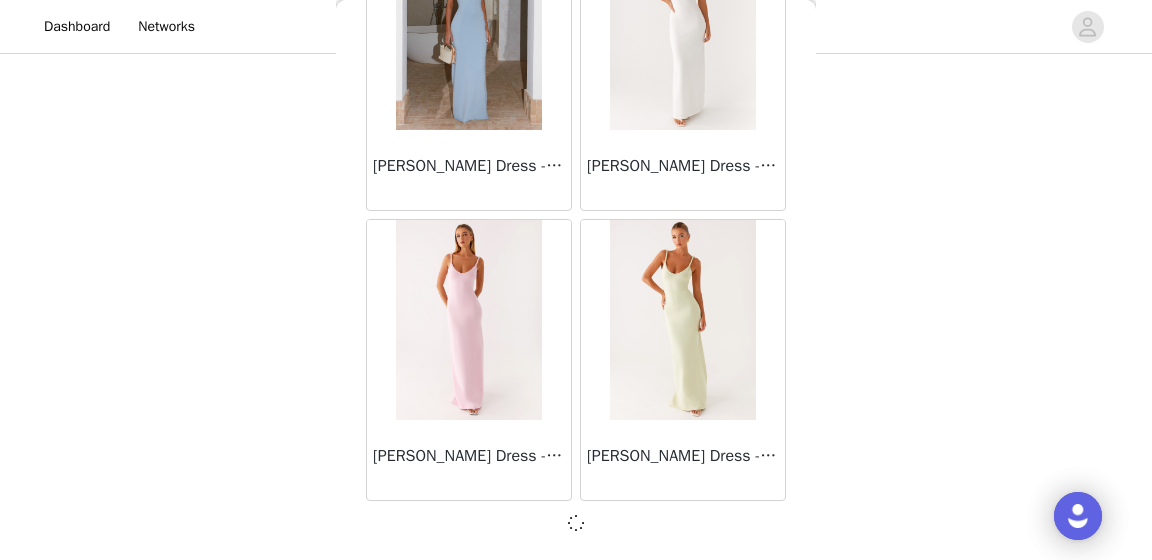 scroll, scrollTop: 2488, scrollLeft: 0, axis: vertical 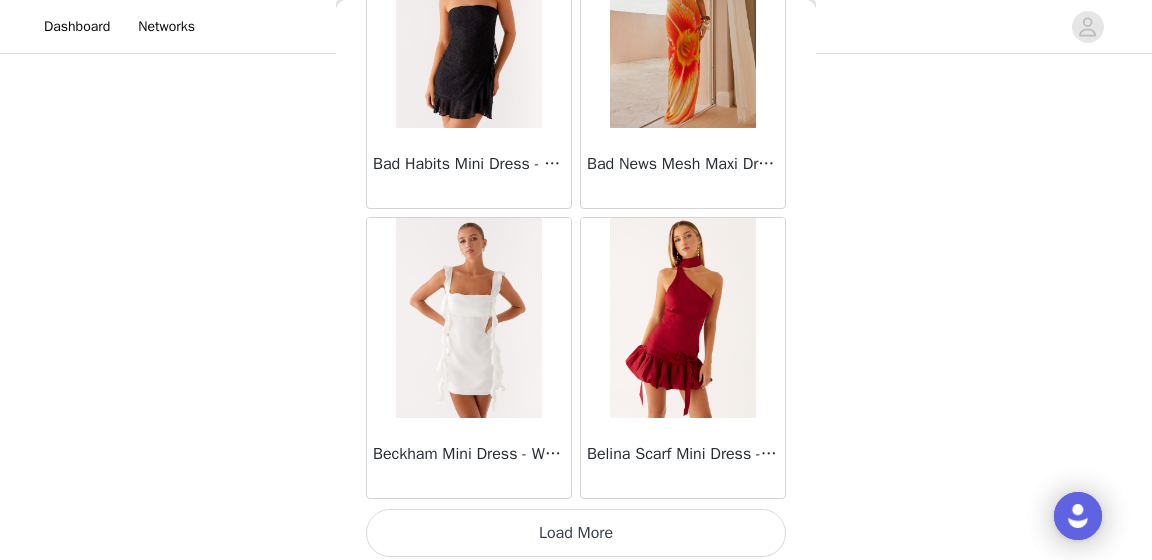 click on "Load More" at bounding box center (576, 533) 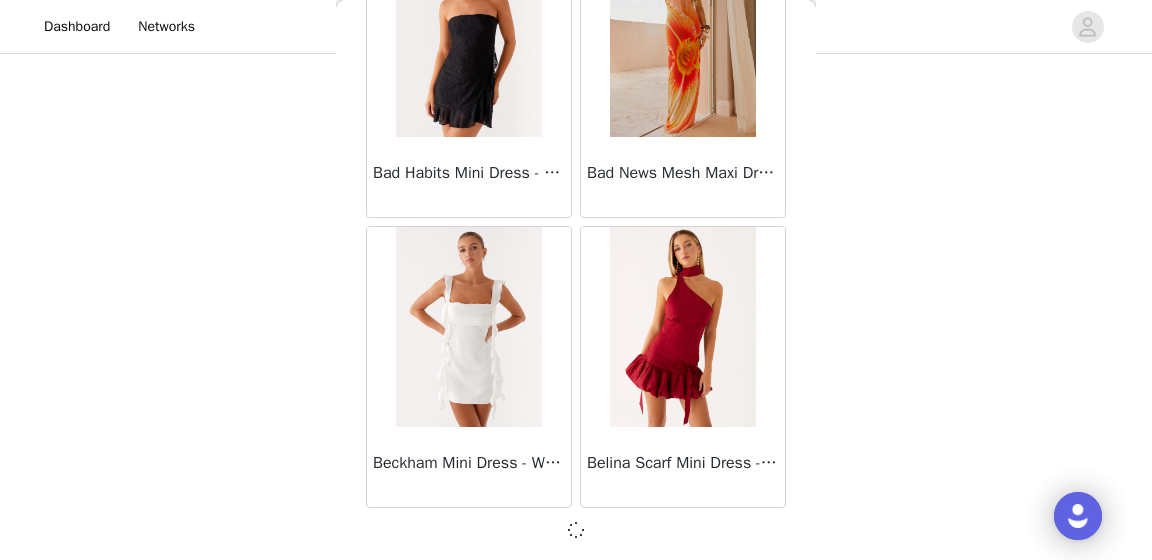 scroll, scrollTop: 489, scrollLeft: 0, axis: vertical 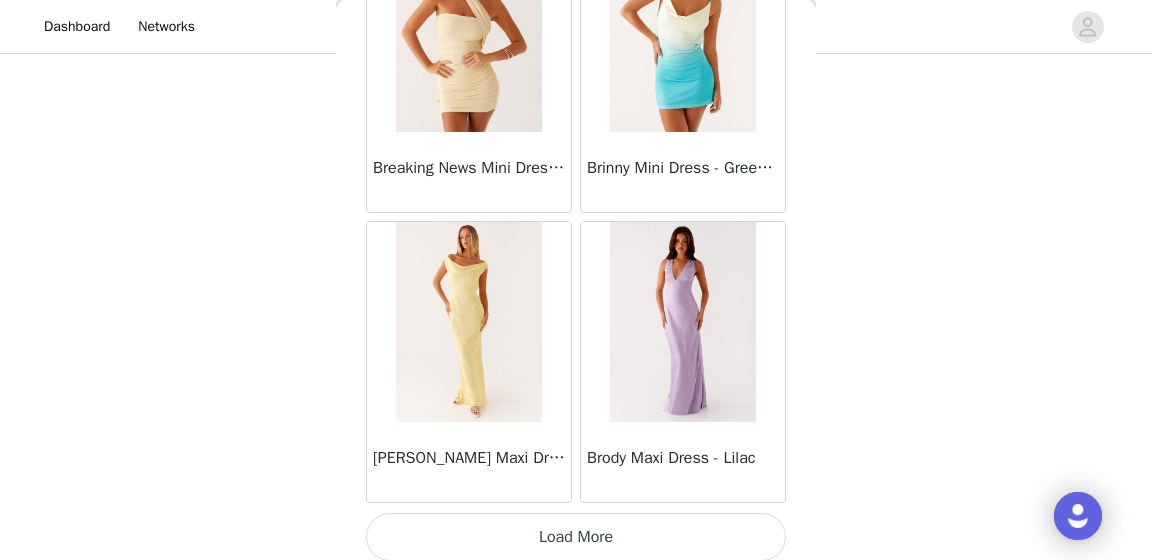 click on "Load More" at bounding box center [576, 537] 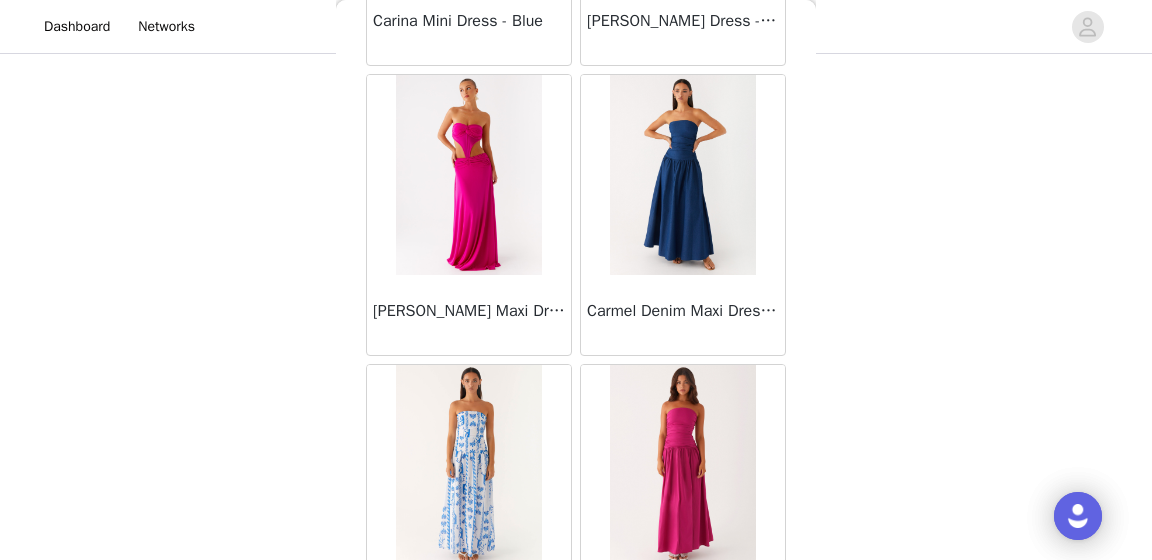 scroll, scrollTop: 11185, scrollLeft: 0, axis: vertical 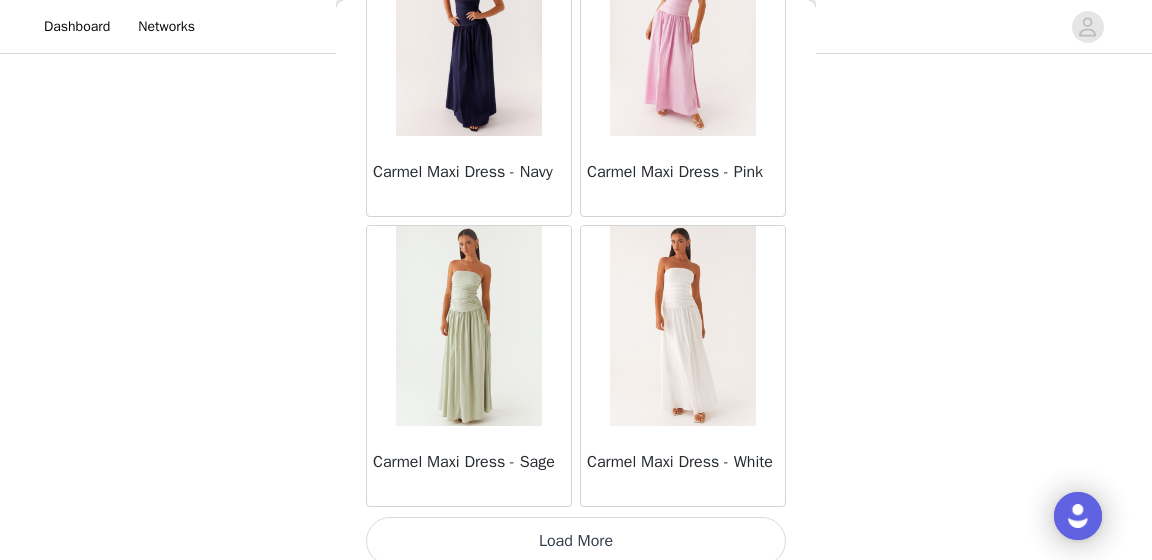 click on "Load More" at bounding box center [576, 541] 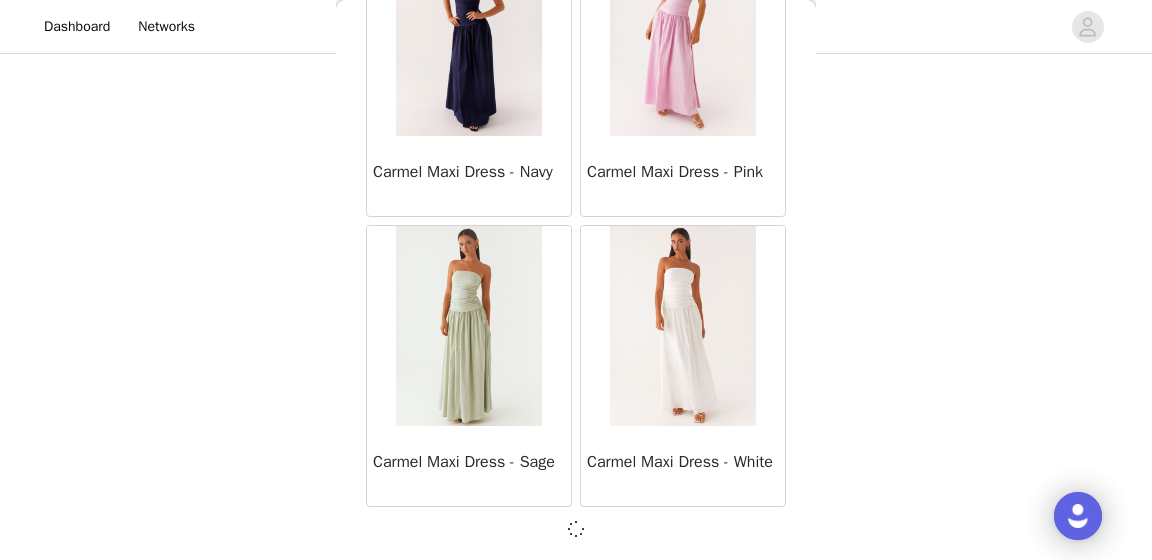 scroll, scrollTop: 11176, scrollLeft: 0, axis: vertical 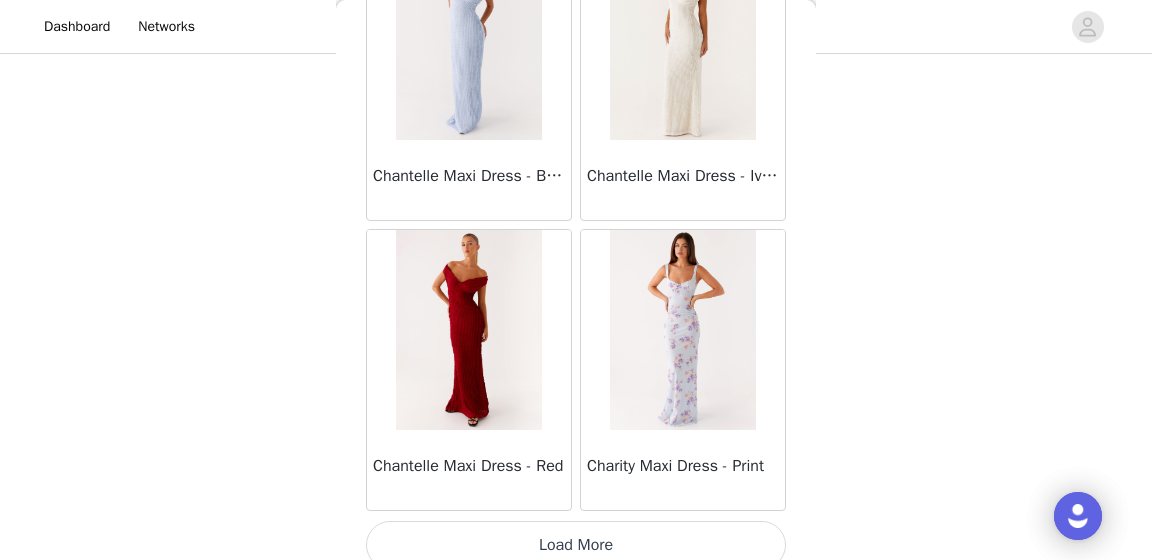 click on "Load More" at bounding box center [576, 545] 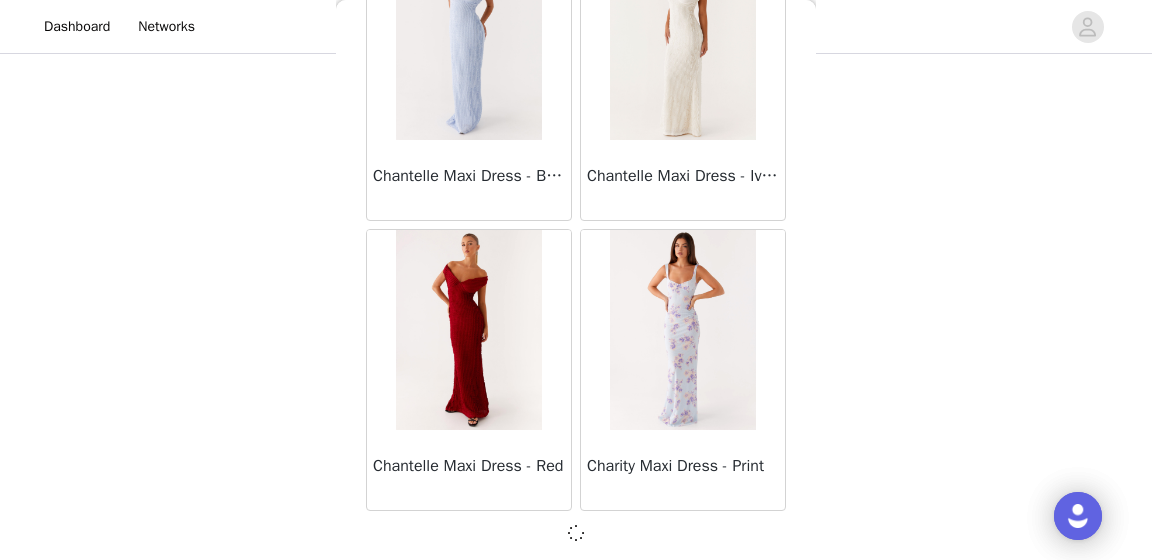 scroll, scrollTop: 494, scrollLeft: 0, axis: vertical 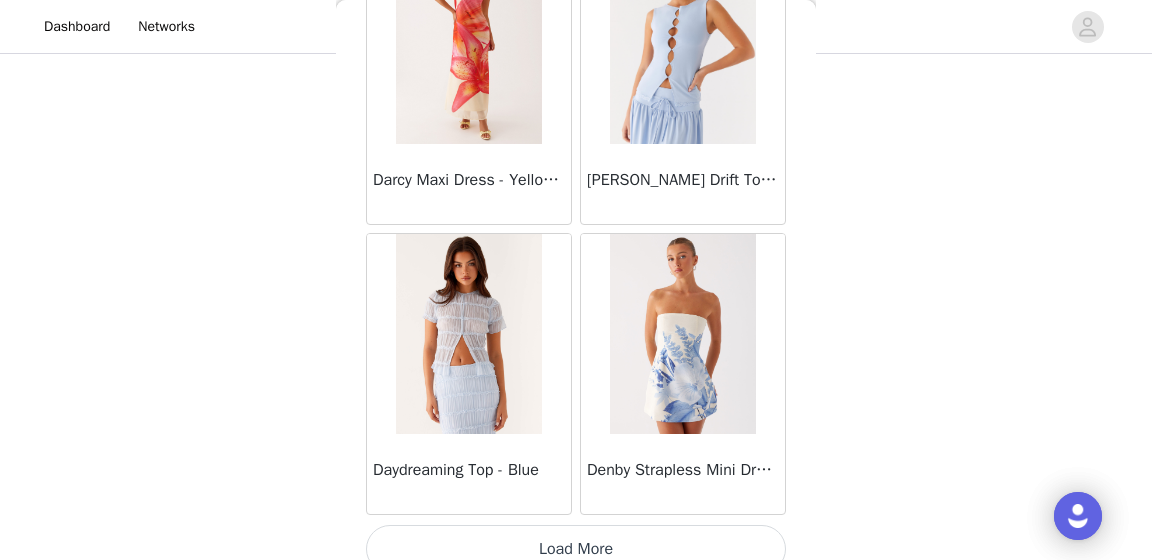 click on "Load More" at bounding box center (576, 549) 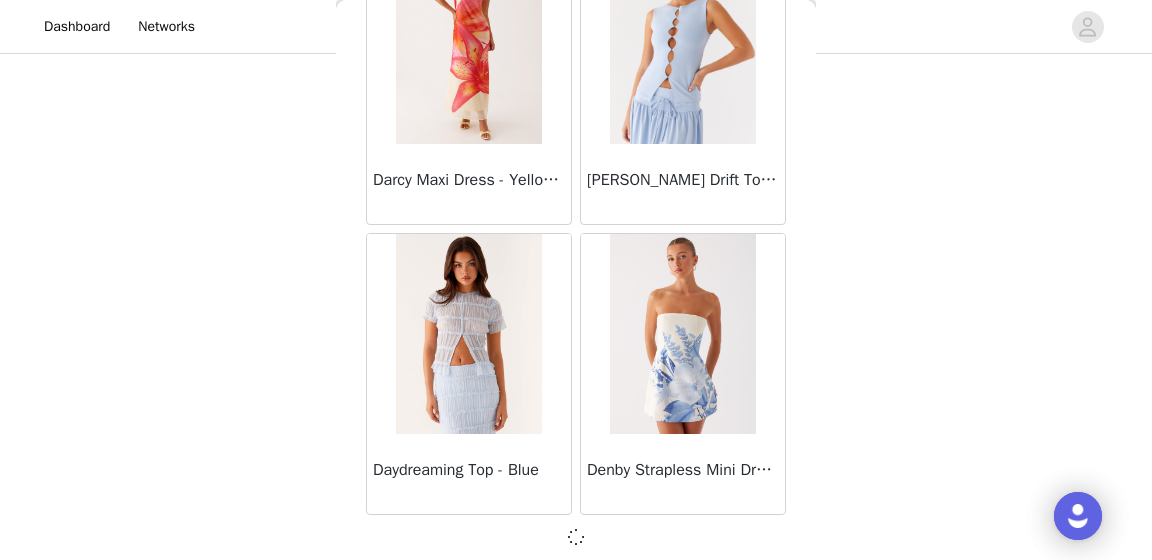 scroll, scrollTop: 16968, scrollLeft: 0, axis: vertical 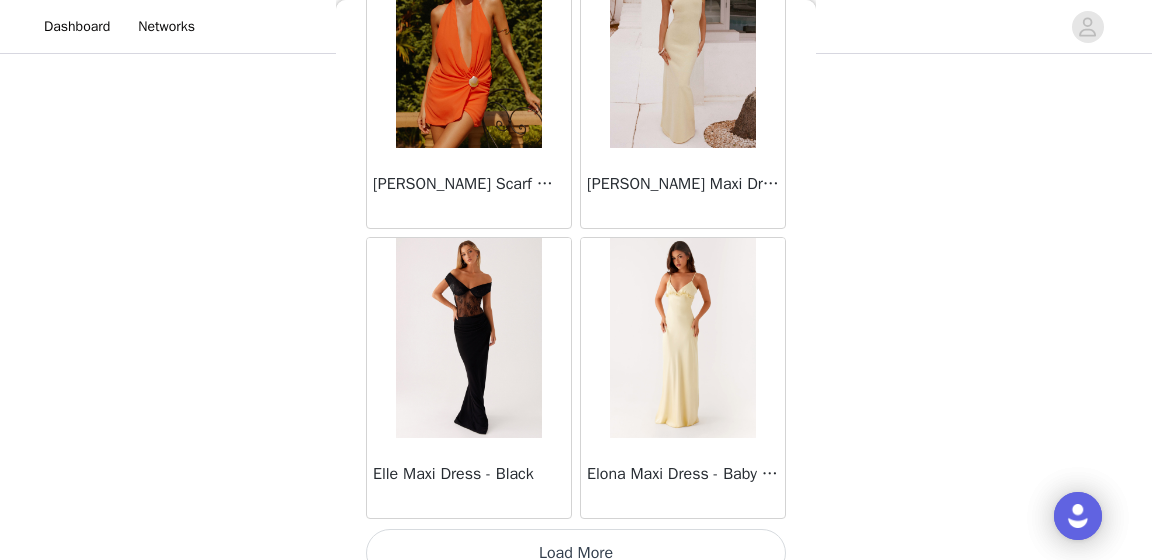 click on "Load More" at bounding box center (576, 553) 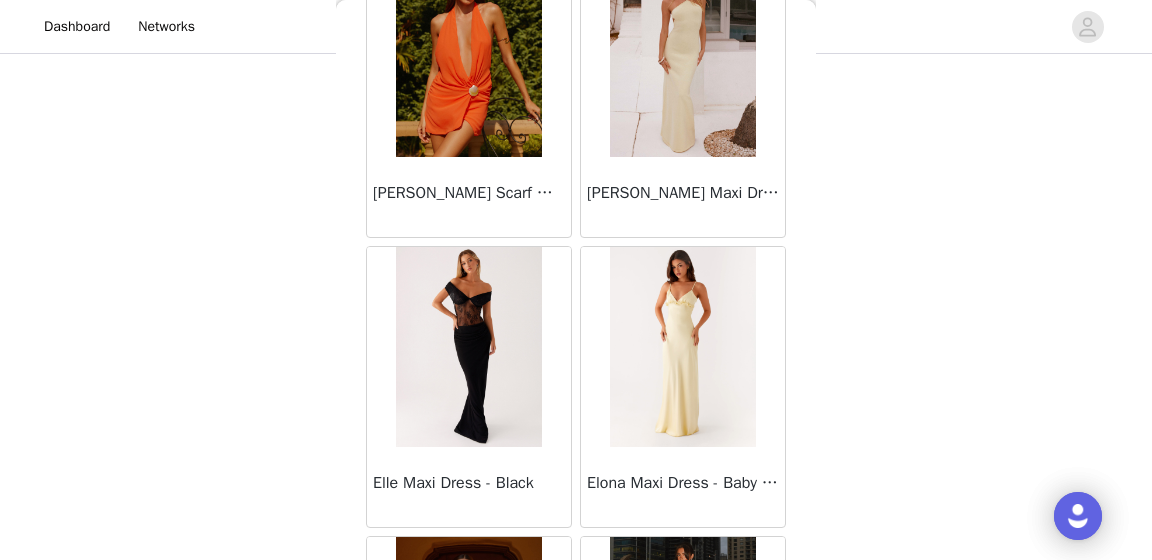 scroll, scrollTop: 489, scrollLeft: 0, axis: vertical 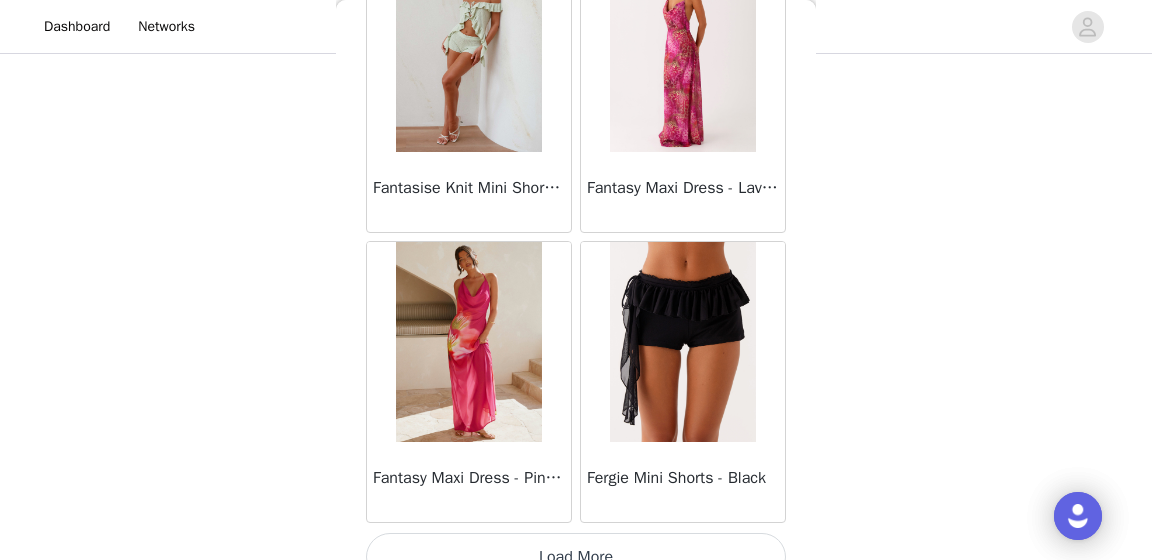 click on "Load More" at bounding box center (576, 557) 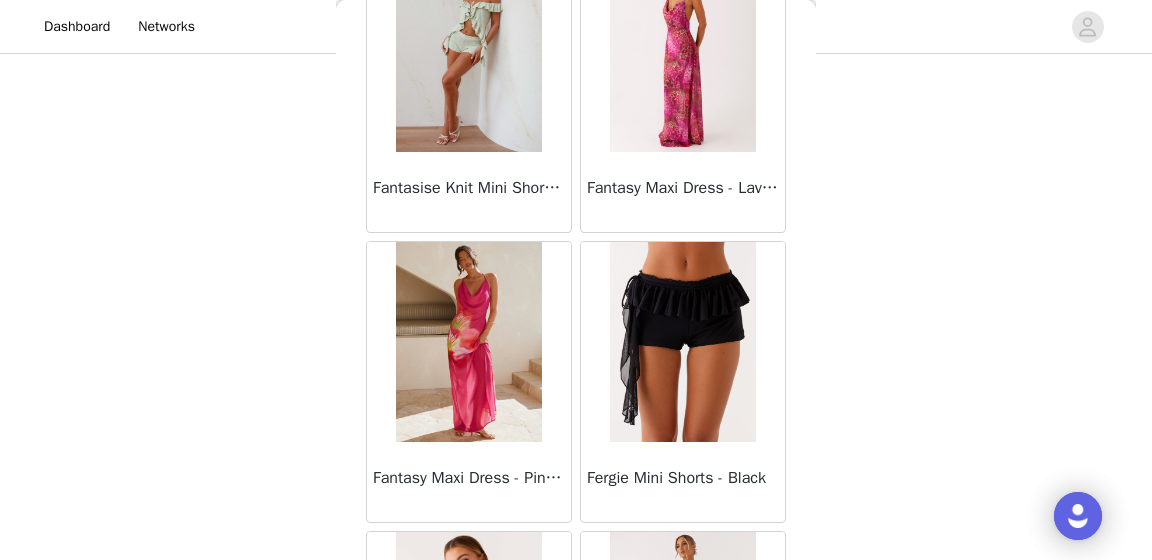 scroll, scrollTop: 491, scrollLeft: 0, axis: vertical 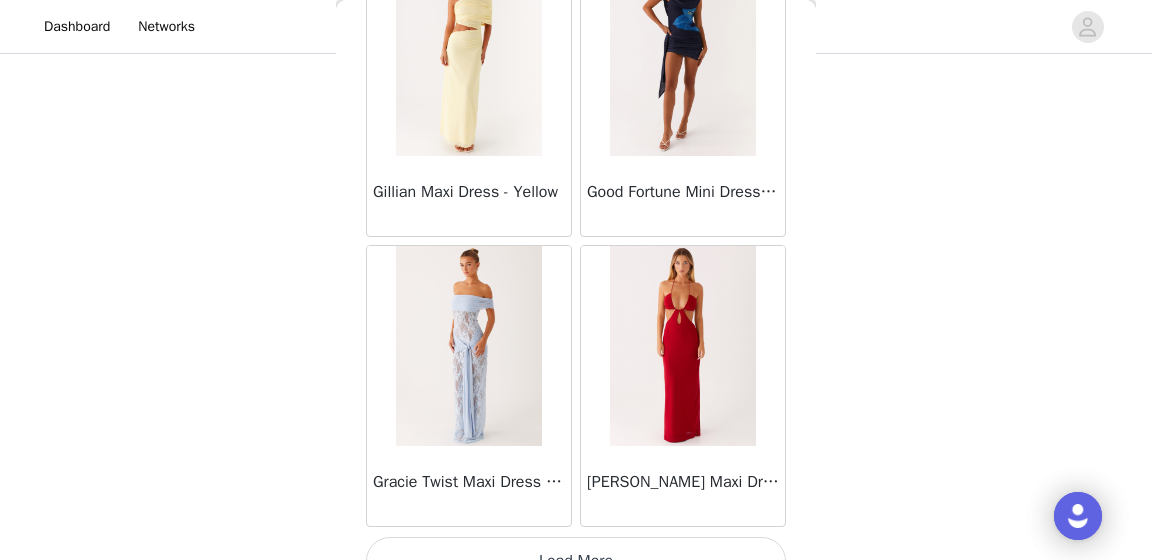 click on "Load More" at bounding box center (576, 561) 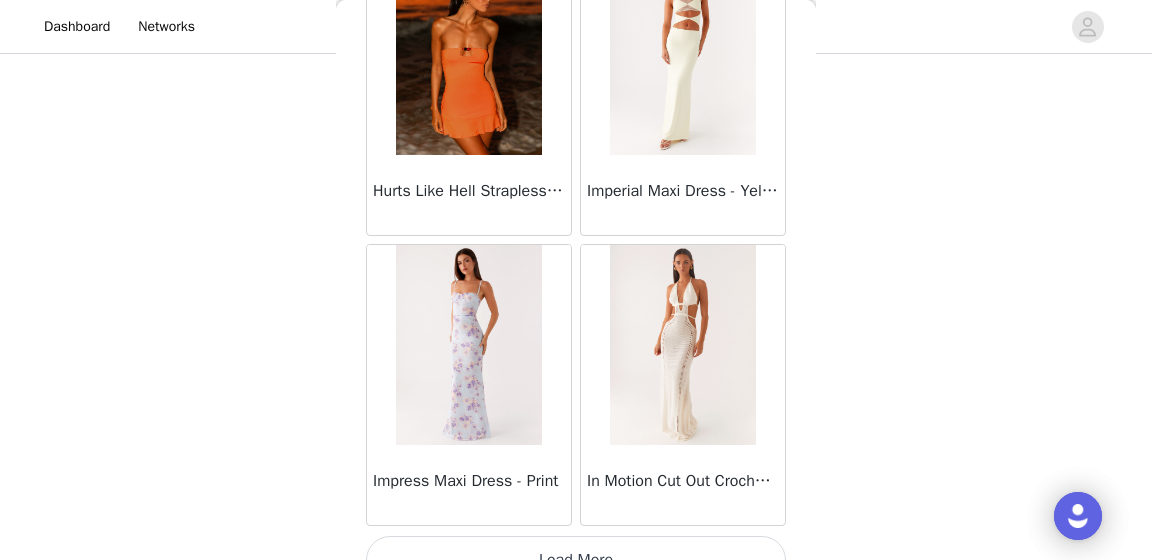 scroll, scrollTop: 28563, scrollLeft: 0, axis: vertical 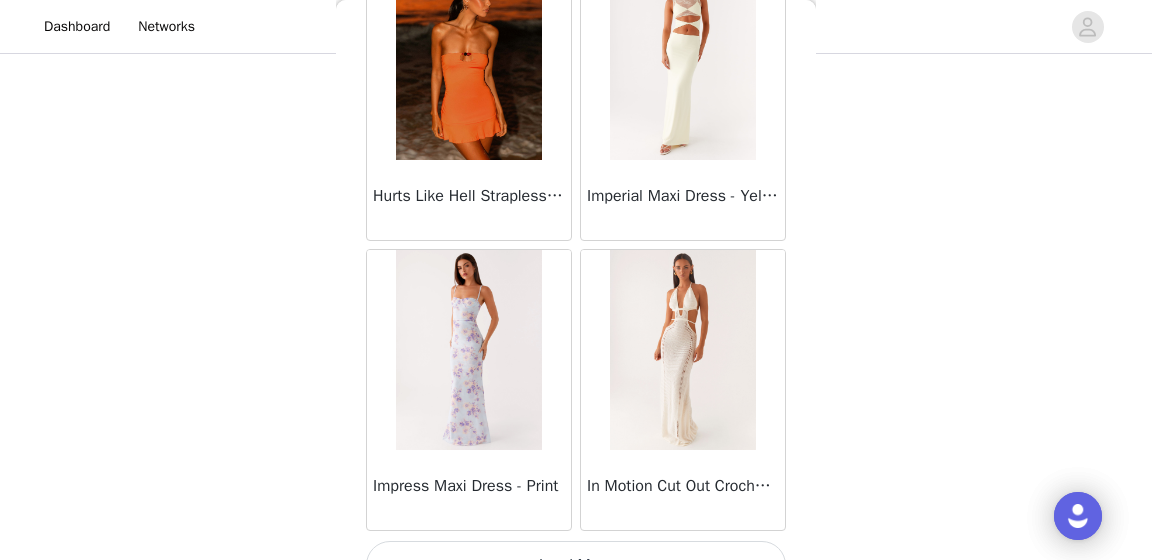 click on "Load More" at bounding box center [576, 565] 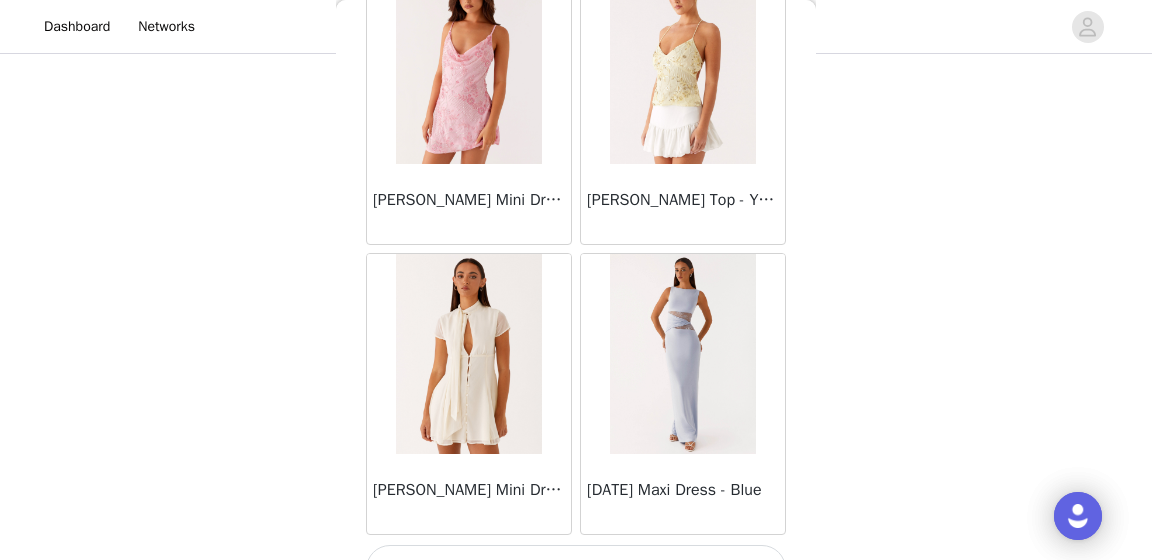 click on "Load More" at bounding box center (576, 569) 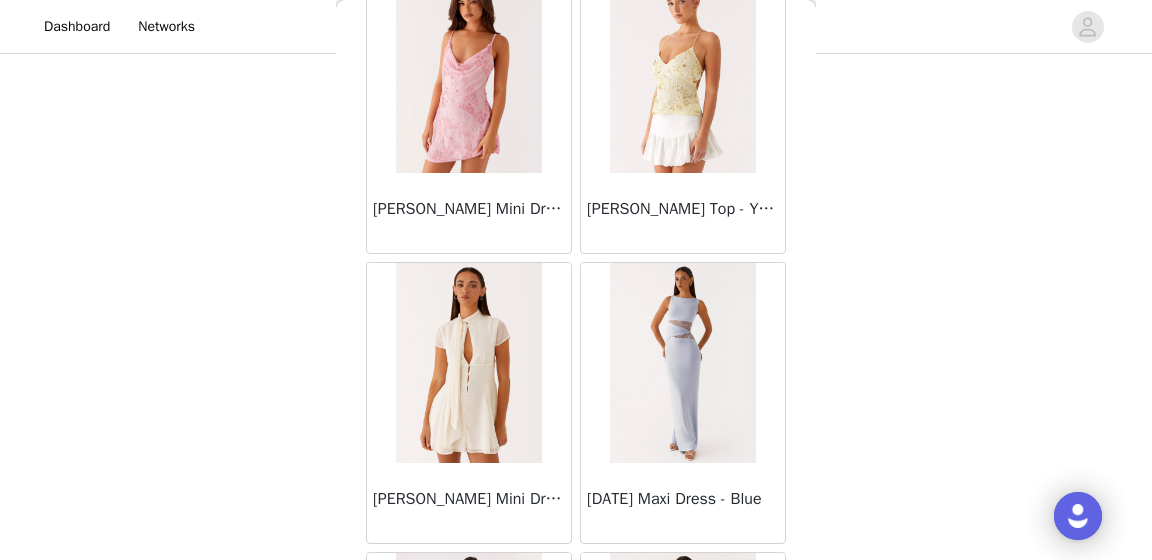 scroll, scrollTop: 489, scrollLeft: 0, axis: vertical 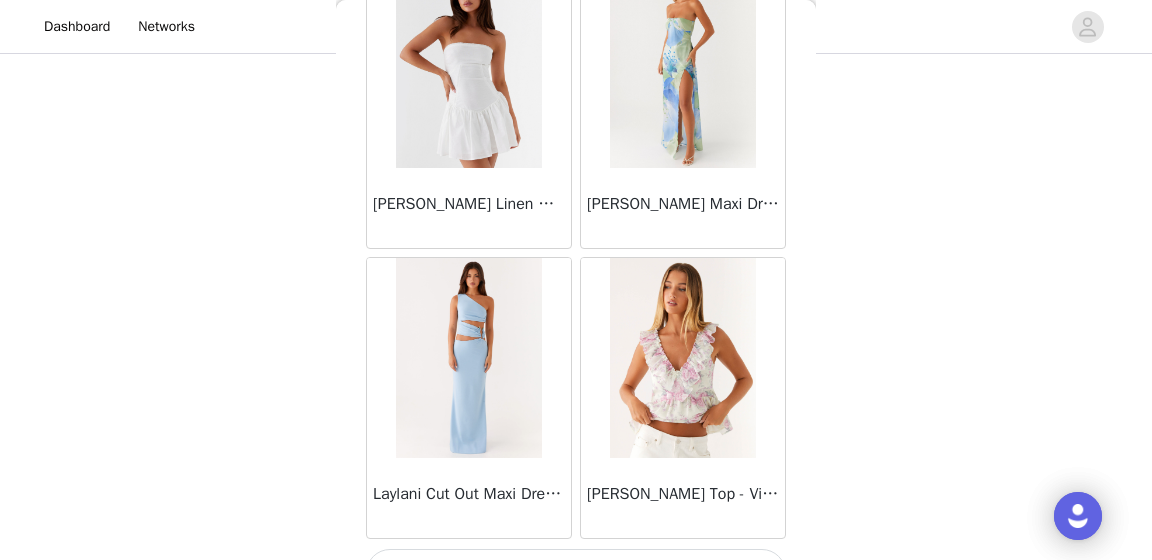 click on "Load More" at bounding box center [576, 573] 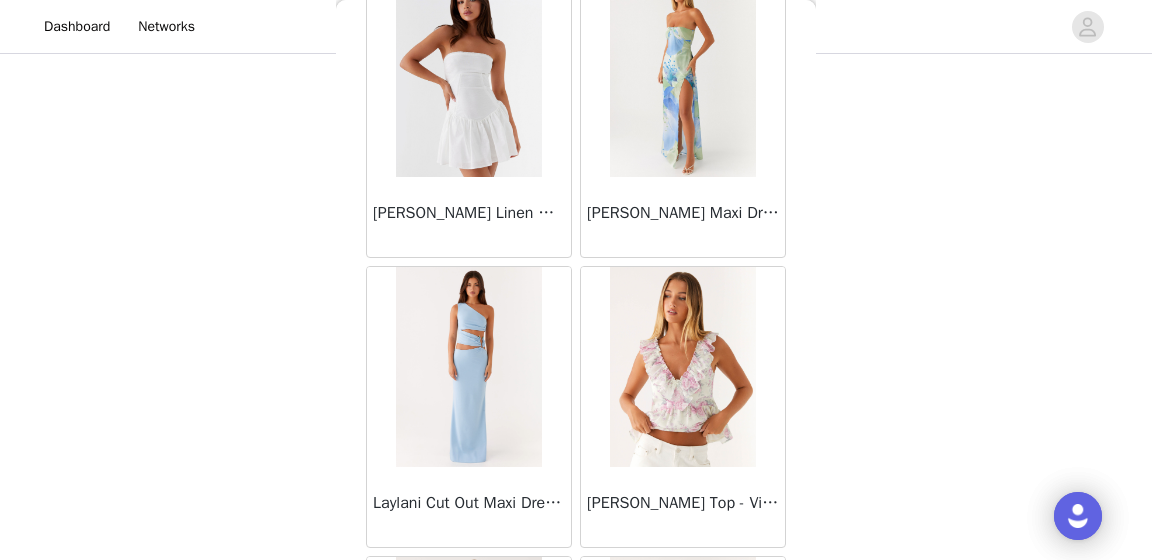 scroll, scrollTop: 489, scrollLeft: 0, axis: vertical 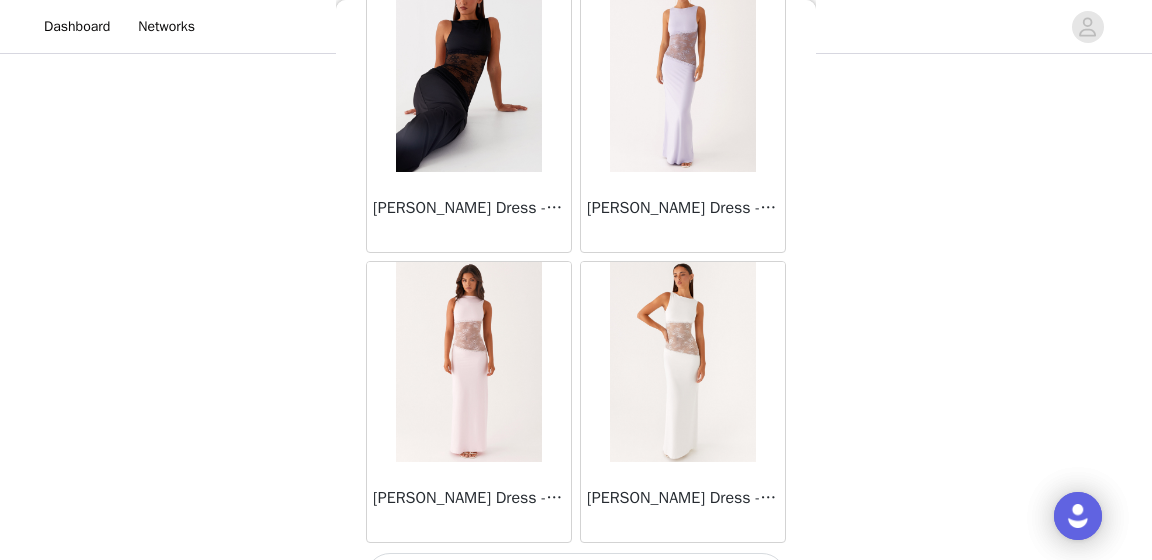 click on "Load More" at bounding box center (576, 577) 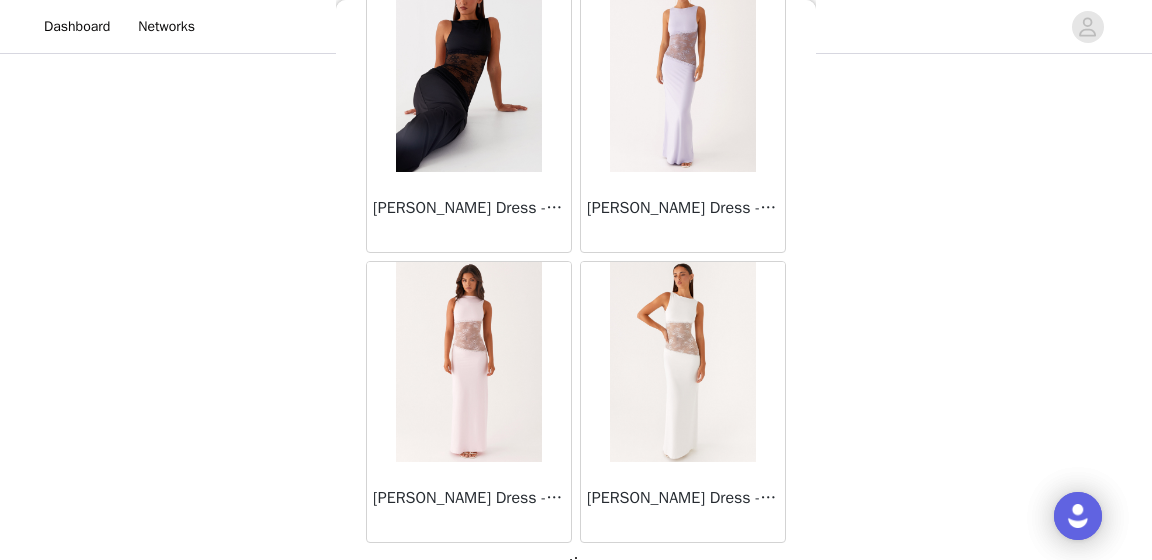 scroll, scrollTop: 496, scrollLeft: 0, axis: vertical 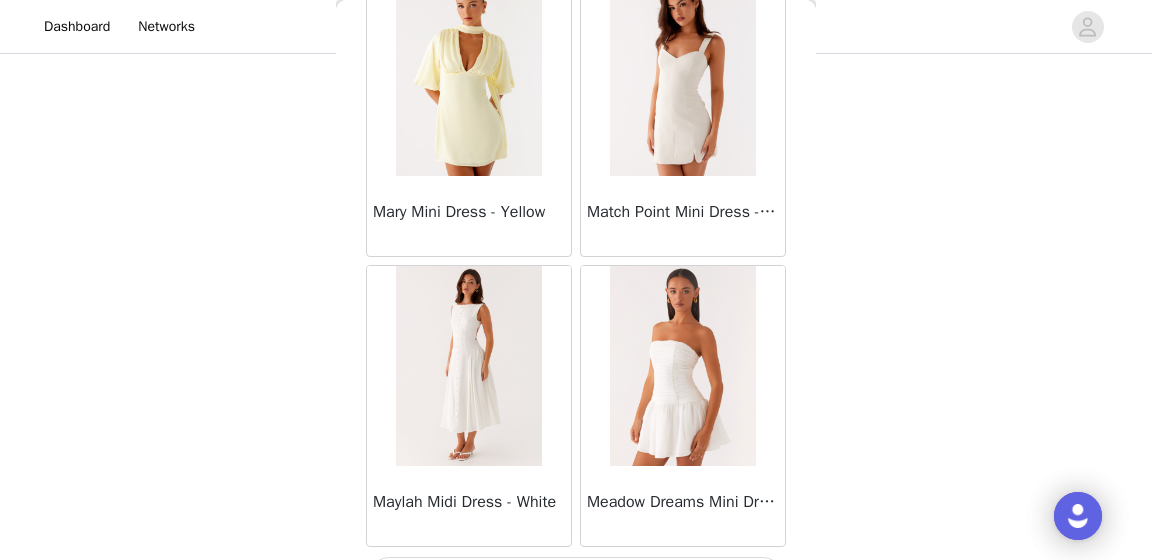 click on "Load More" at bounding box center [576, 581] 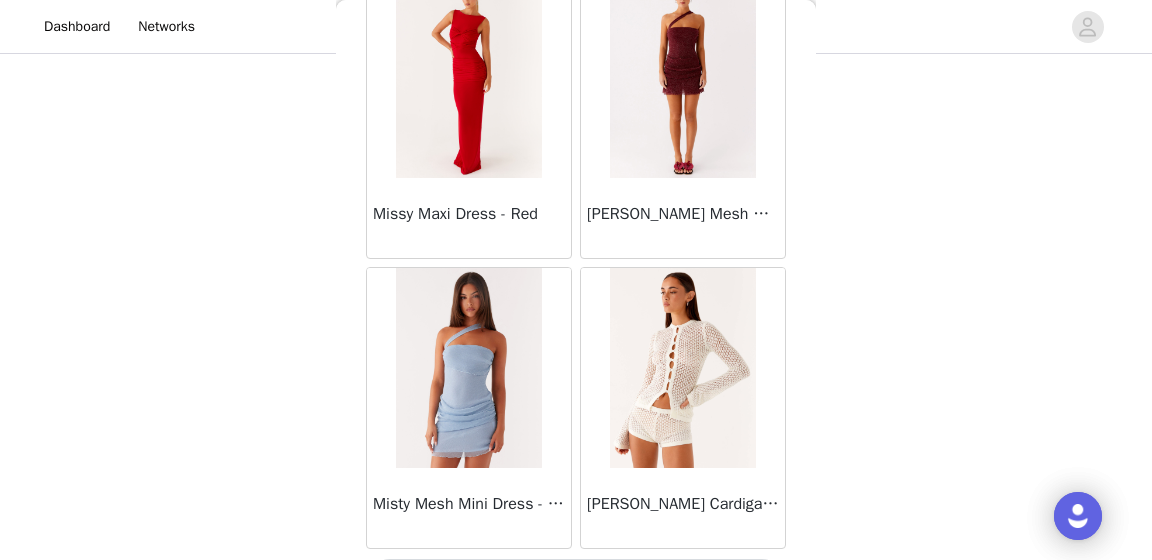 scroll, scrollTop: 43041, scrollLeft: 0, axis: vertical 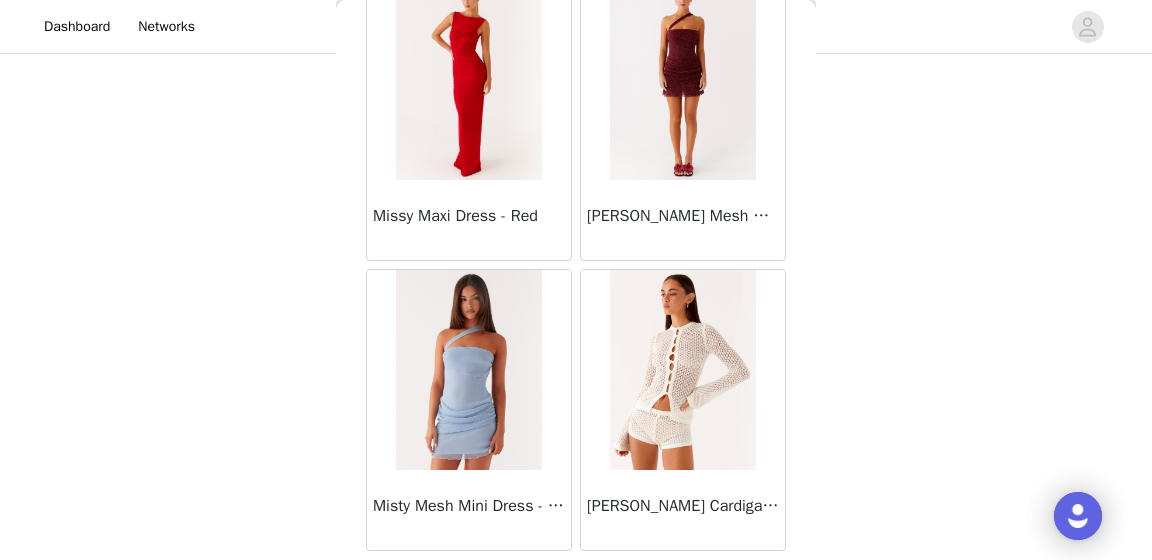 click on "Load More" at bounding box center [576, 585] 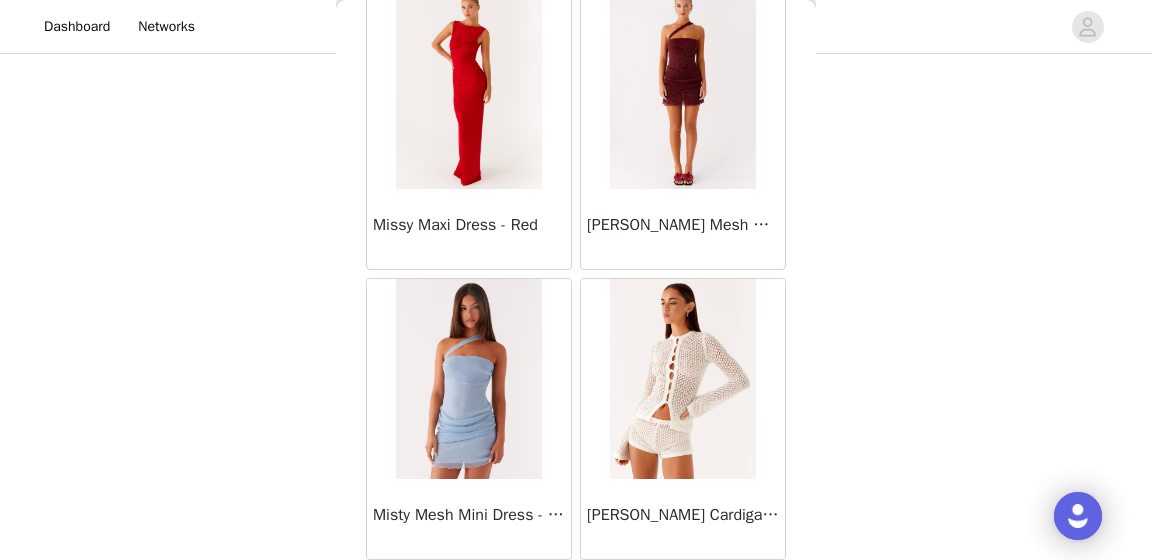 scroll, scrollTop: 489, scrollLeft: 0, axis: vertical 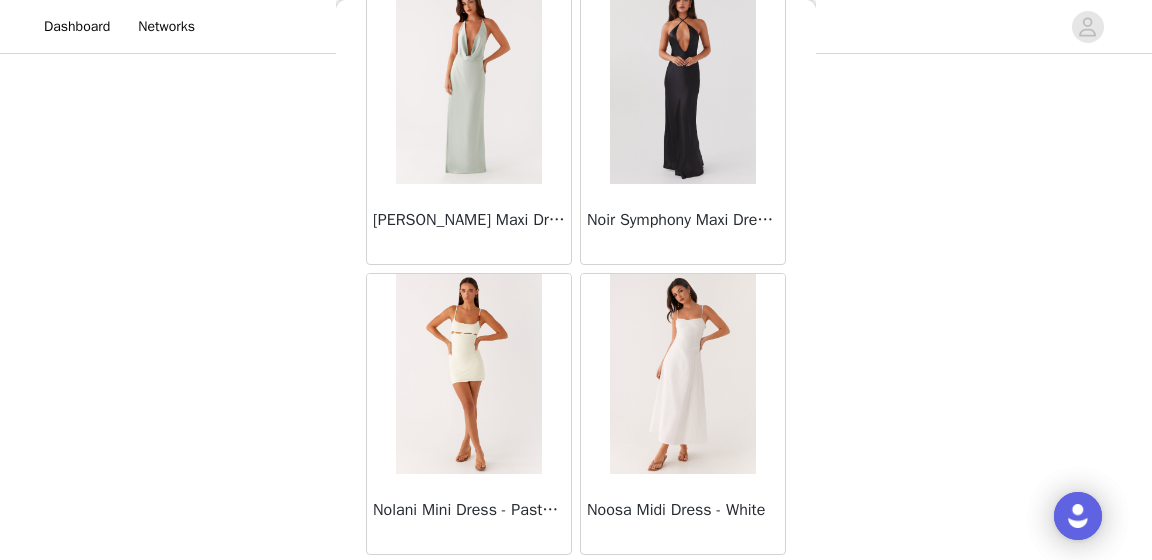 click on "Load More" at bounding box center [576, 589] 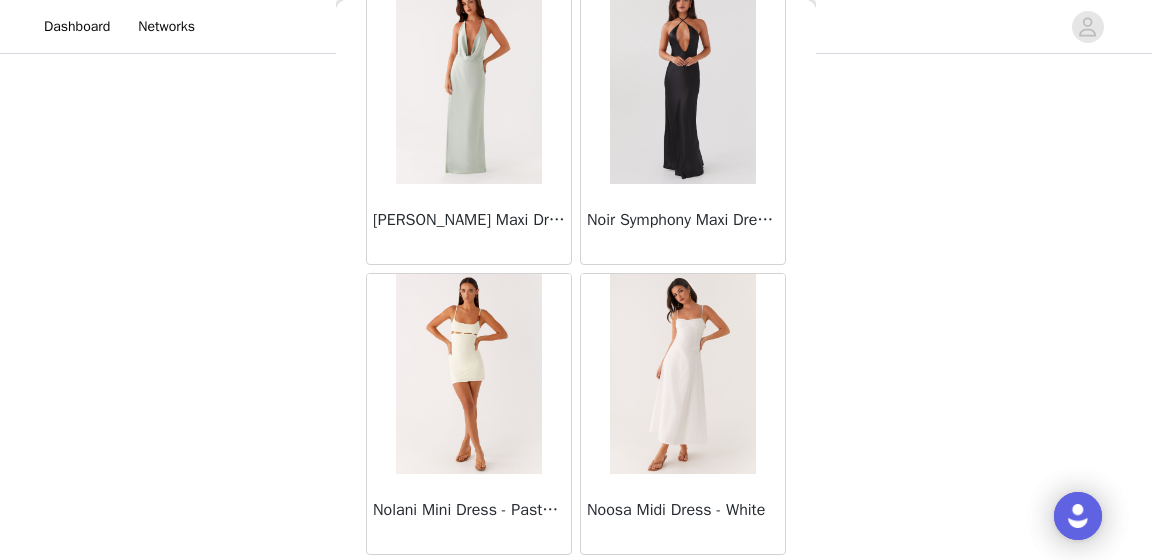 scroll, scrollTop: 45928, scrollLeft: 0, axis: vertical 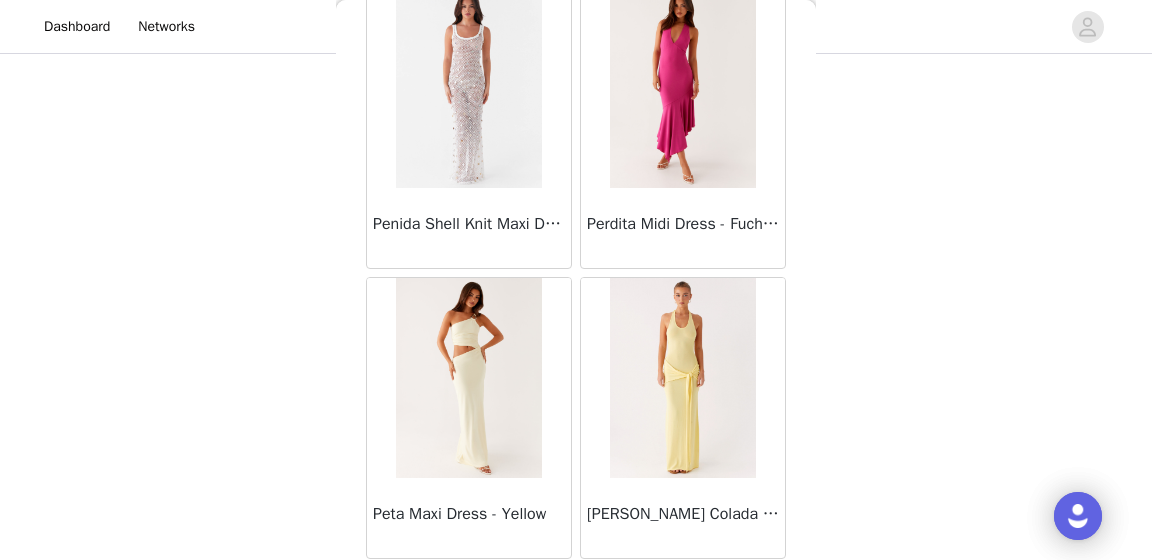 click on "Load More" at bounding box center [576, 593] 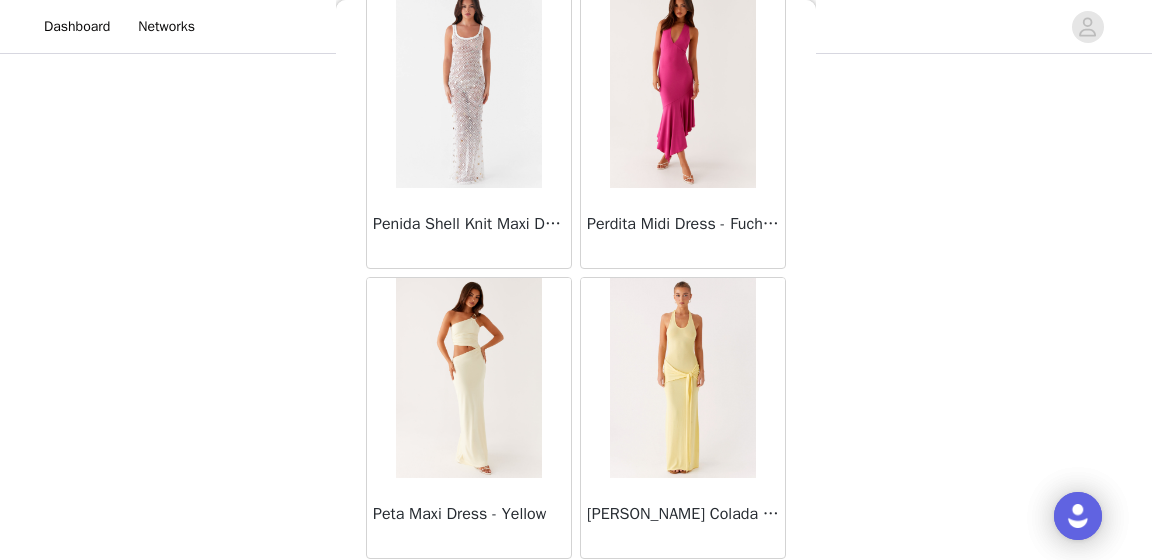 scroll, scrollTop: 48824, scrollLeft: 0, axis: vertical 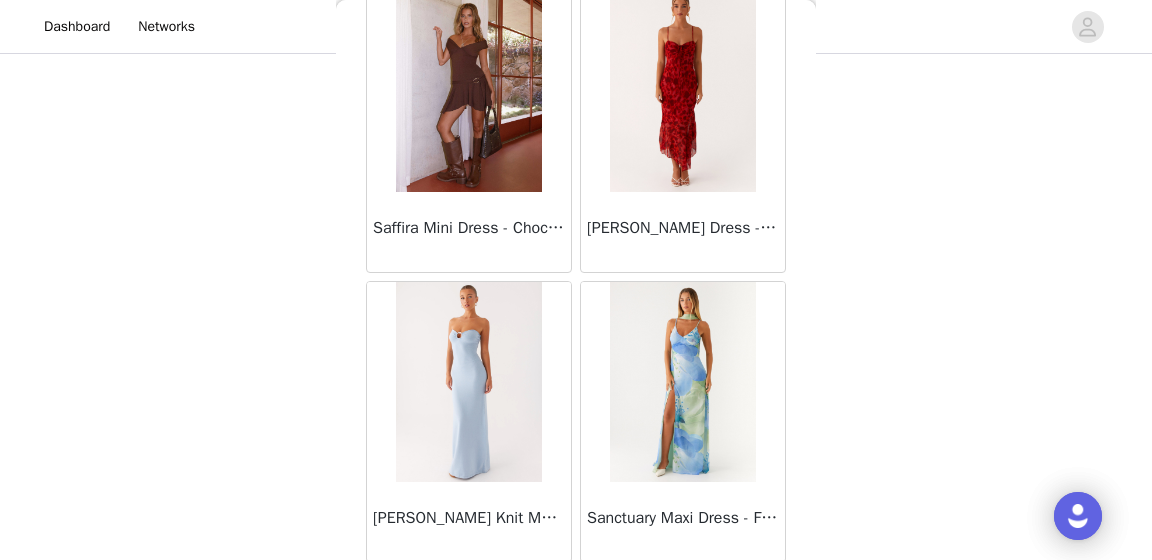 click on "Load More" at bounding box center (576, 597) 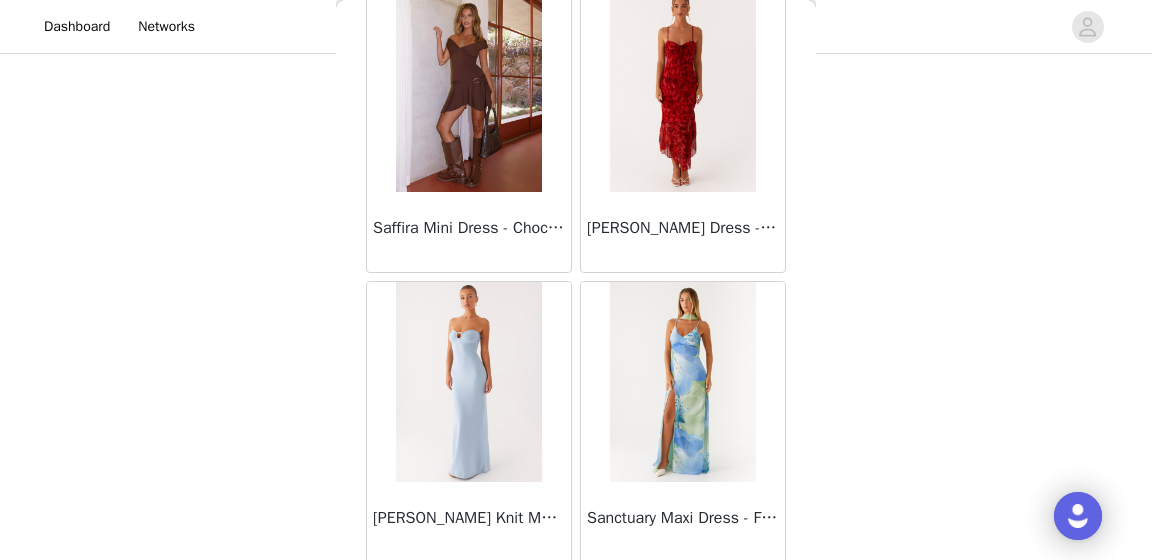 scroll, scrollTop: 51720, scrollLeft: 0, axis: vertical 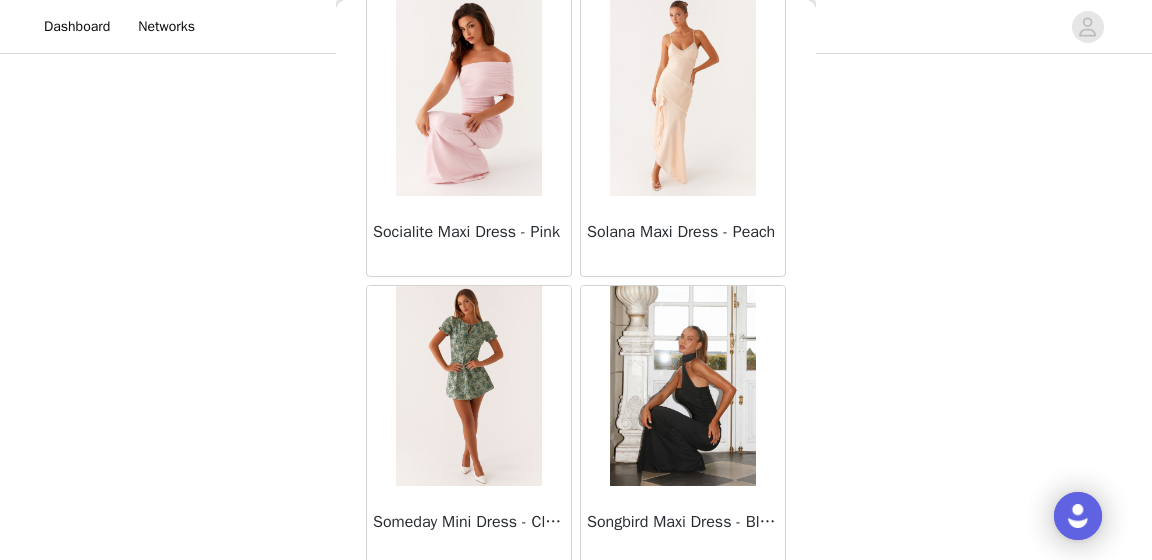 click on "Load More" at bounding box center (576, 601) 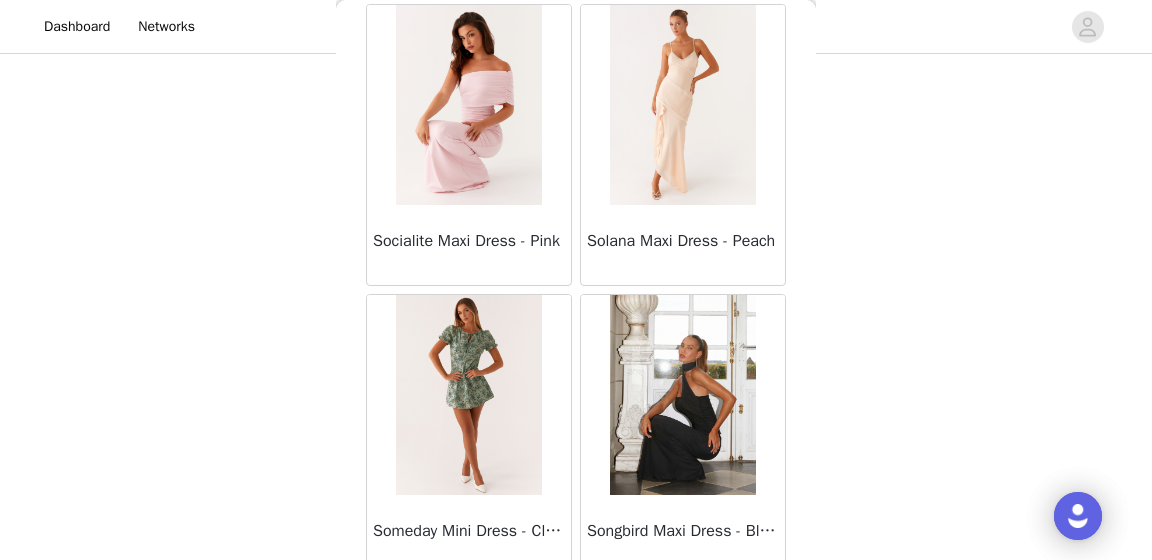 scroll, scrollTop: 489, scrollLeft: 0, axis: vertical 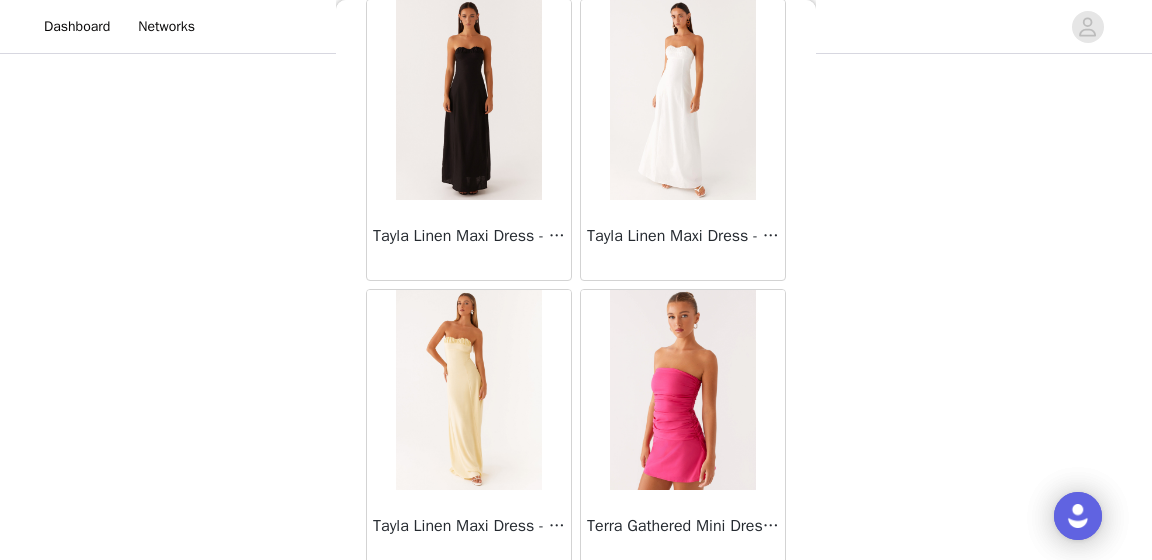 click on "Load More" at bounding box center (576, 605) 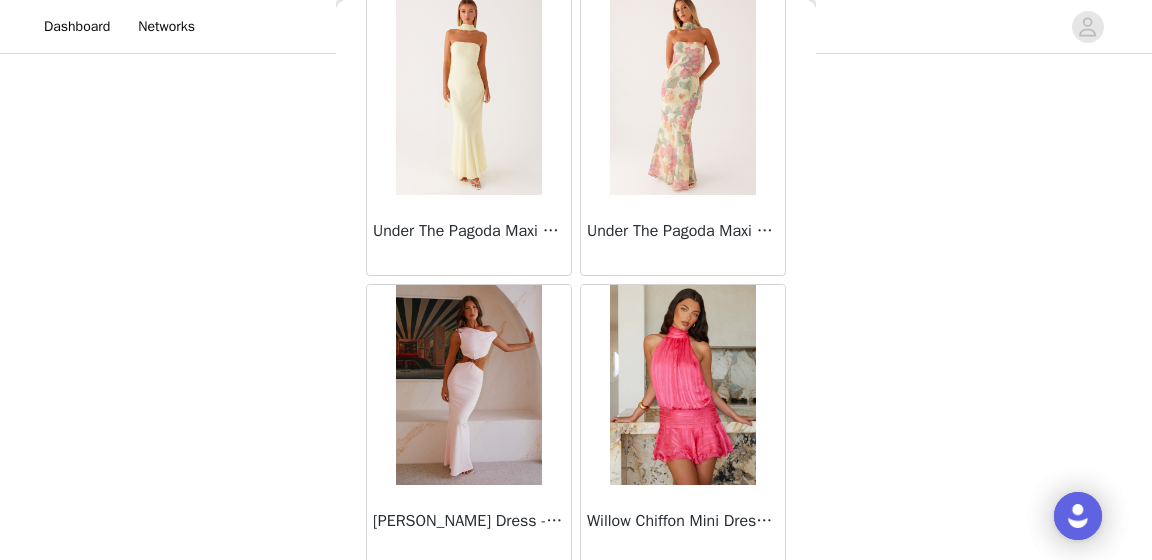 scroll, scrollTop: 60422, scrollLeft: 0, axis: vertical 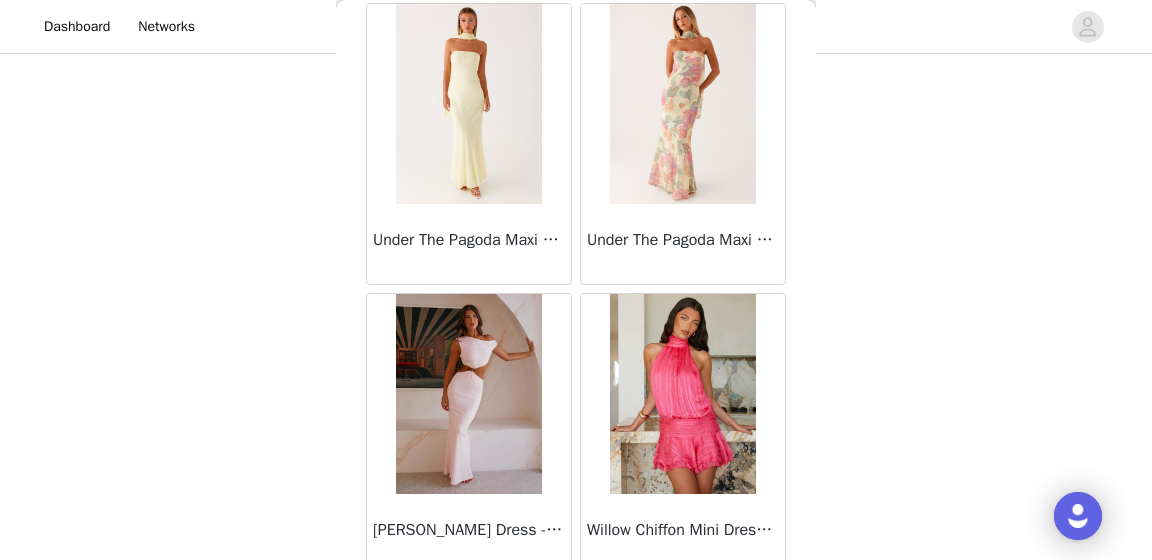 click on "Load More" at bounding box center (576, 609) 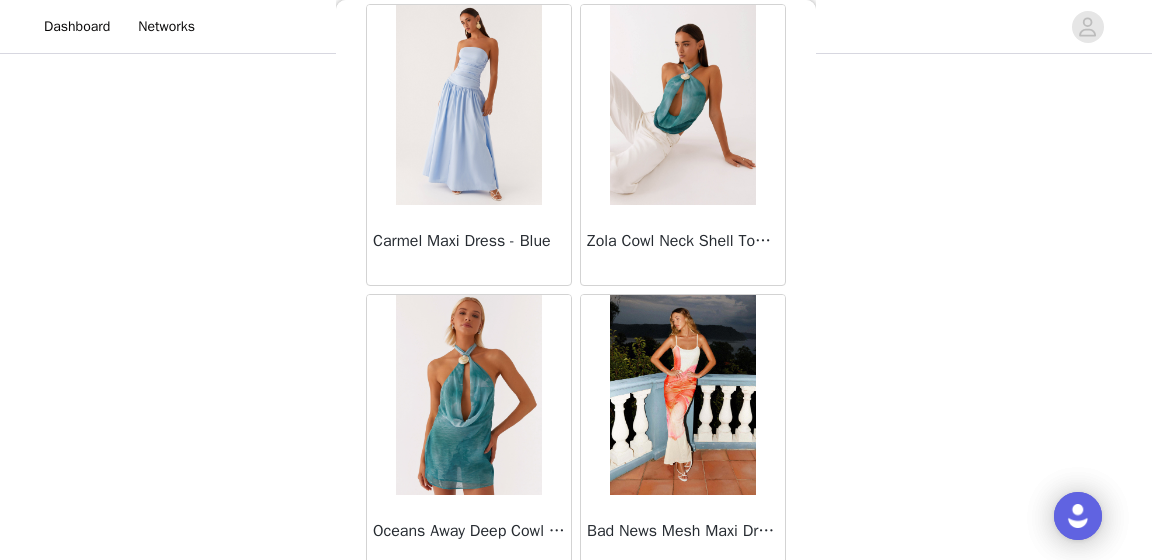scroll, scrollTop: 63313, scrollLeft: 0, axis: vertical 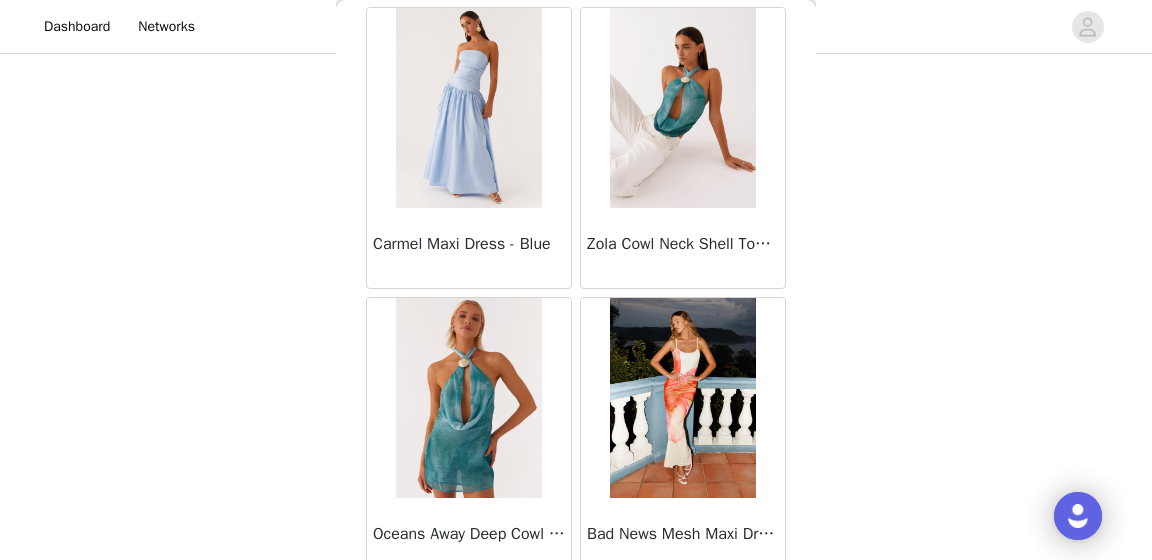 click on "Load More" at bounding box center [576, 613] 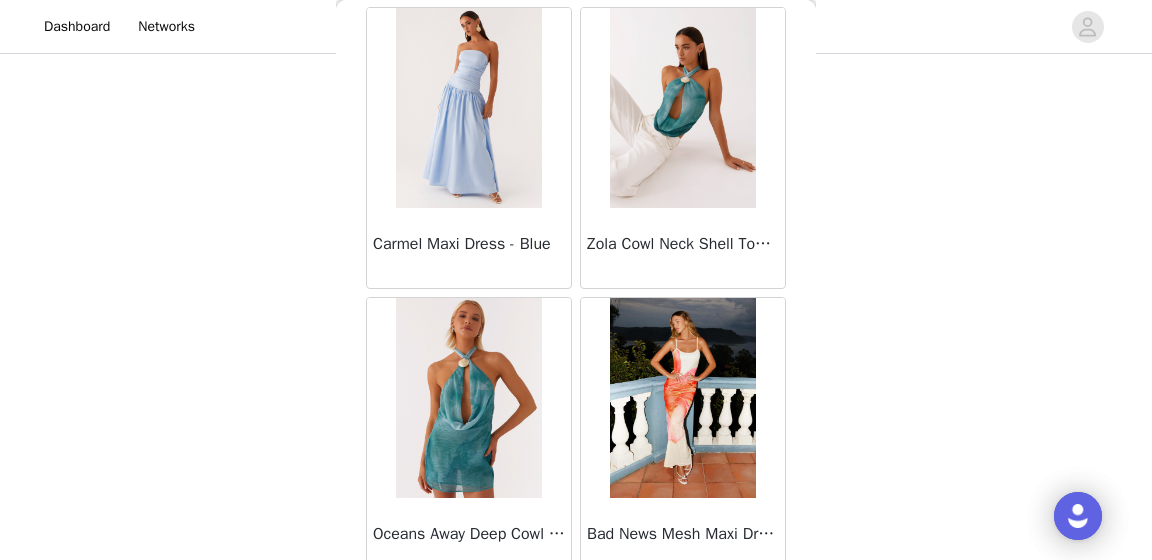 scroll, scrollTop: 490, scrollLeft: 0, axis: vertical 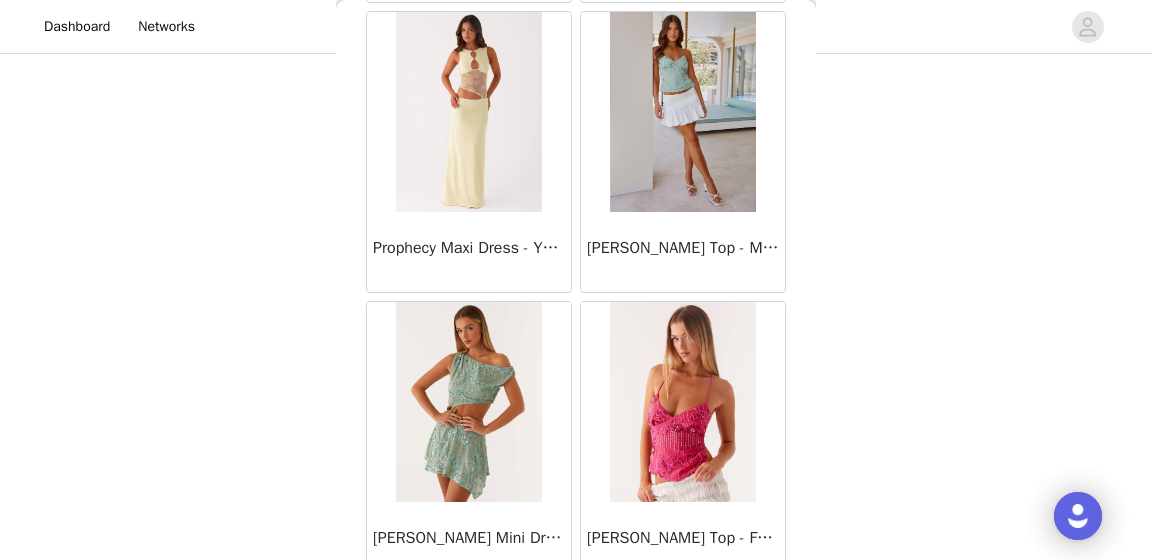 click at bounding box center (468, 402) 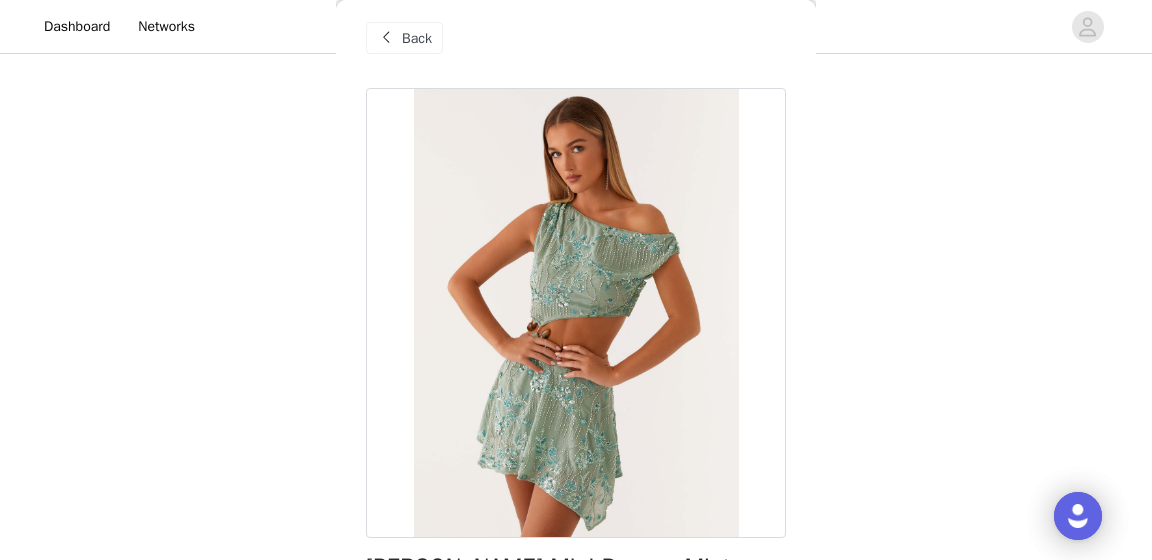 scroll, scrollTop: 1, scrollLeft: 0, axis: vertical 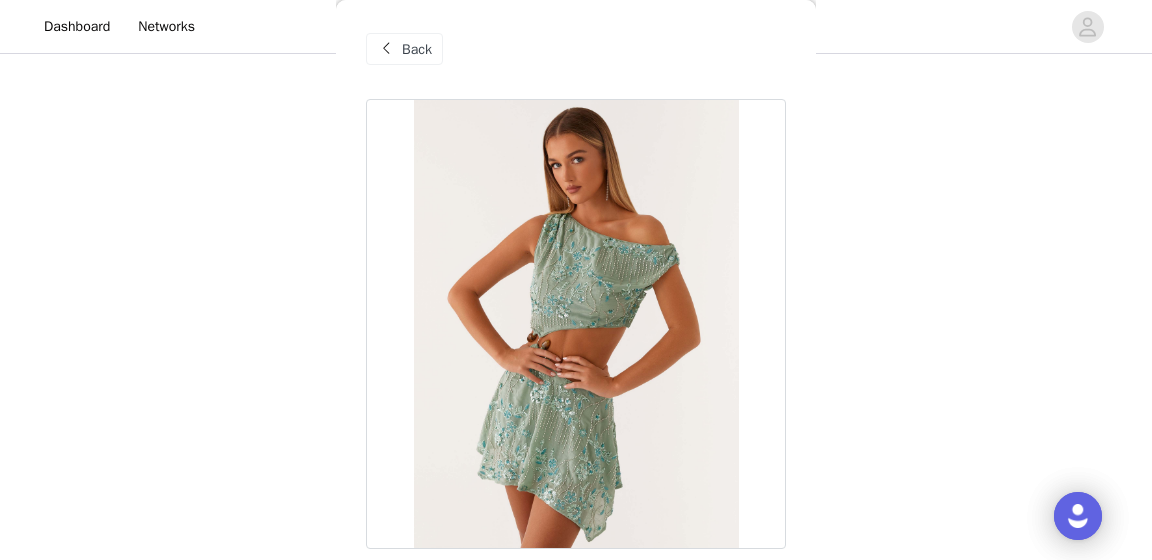 click at bounding box center [576, 324] 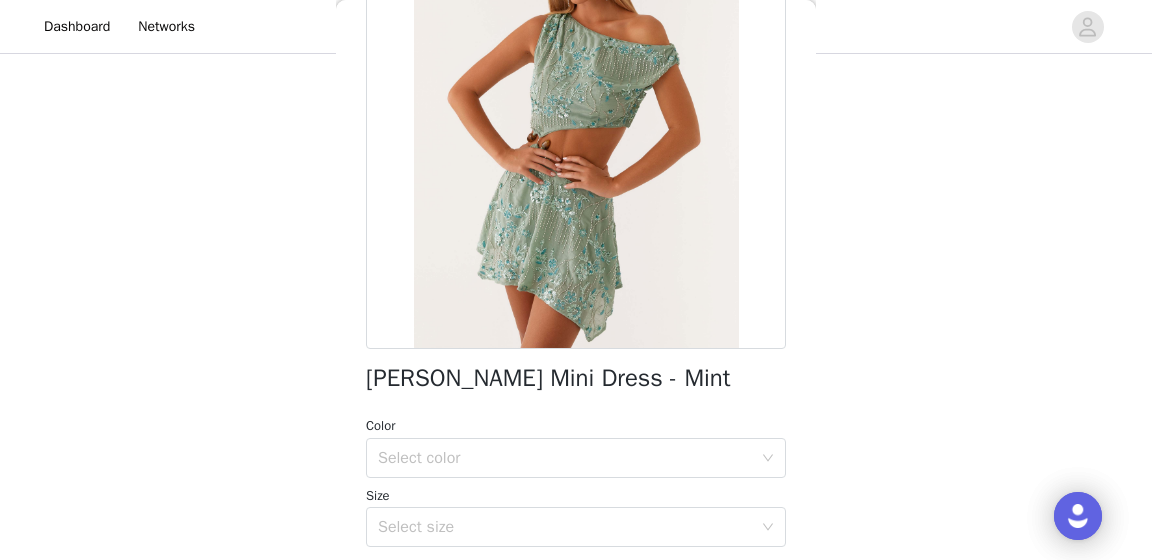 scroll, scrollTop: 363, scrollLeft: 0, axis: vertical 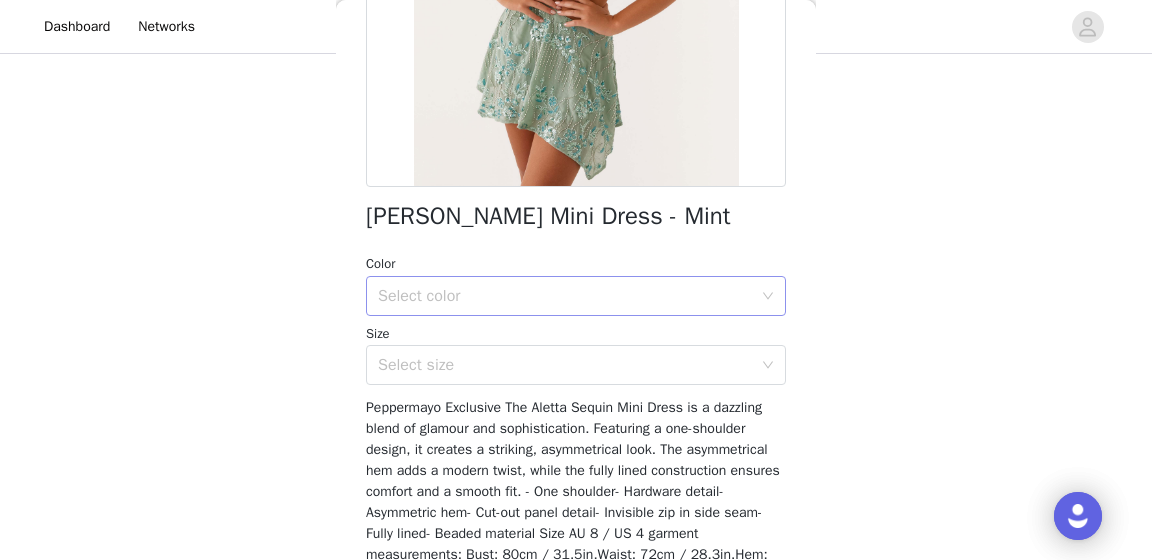 click on "Select color" at bounding box center [569, 296] 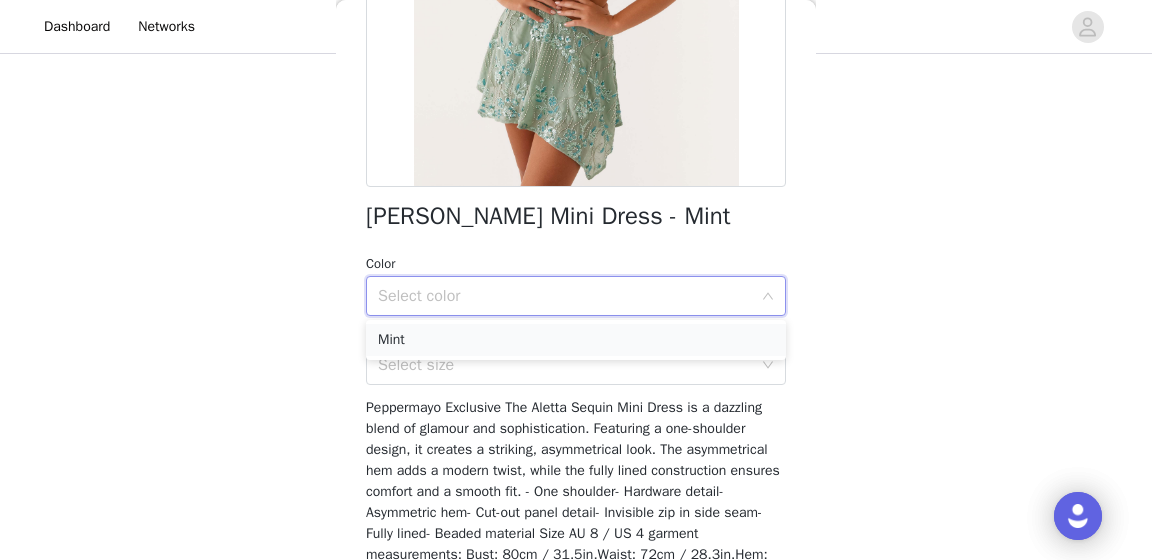 click on "Mint" at bounding box center (576, 340) 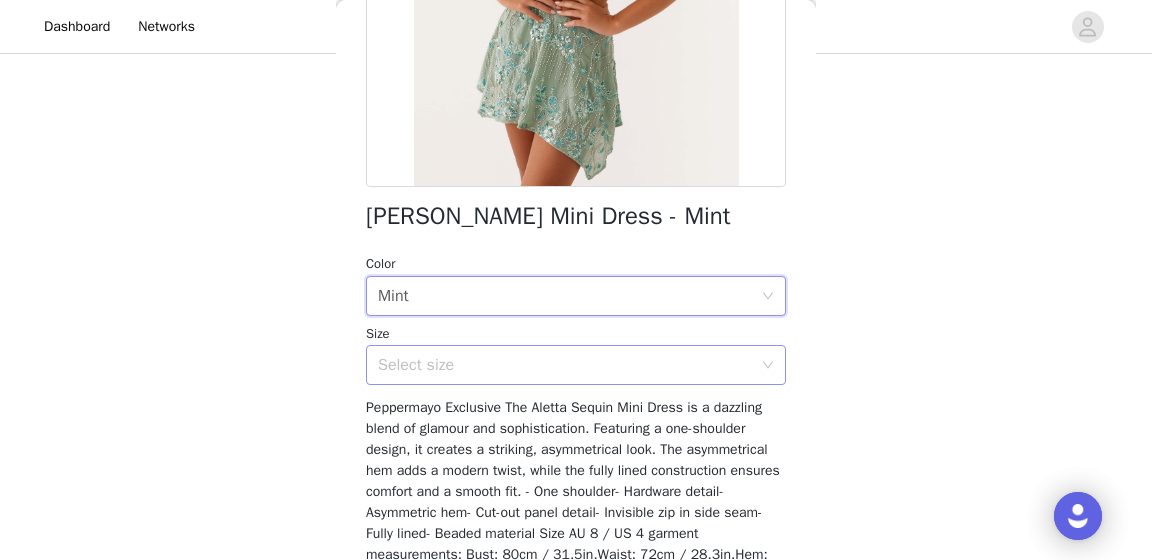 click on "Select size" at bounding box center (565, 365) 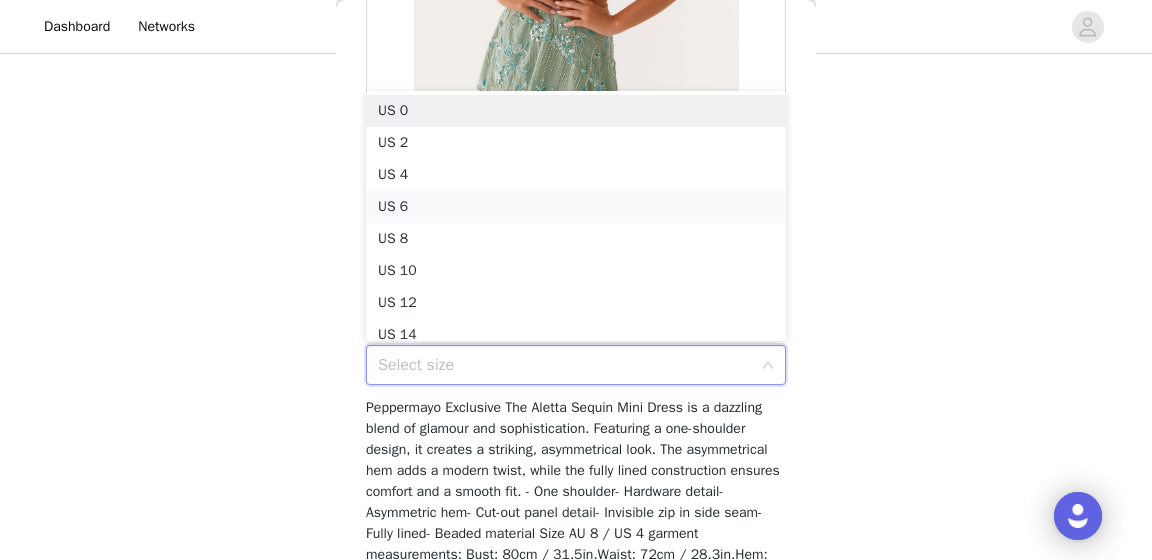 scroll, scrollTop: 7, scrollLeft: 0, axis: vertical 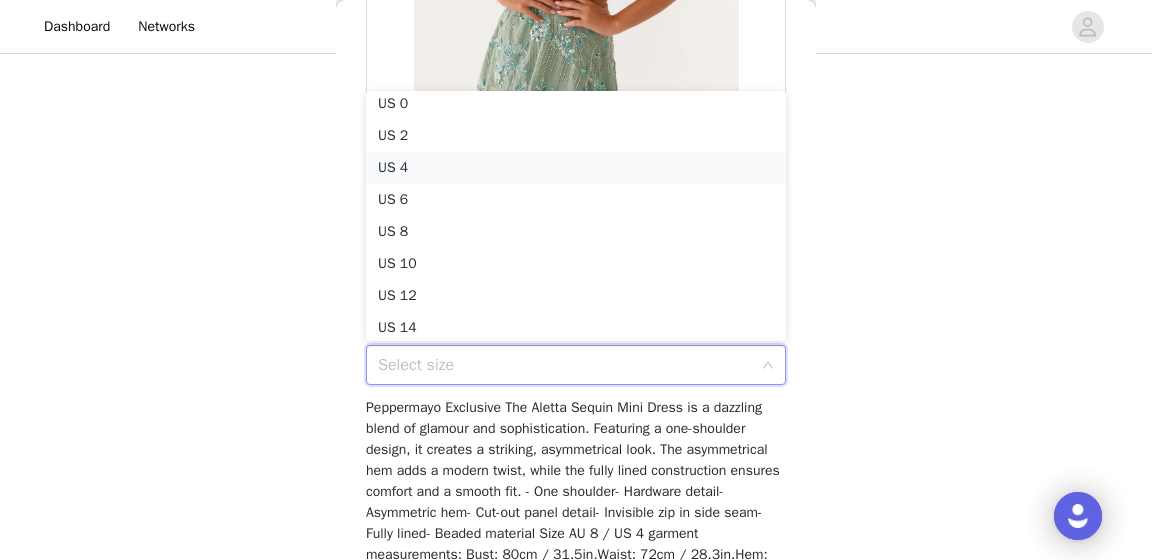 click on "US 4" at bounding box center (576, 168) 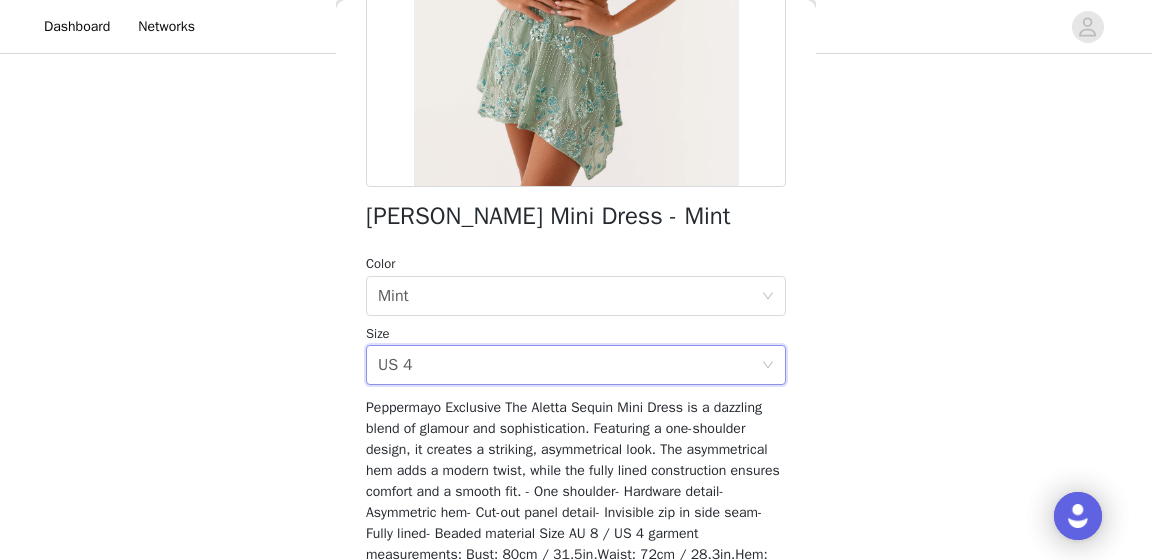 scroll, scrollTop: 500, scrollLeft: 0, axis: vertical 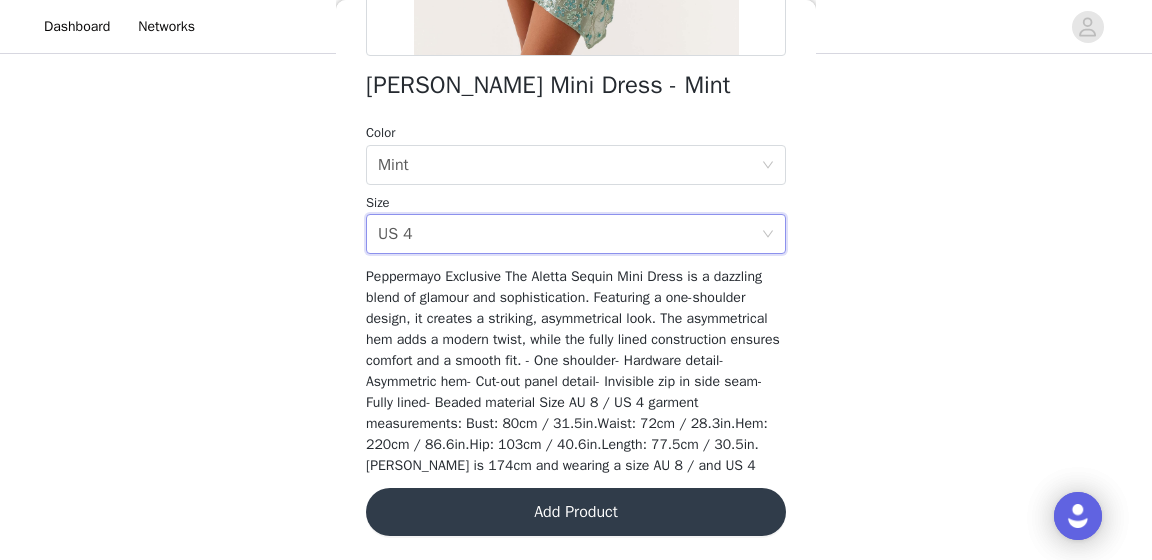 click on "Add Product" at bounding box center (576, 512) 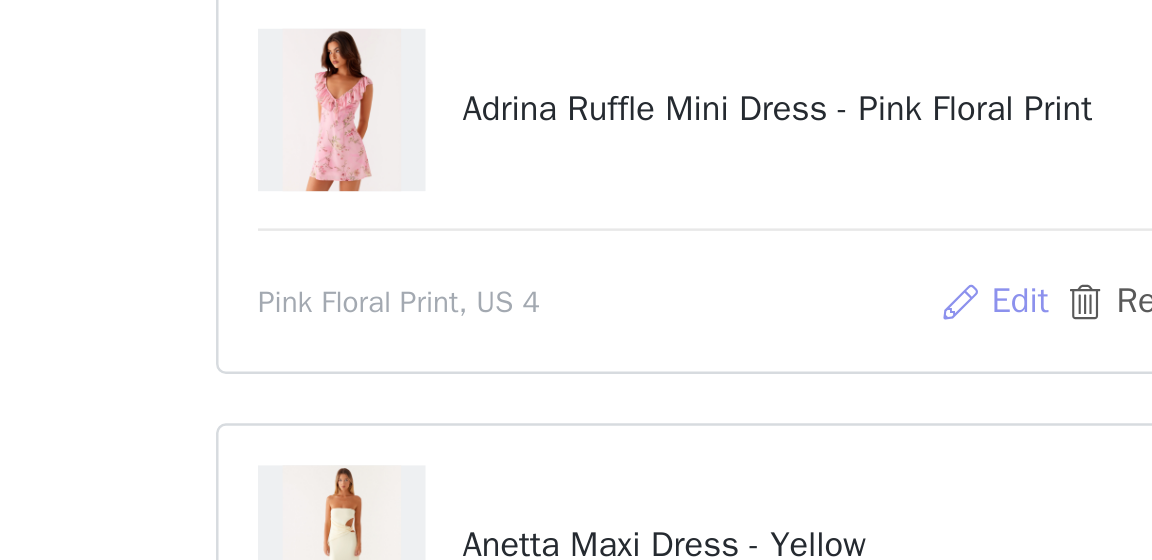 scroll, scrollTop: 122, scrollLeft: 0, axis: vertical 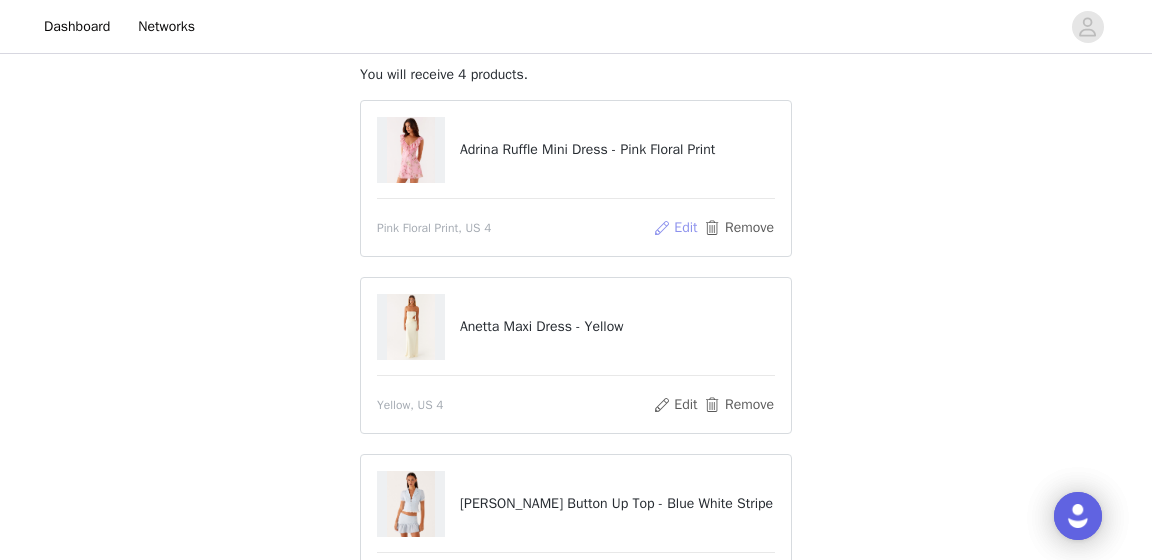 click on "Edit" at bounding box center [675, 228] 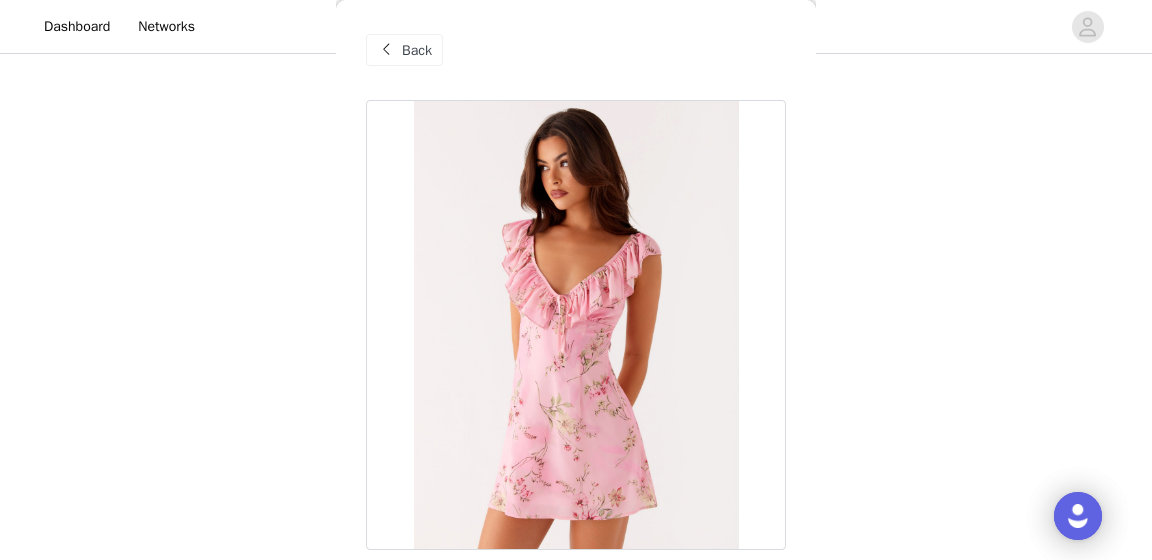 click on "Back" at bounding box center [417, 50] 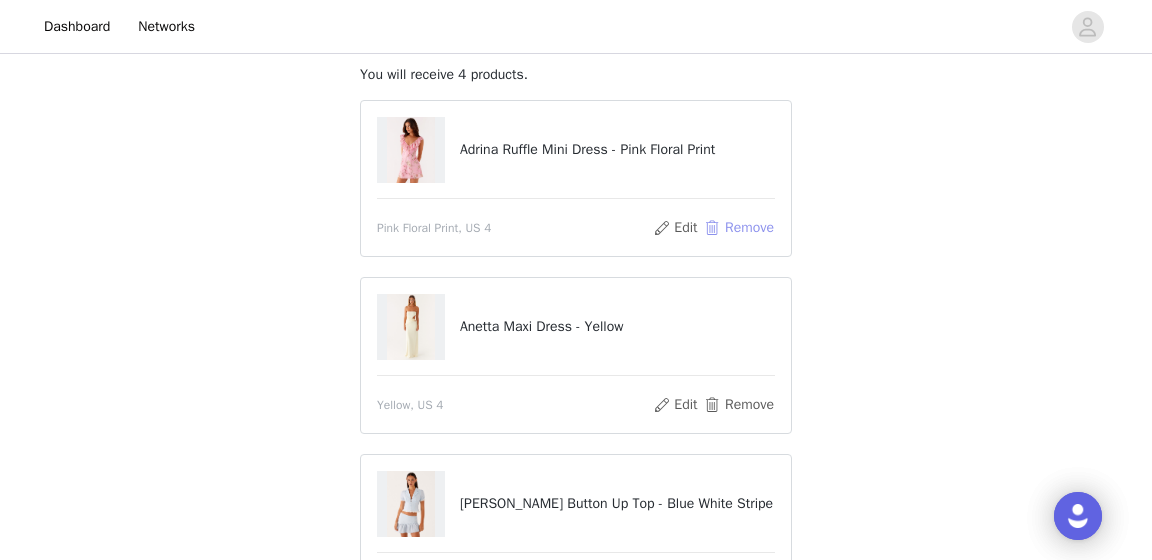 click on "Remove" at bounding box center (739, 228) 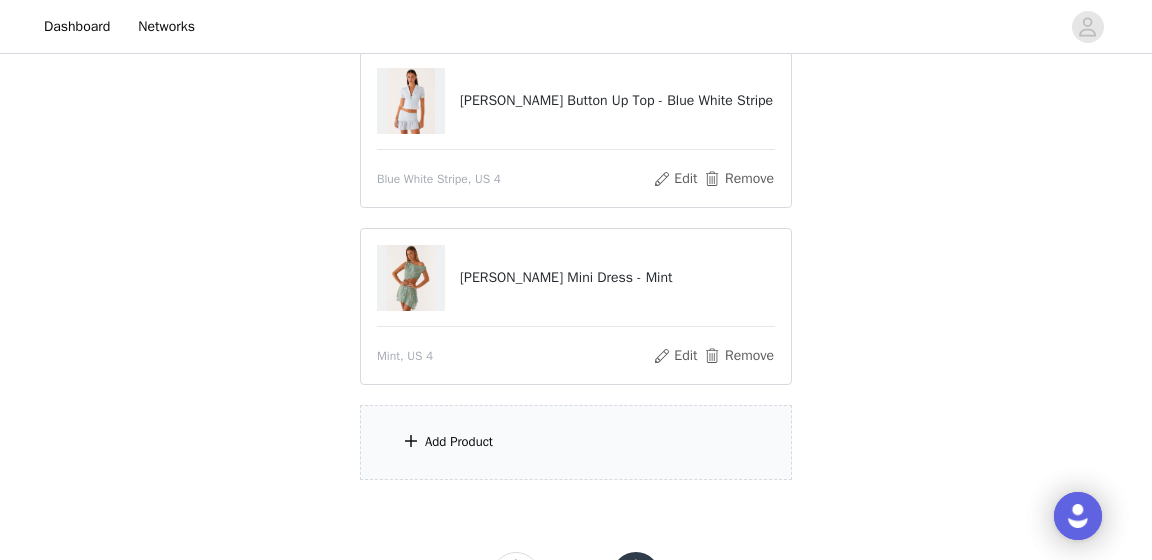 scroll, scrollTop: 463, scrollLeft: 0, axis: vertical 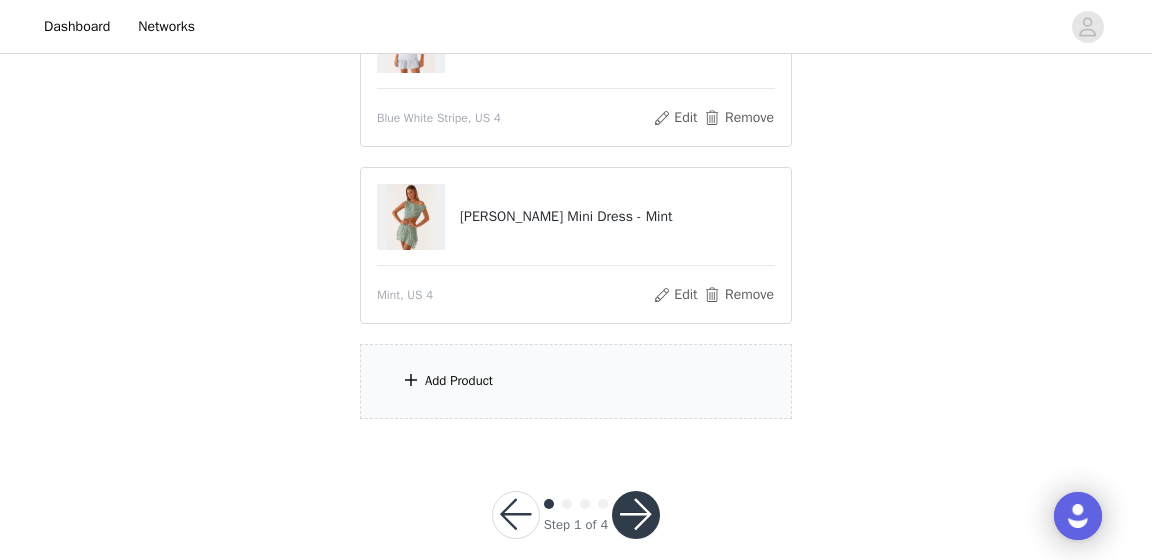 click on "Add Product" at bounding box center [576, 381] 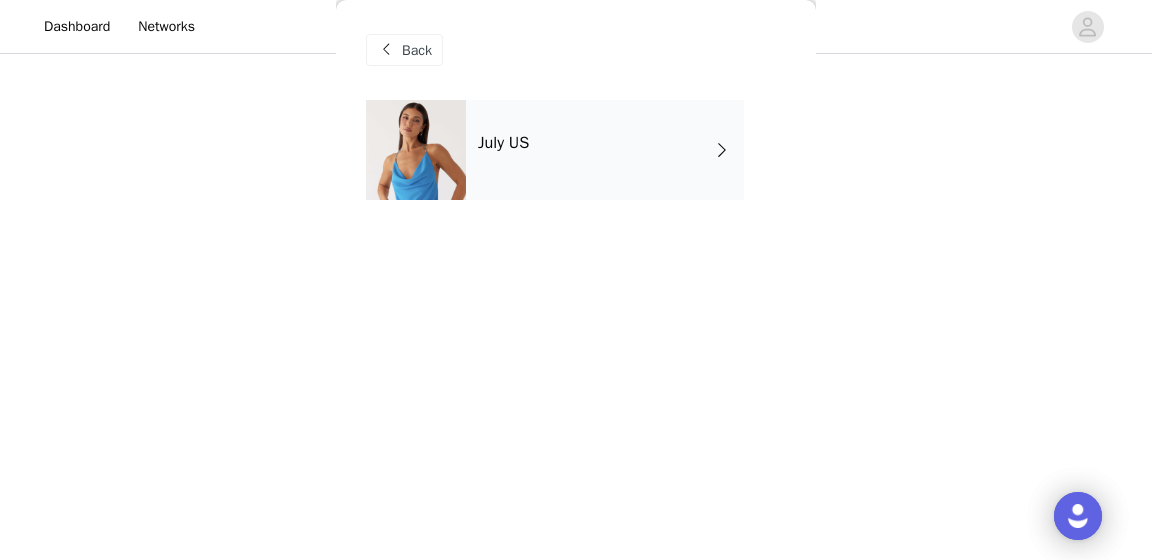 click on "July US" at bounding box center (605, 150) 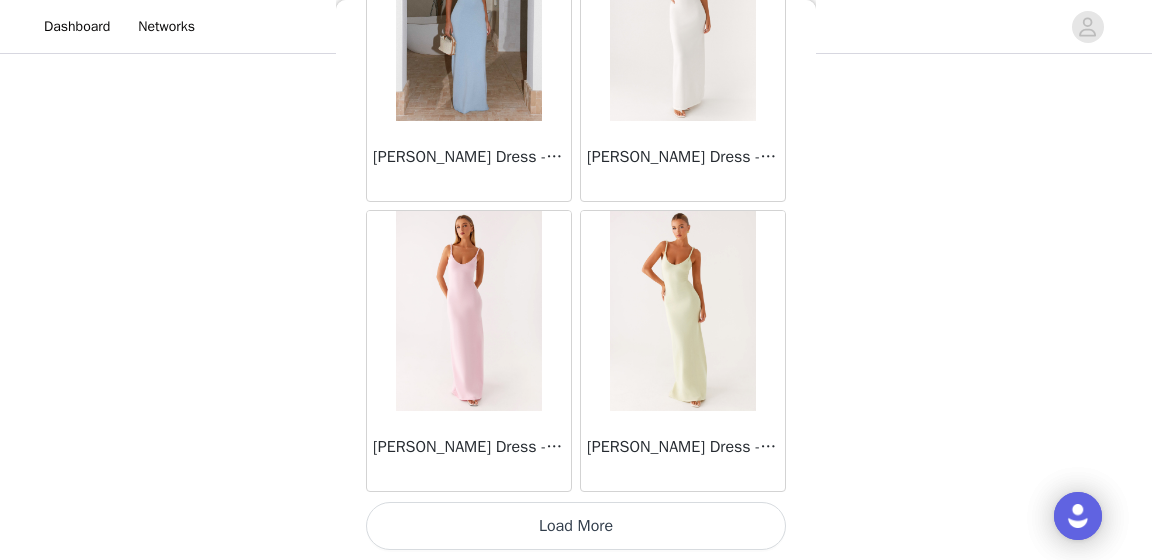 scroll, scrollTop: 2497, scrollLeft: 0, axis: vertical 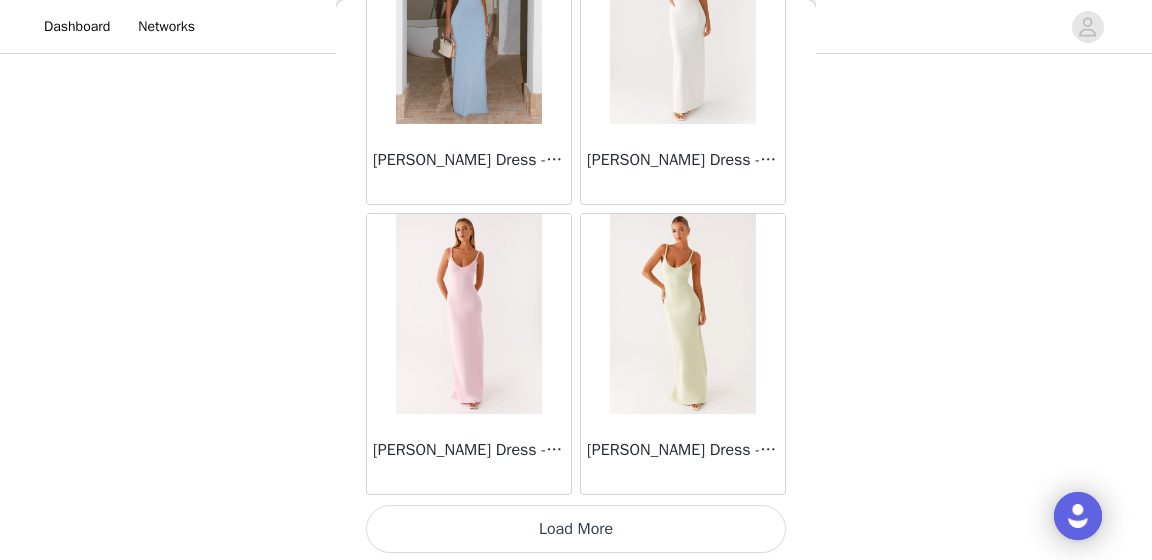 click on "Load More" at bounding box center (576, 529) 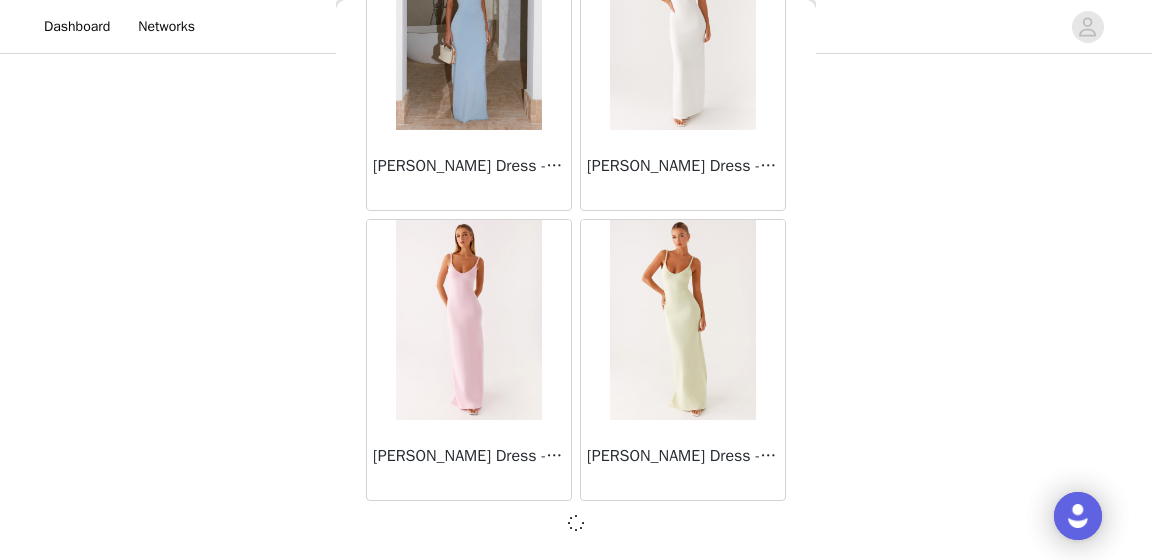 scroll, scrollTop: 2488, scrollLeft: 0, axis: vertical 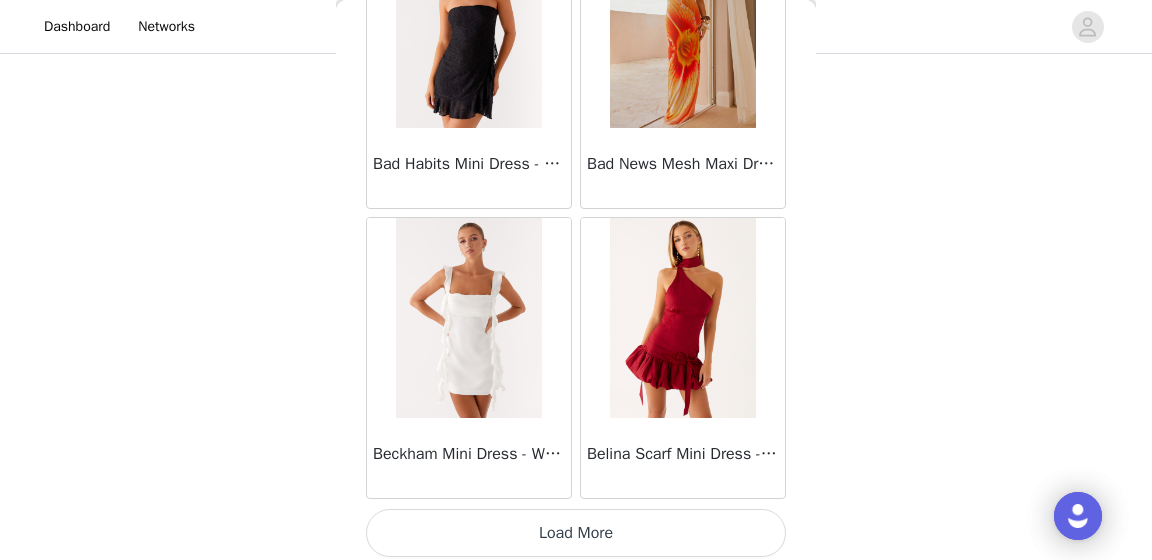 click on "Load More" at bounding box center (576, 533) 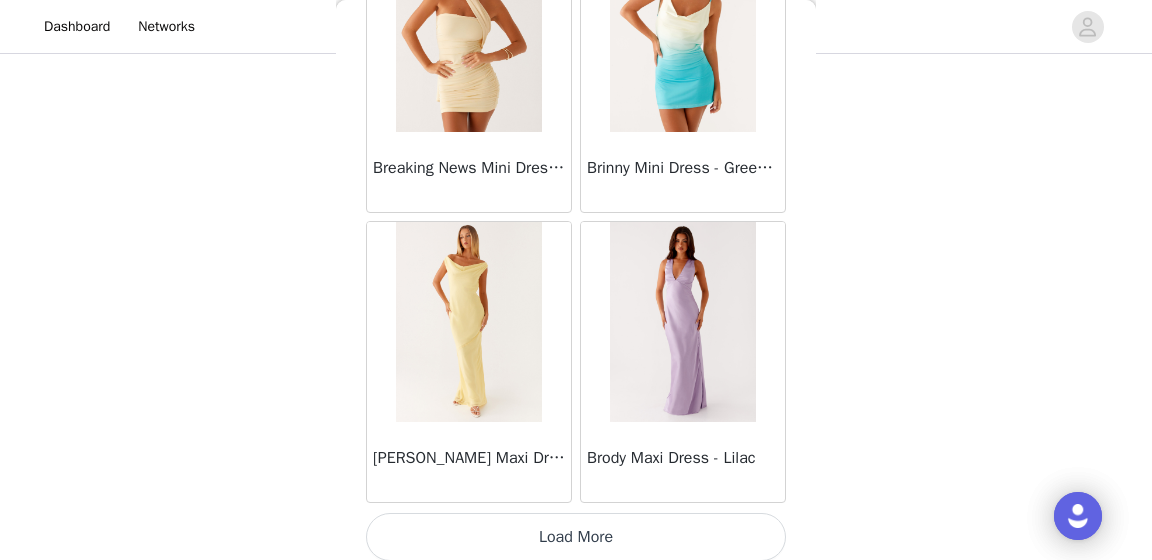click on "Load More" at bounding box center (576, 537) 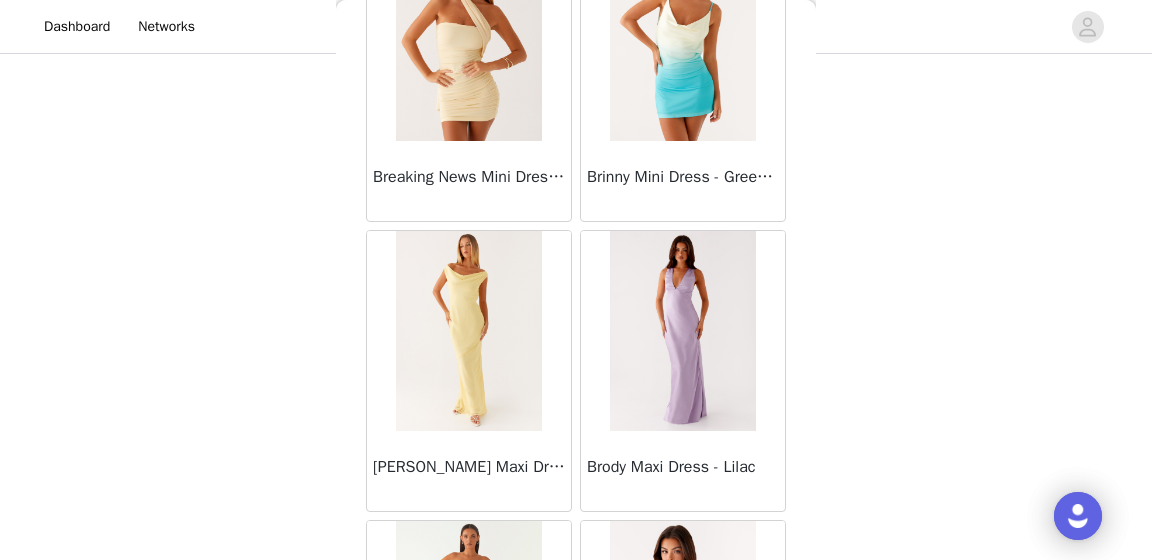 scroll, scrollTop: 489, scrollLeft: 0, axis: vertical 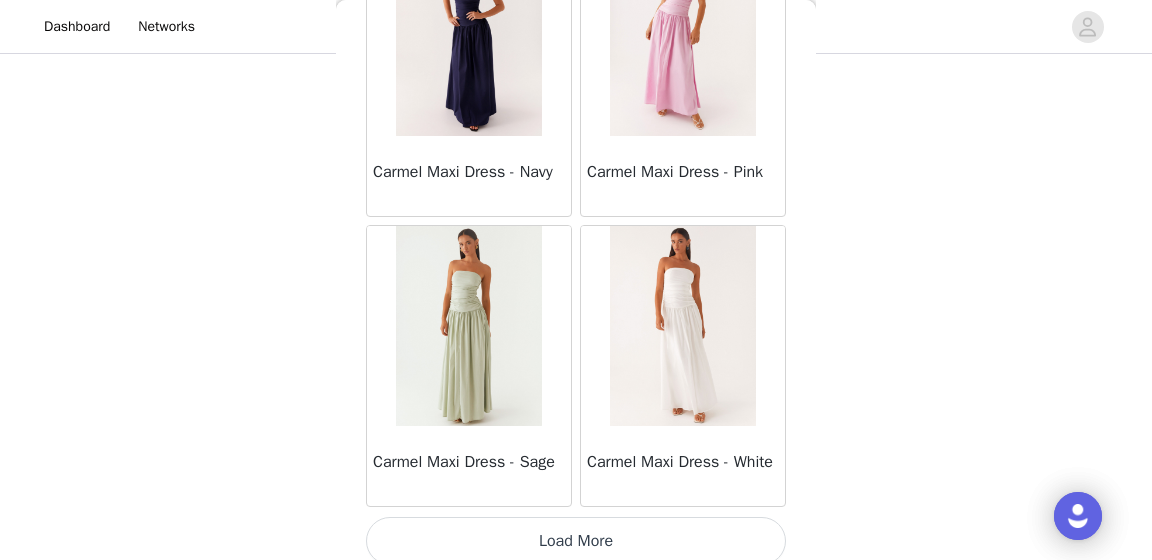 click on "Load More" at bounding box center (576, 541) 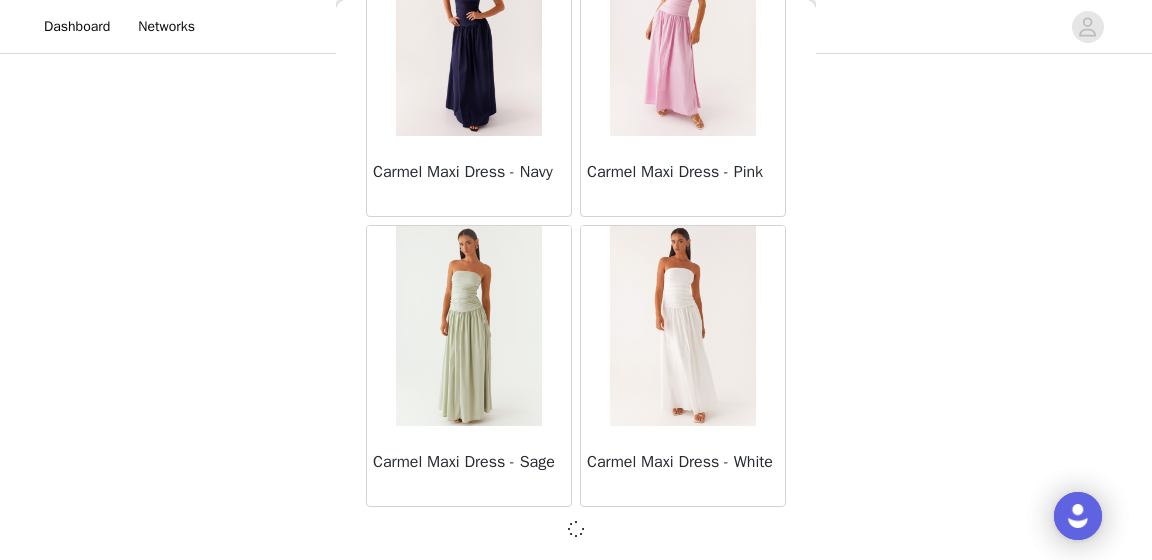 scroll, scrollTop: 11176, scrollLeft: 0, axis: vertical 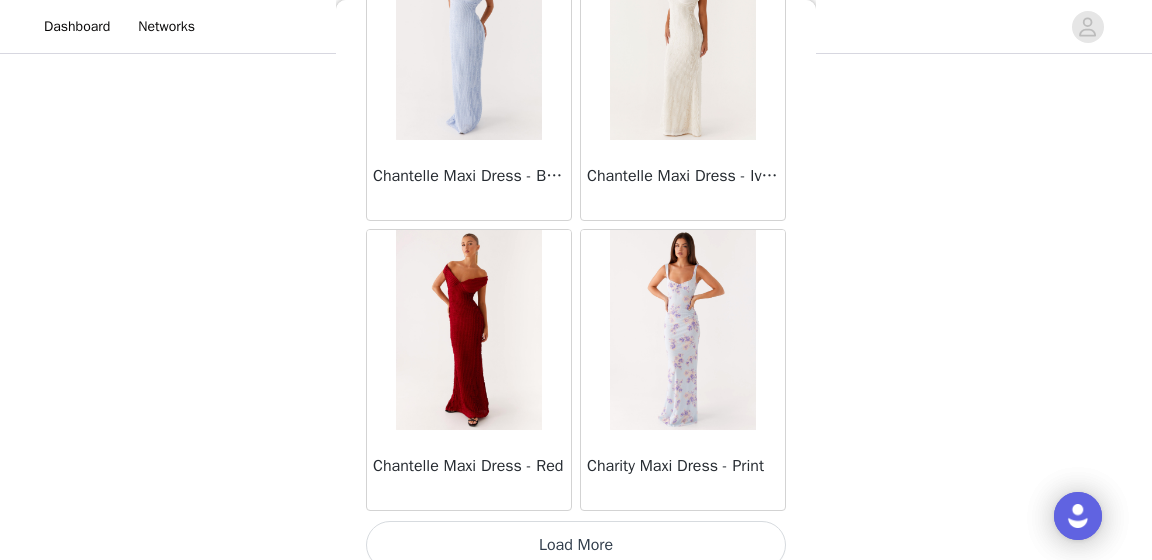 click on "Load More" at bounding box center [576, 545] 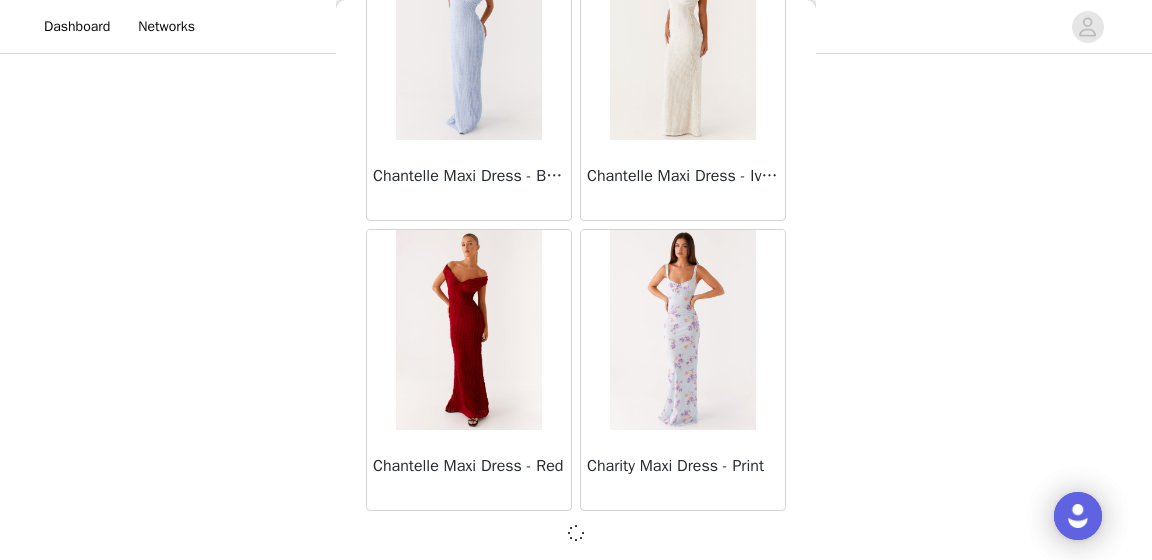scroll, scrollTop: 14072, scrollLeft: 0, axis: vertical 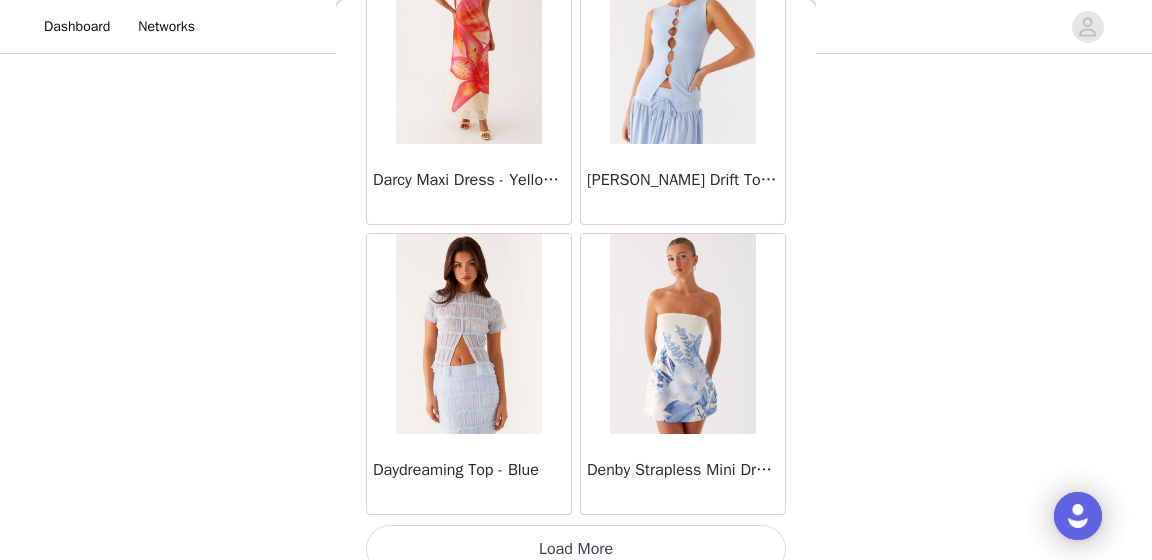 click on "Load More" at bounding box center [576, 549] 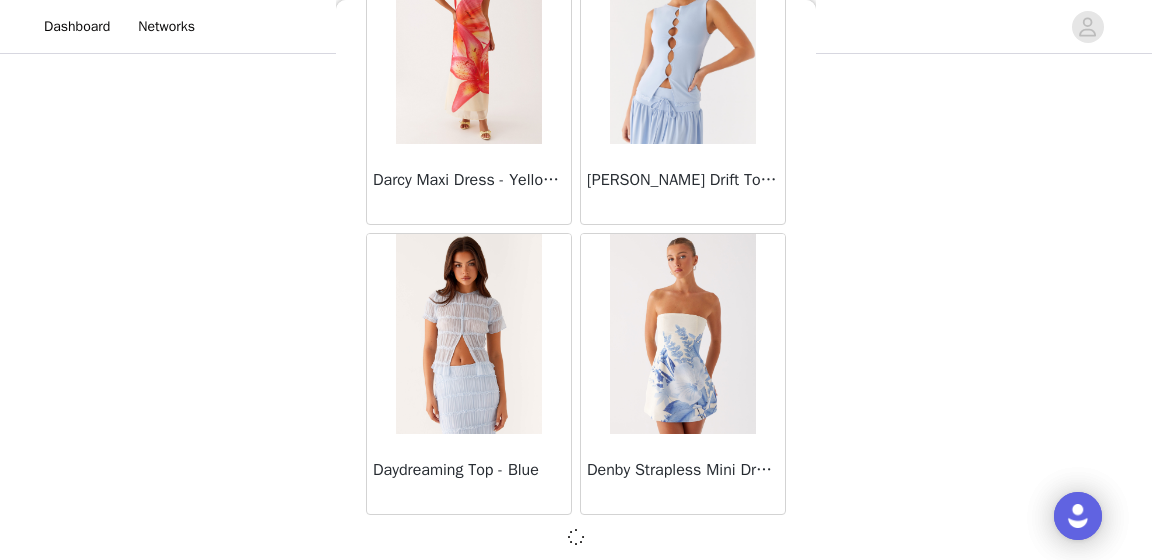 scroll, scrollTop: 16968, scrollLeft: 0, axis: vertical 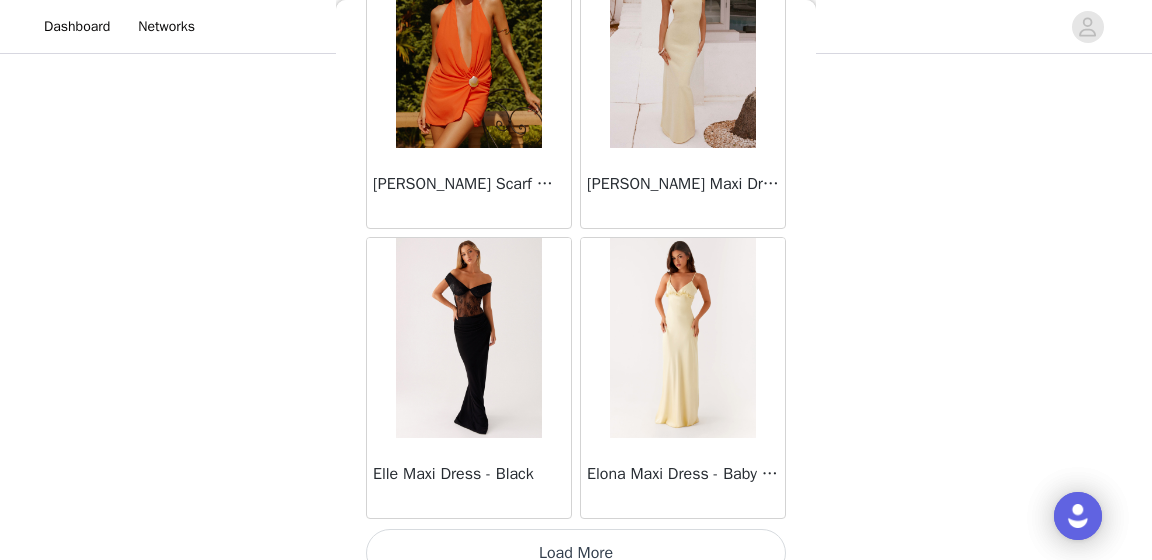click on "Load More" at bounding box center (576, 553) 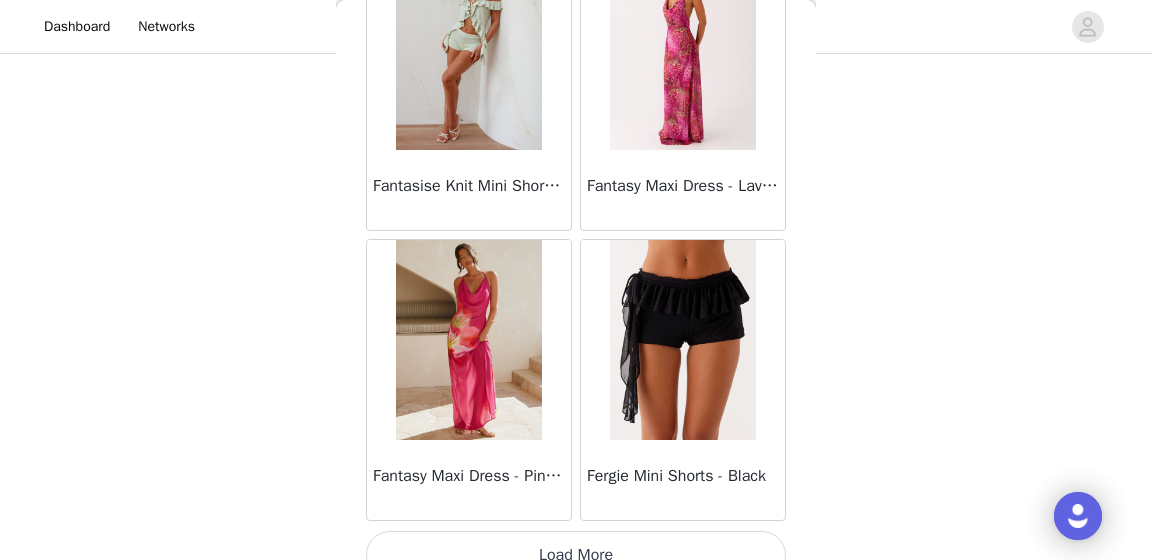 scroll, scrollTop: 22769, scrollLeft: 0, axis: vertical 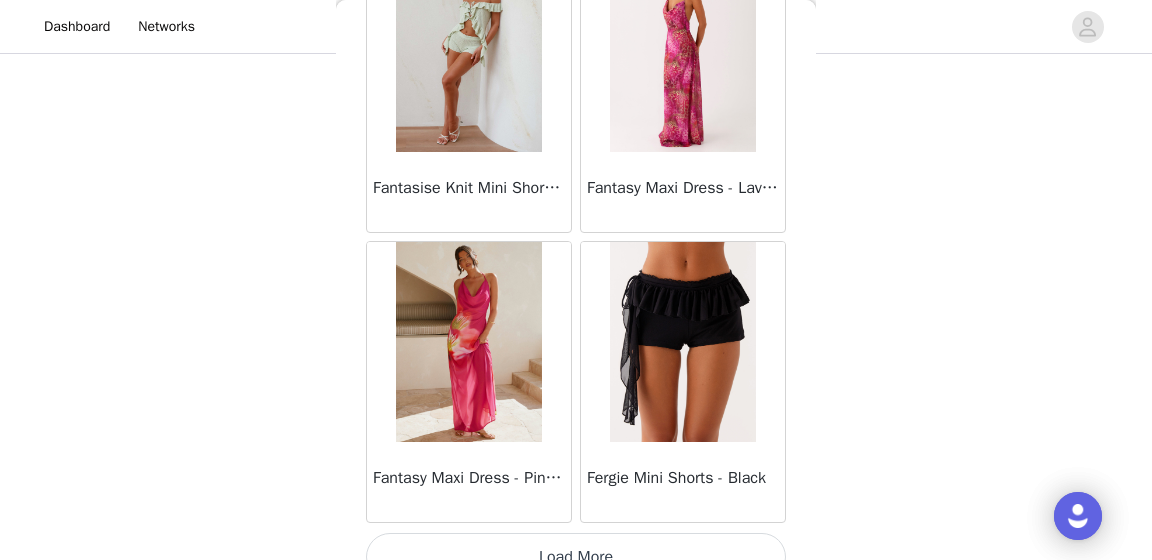 click on "Load More" at bounding box center (576, 557) 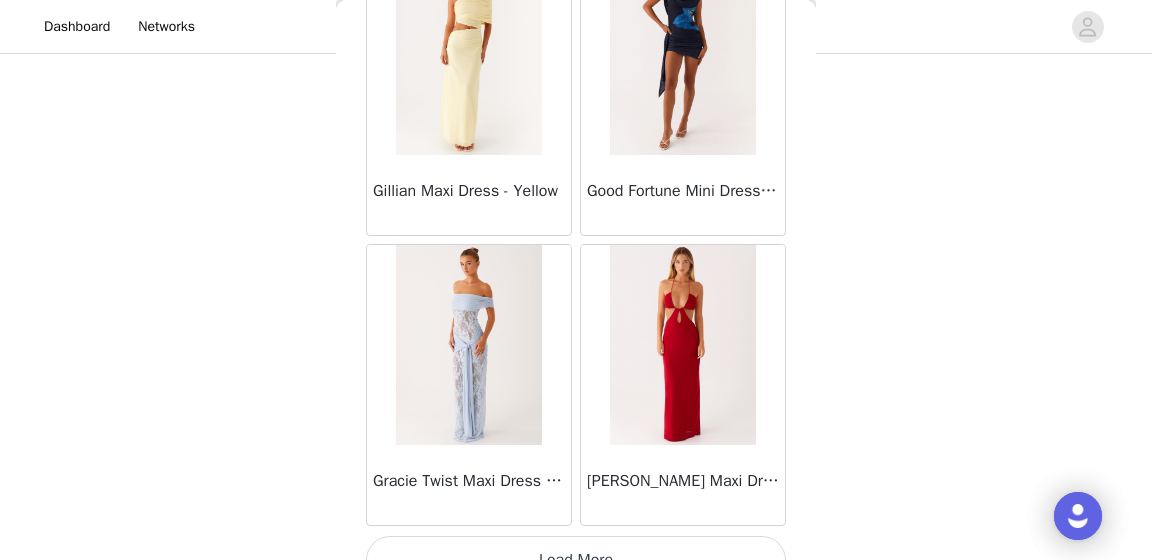 scroll, scrollTop: 25665, scrollLeft: 0, axis: vertical 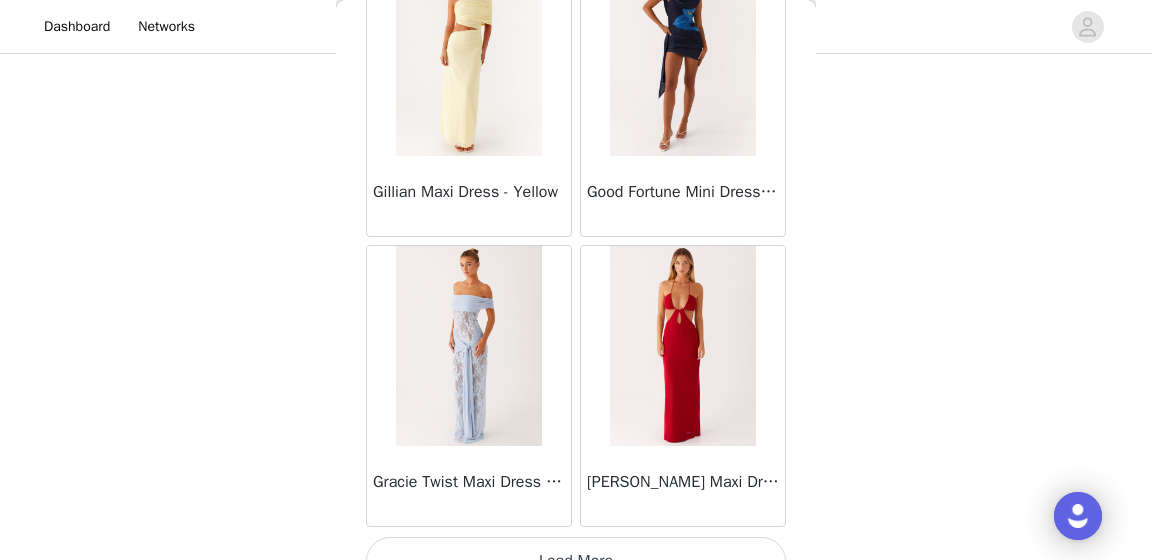 click on "Load More" at bounding box center [576, 561] 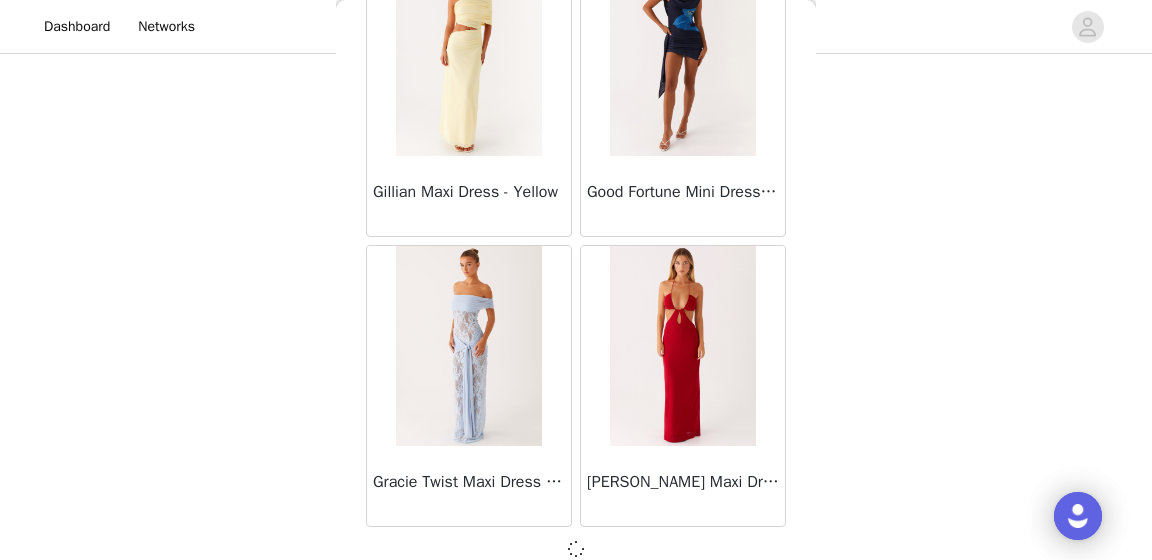 scroll, scrollTop: 25656, scrollLeft: 0, axis: vertical 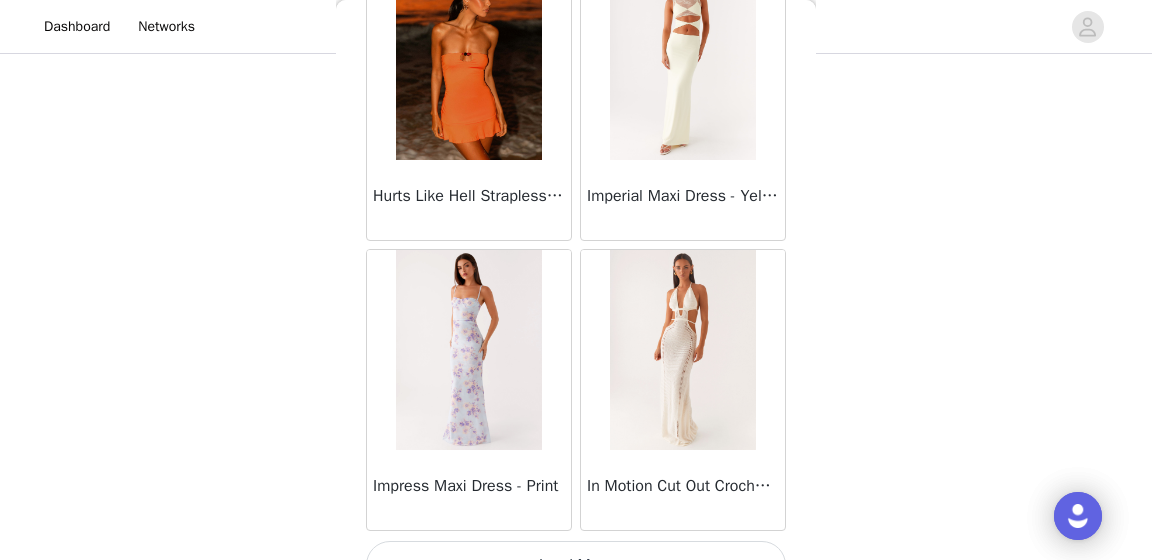 click on "Load More" at bounding box center (576, 565) 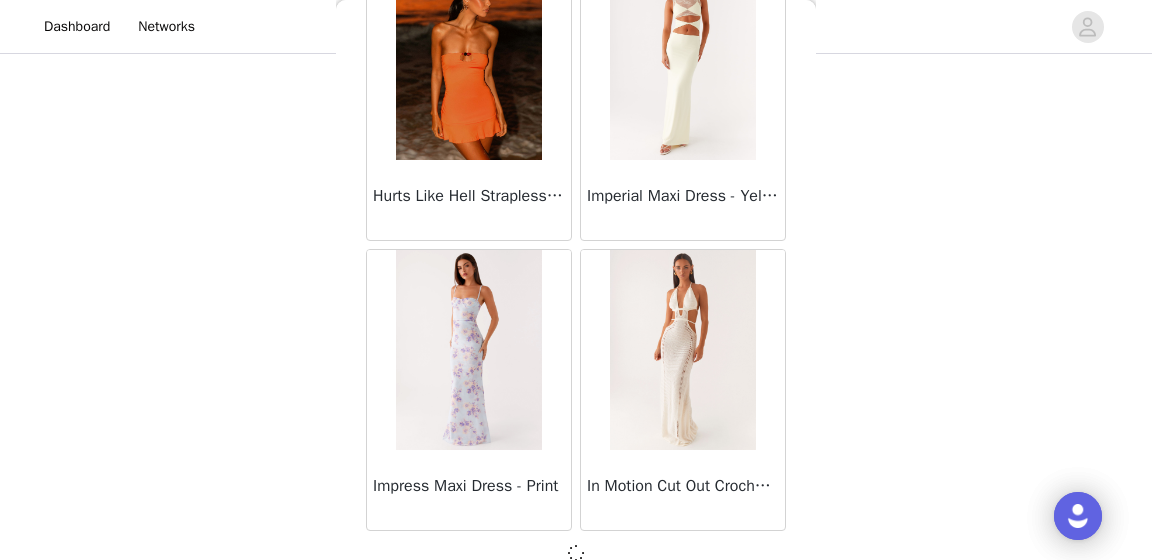 scroll, scrollTop: 28552, scrollLeft: 0, axis: vertical 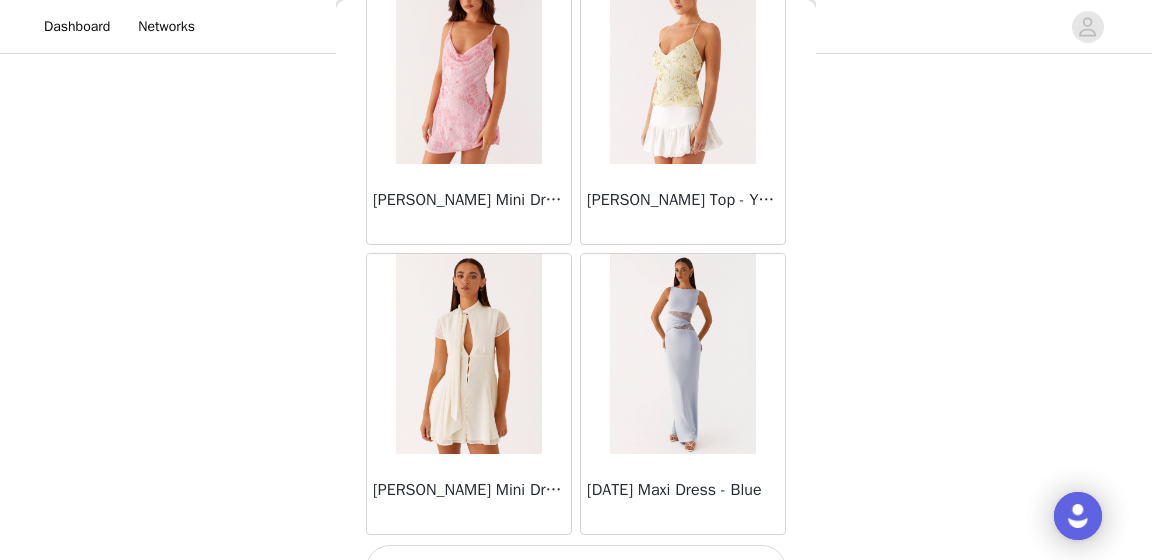 click on "Load More" at bounding box center [576, 569] 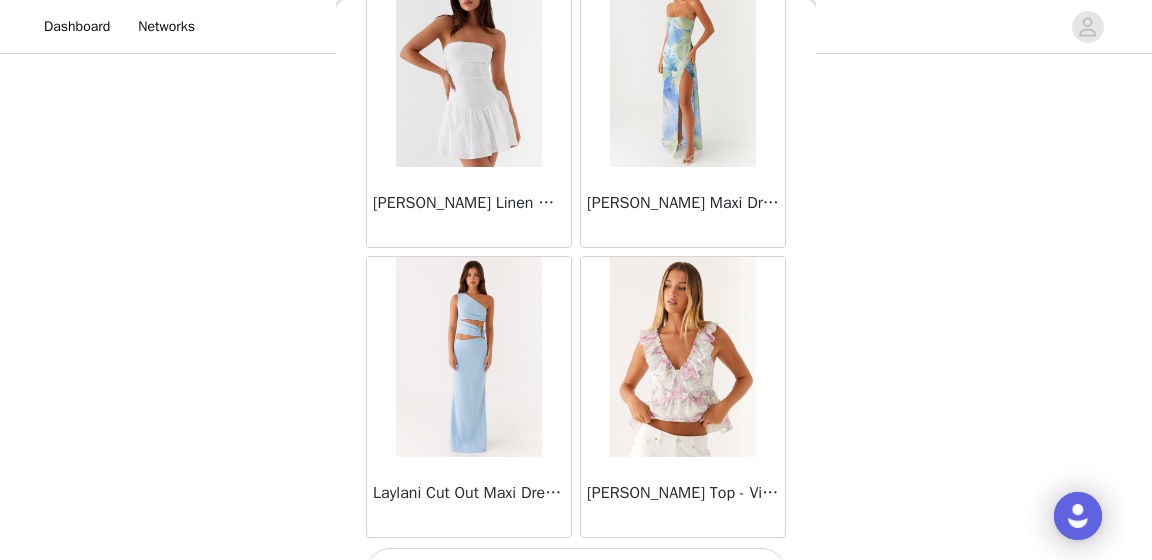 scroll, scrollTop: 34353, scrollLeft: 0, axis: vertical 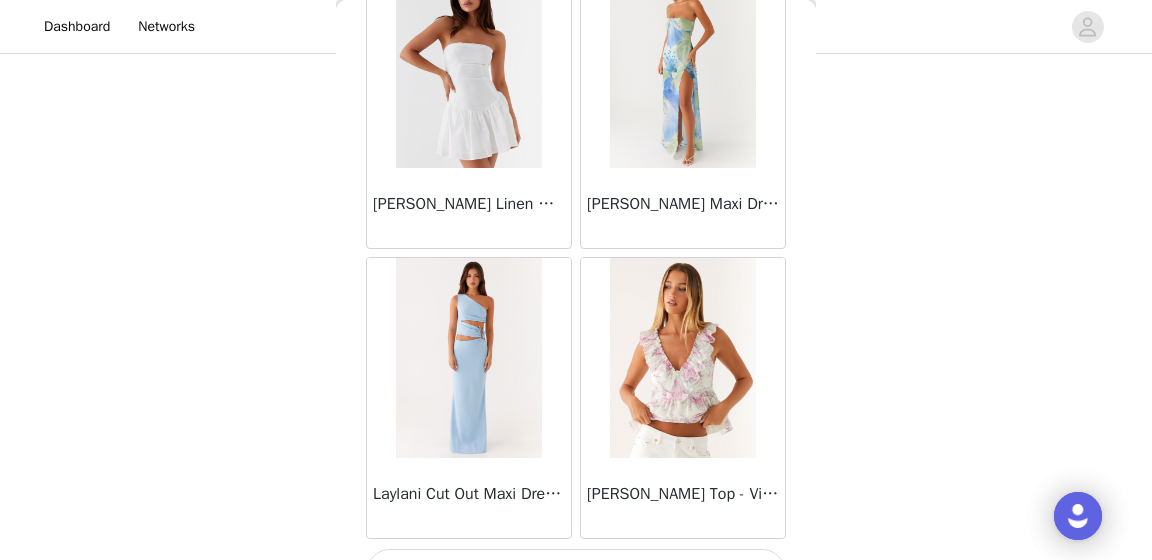 click at bounding box center [682, 358] 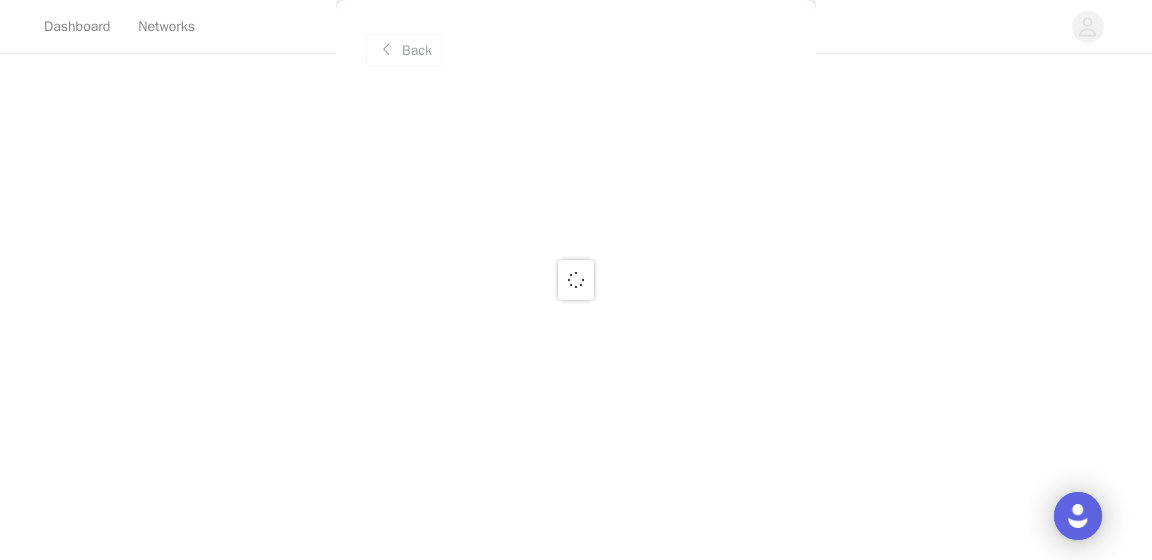 scroll, scrollTop: 0, scrollLeft: 0, axis: both 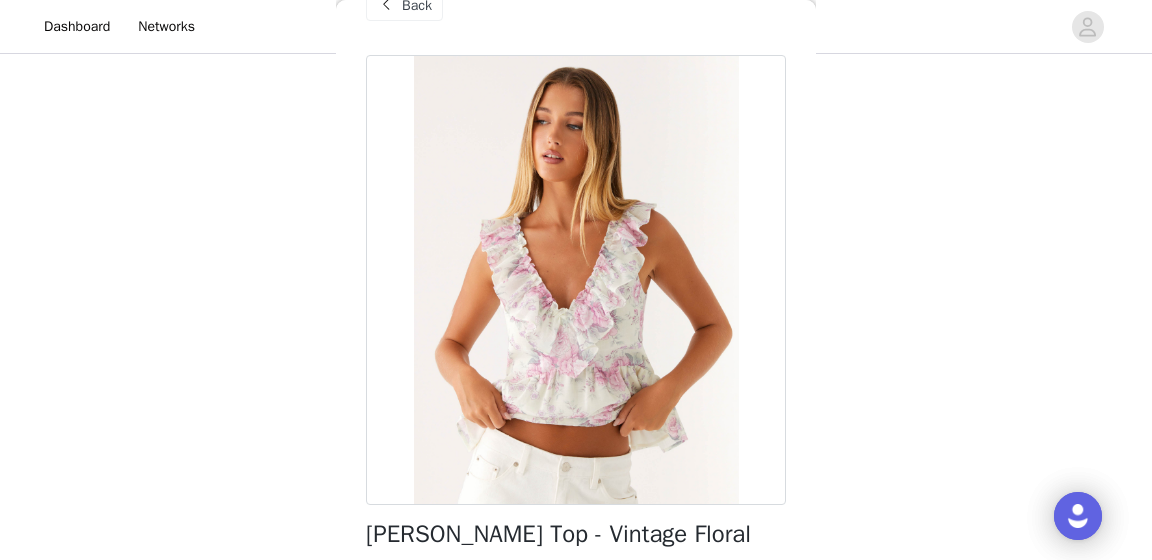 click at bounding box center [386, 5] 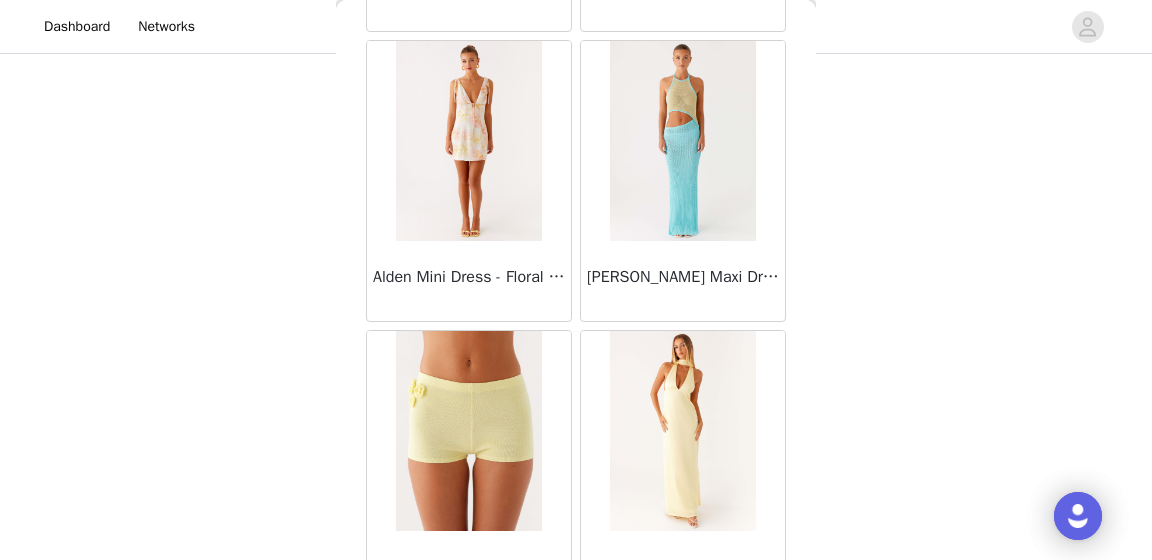 scroll, scrollTop: 1101, scrollLeft: 0, axis: vertical 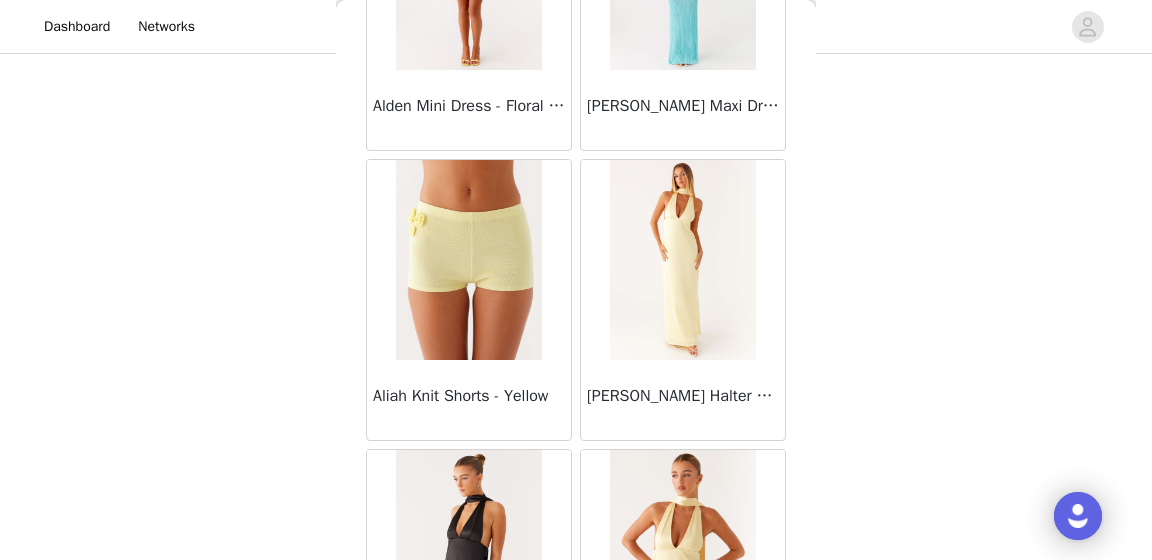 click at bounding box center [468, 260] 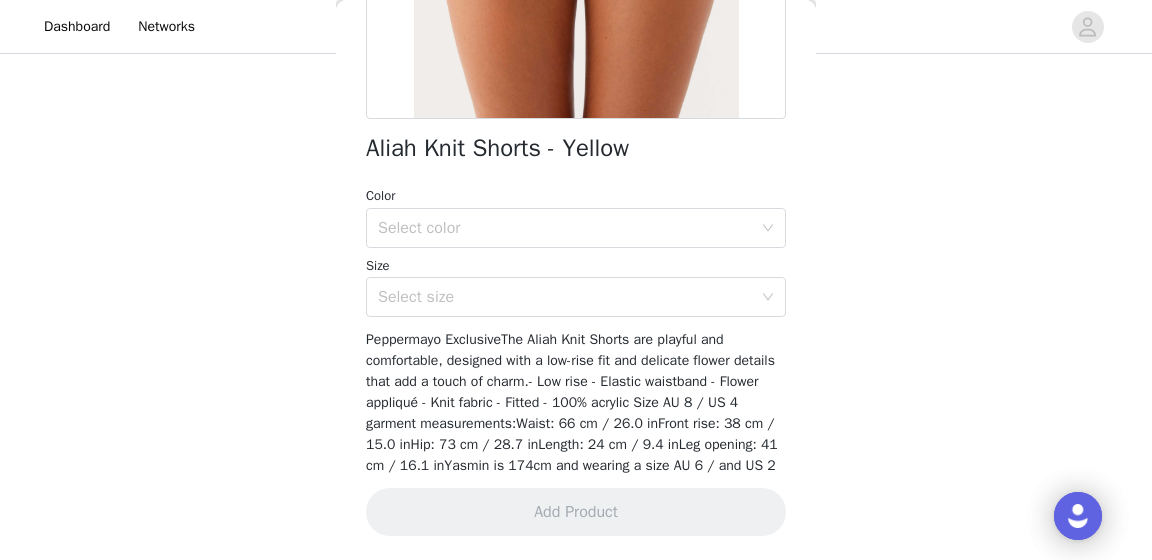 scroll, scrollTop: 436, scrollLeft: 0, axis: vertical 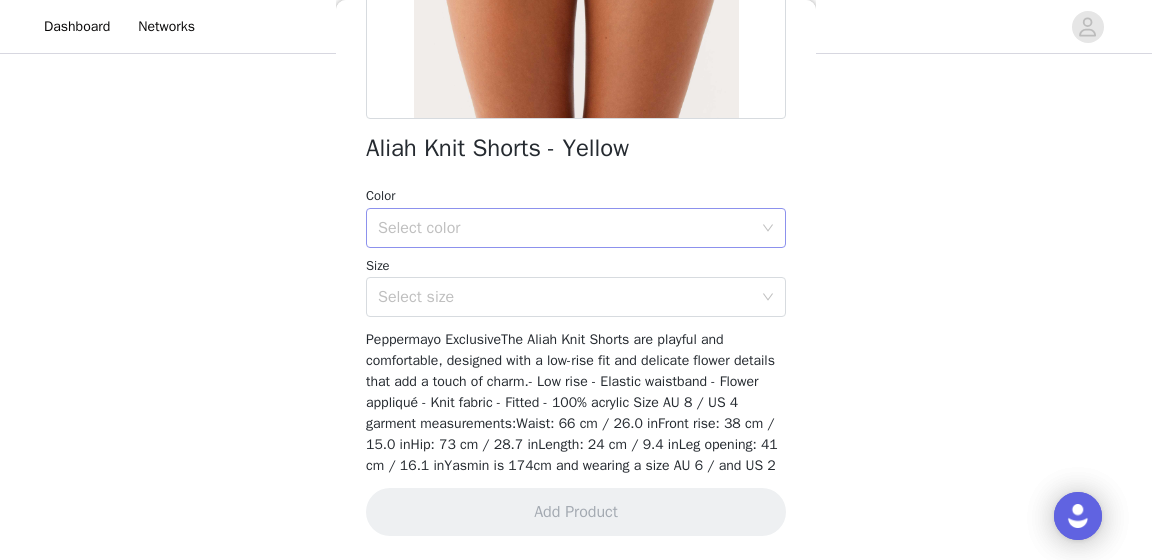 click on "Select color" at bounding box center [569, 228] 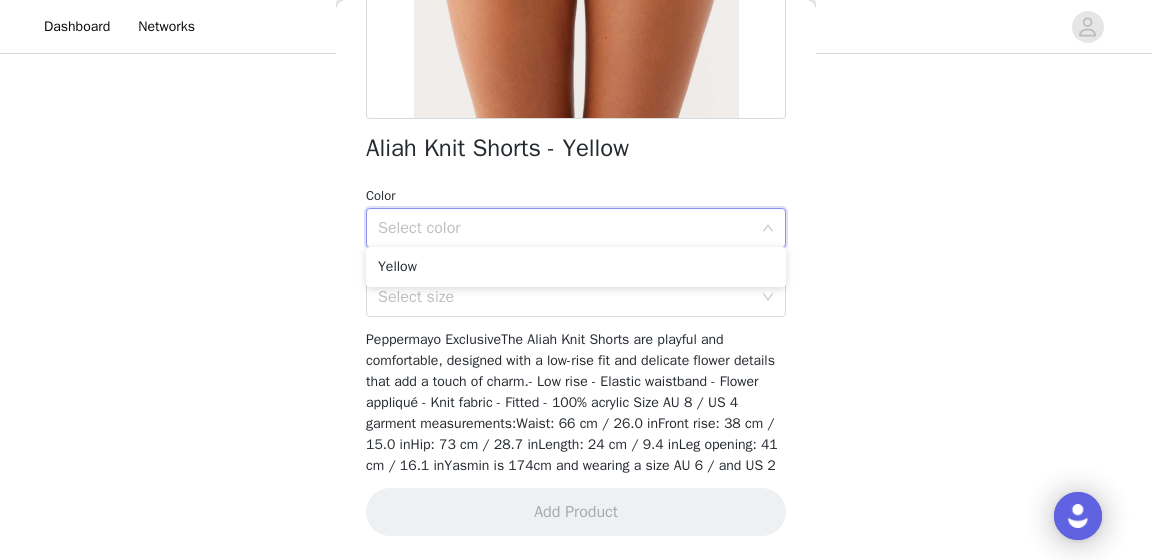 click on "STEP 1 OF 4
Select your styles!
You will receive 4 products.       3/4 Selected           Anetta Maxi Dress - Yellow           Yellow, [GEOGRAPHIC_DATA] 4       Edit   Remove     [PERSON_NAME] Button Up Top - Blue White Stripe           Blue White Stripe, [GEOGRAPHIC_DATA] 4       Edit   Remove     Aletta Sequin Mini Dress - Mint           Mint, US 4       Edit   Remove     Add Product       Back     Aliah Knit Shorts - Yellow               Color   Select color Size   Select size   Peppermayo ExclusiveThe Aliah Knit Shorts are playful and comfortable, designed with a low-rise fit and delicate flower details that add a touch of charm.- Low rise - Elastic waistband - Flower appliqué - Knit fabric - Fitted - 100% acrylic Size AU 8 / US 4 garment measurements:Waist: 66 cm / 26.0 inFront rise: 38 cm / 15.0 inHip: 73 cm / 28.7 inLength: 24 cm / 9.4 inLeg opening: 41 cm / 16.1 inYasmin is 174cm and wearing a size AU 6 / and US 2   Add Product" at bounding box center [576, 21] 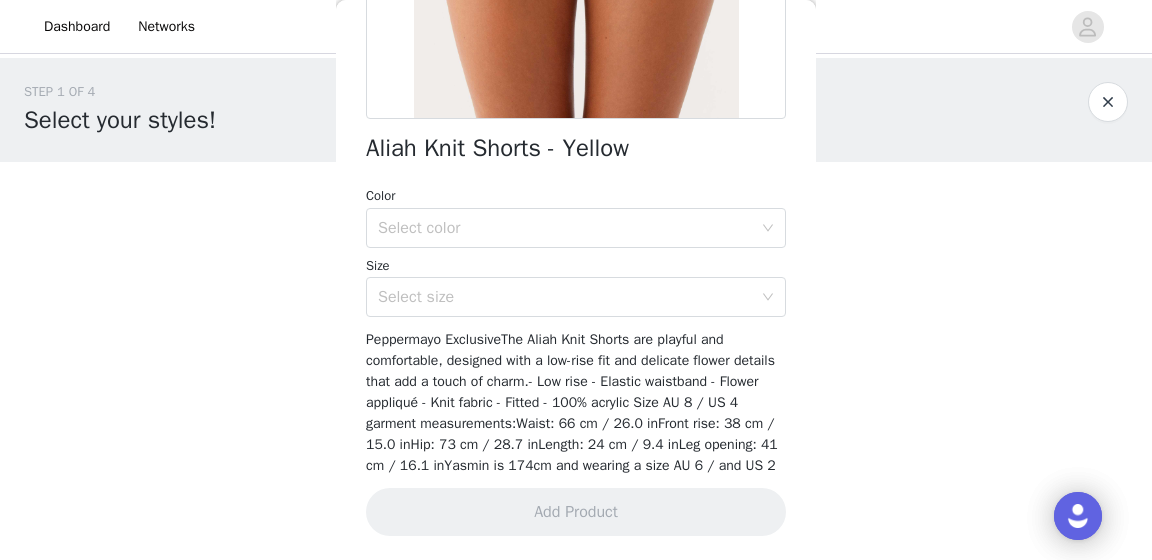 scroll, scrollTop: 0, scrollLeft: 0, axis: both 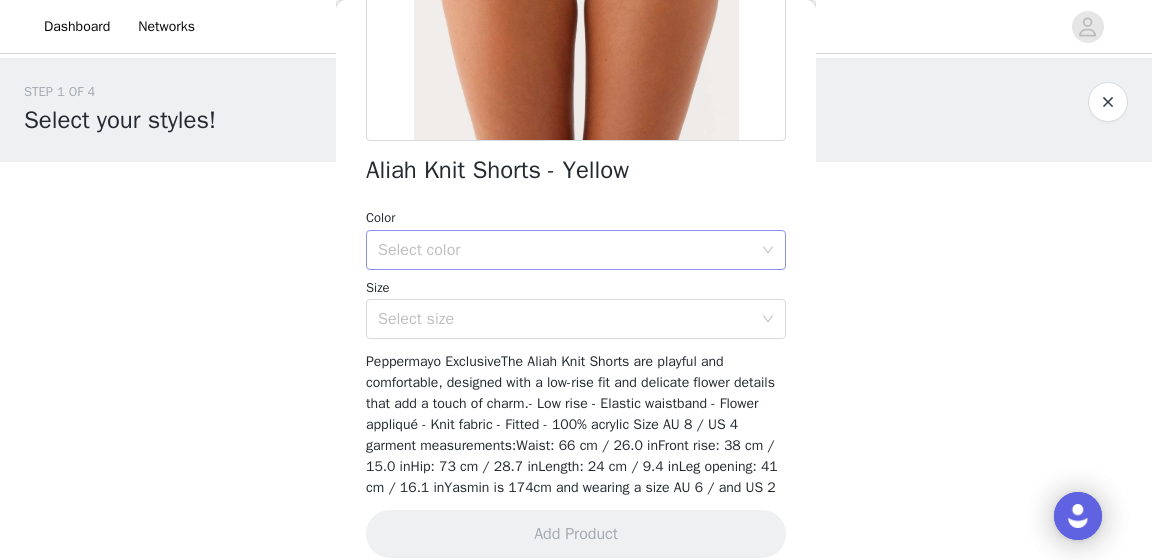 click on "Select color" at bounding box center (565, 250) 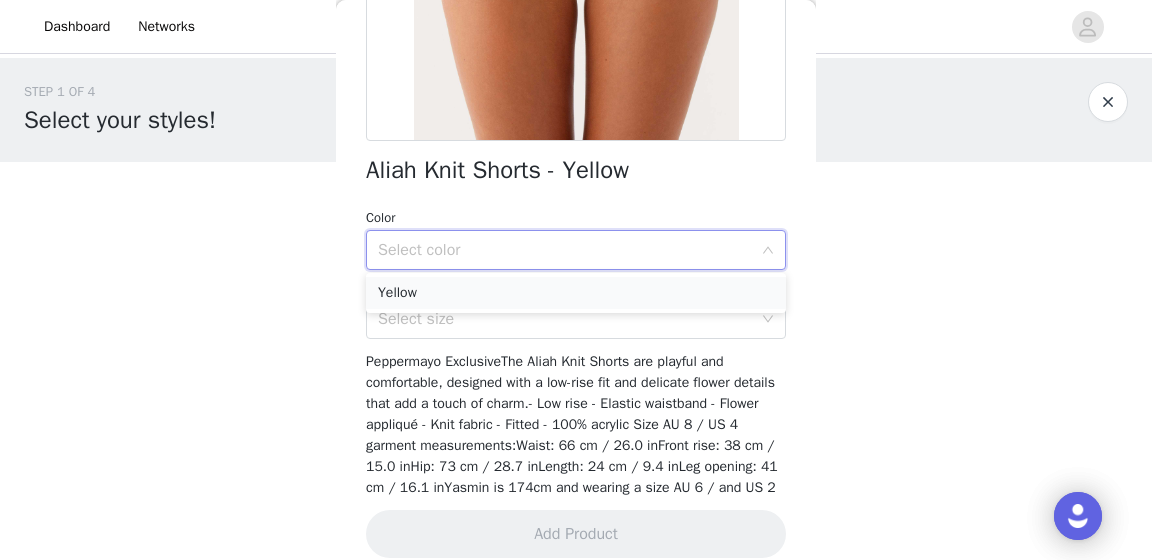 click on "Yellow" at bounding box center (576, 293) 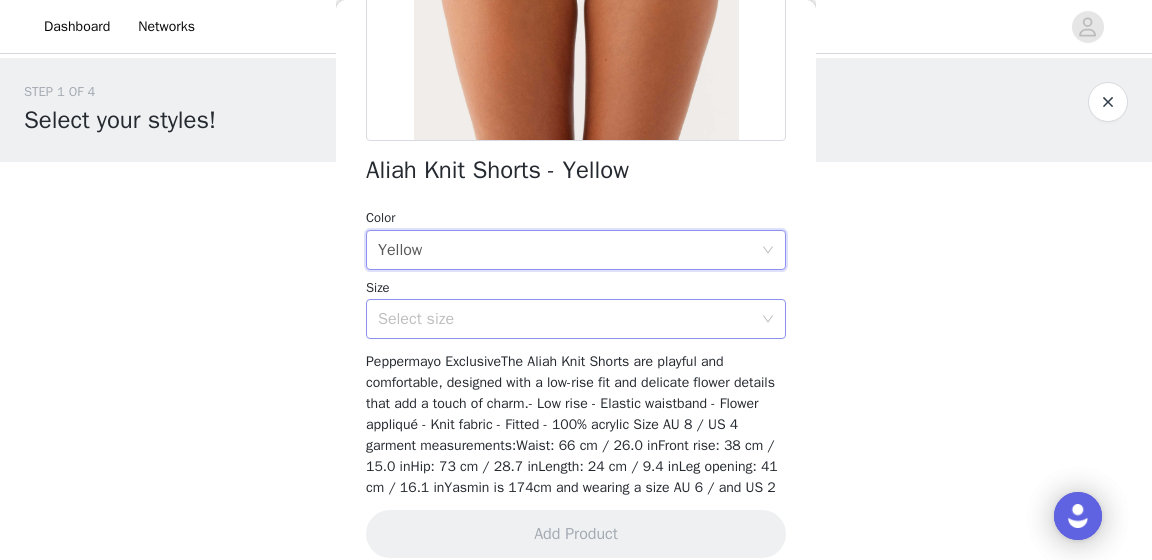 click on "Select size" at bounding box center [565, 319] 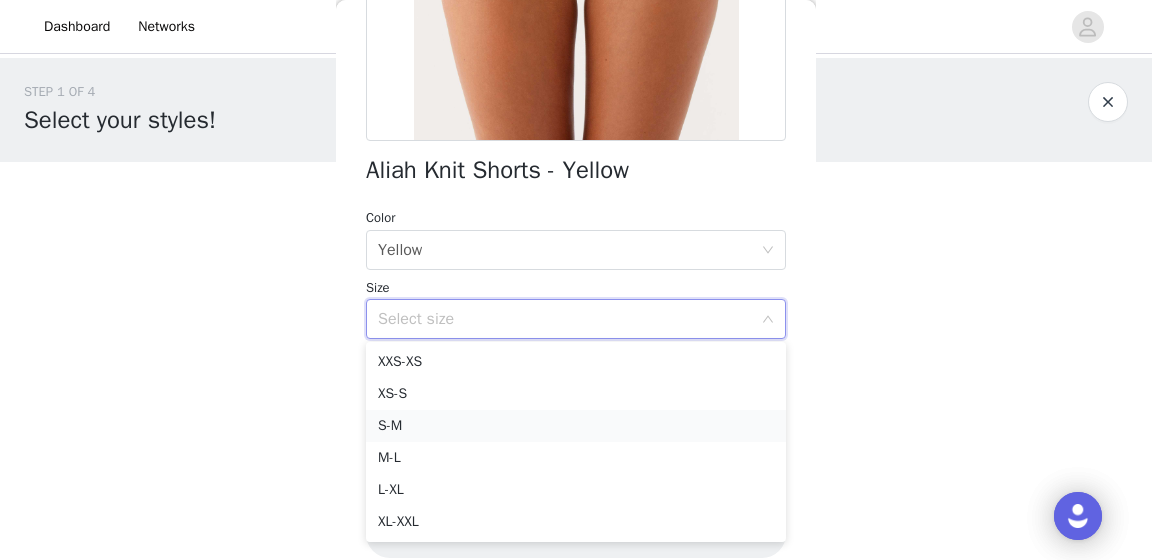 click on "S-M" at bounding box center (576, 426) 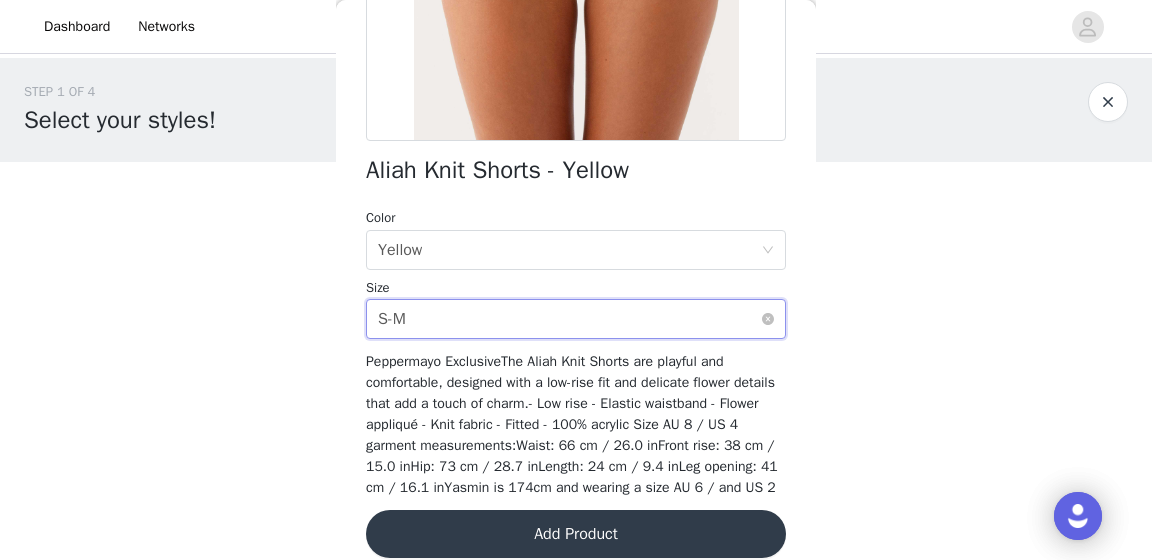 scroll, scrollTop: 0, scrollLeft: 0, axis: both 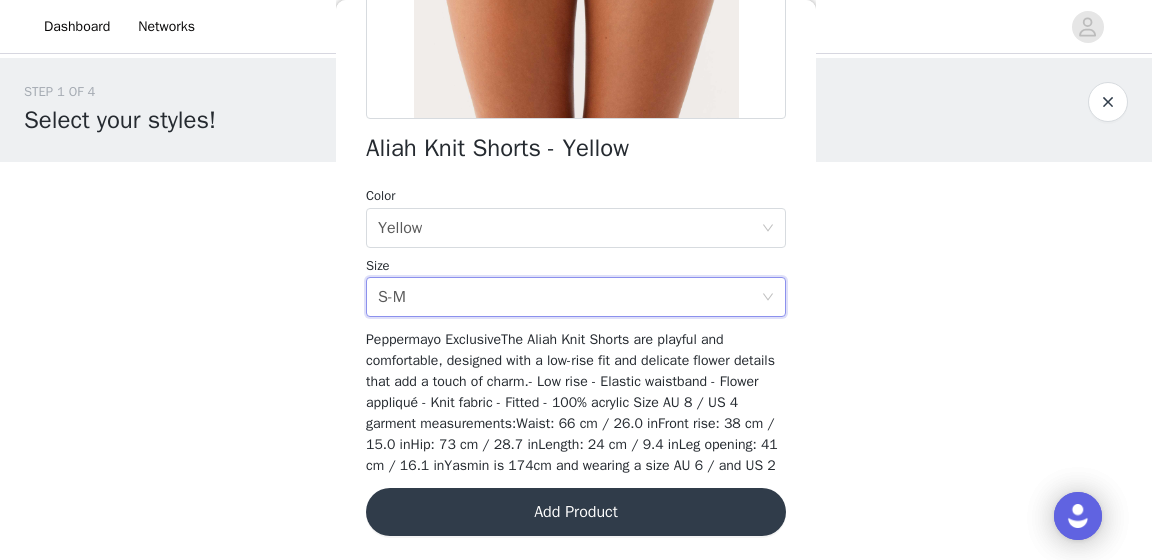 click on "Add Product" at bounding box center [576, 512] 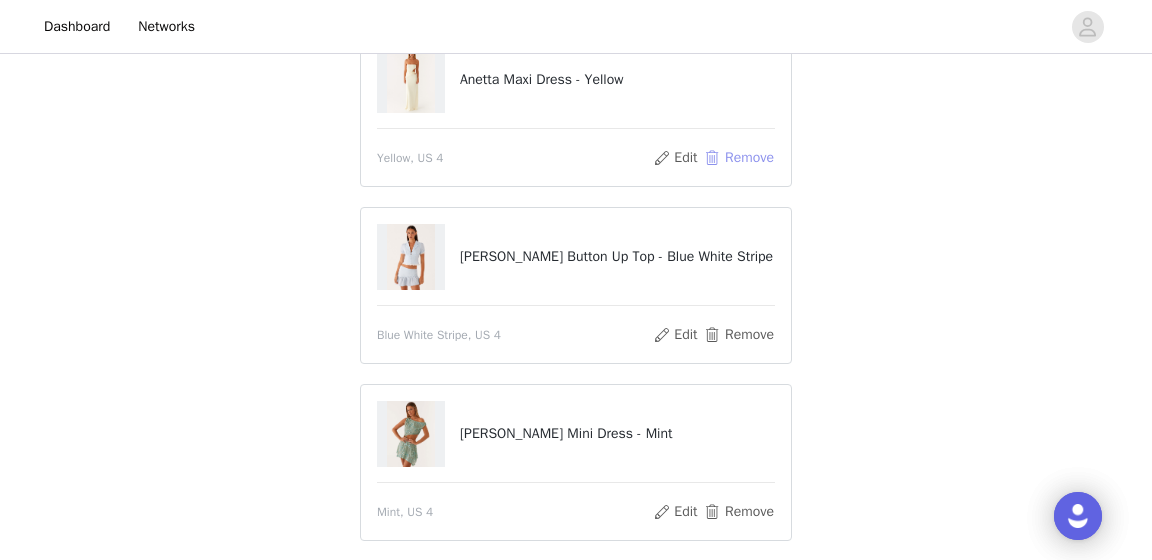 scroll, scrollTop: 474, scrollLeft: 0, axis: vertical 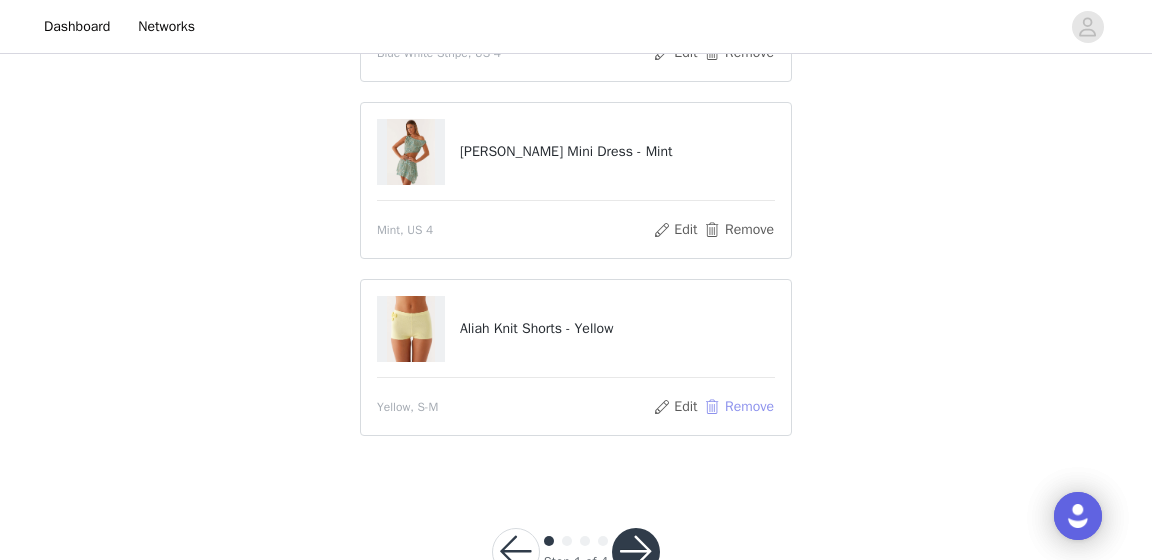 click on "Remove" at bounding box center [739, 407] 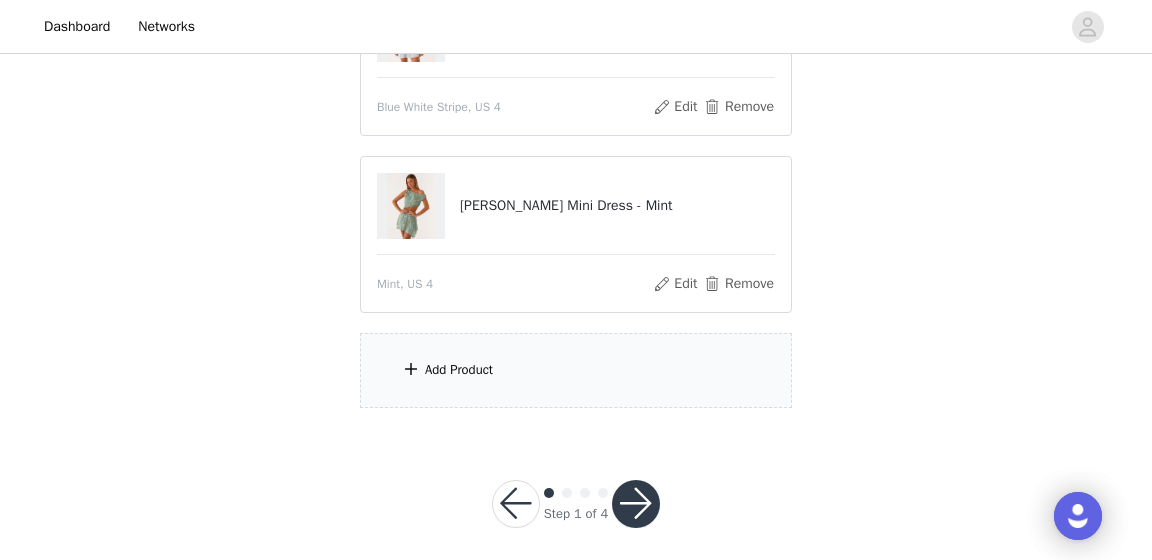 click on "Add Product" at bounding box center [576, 370] 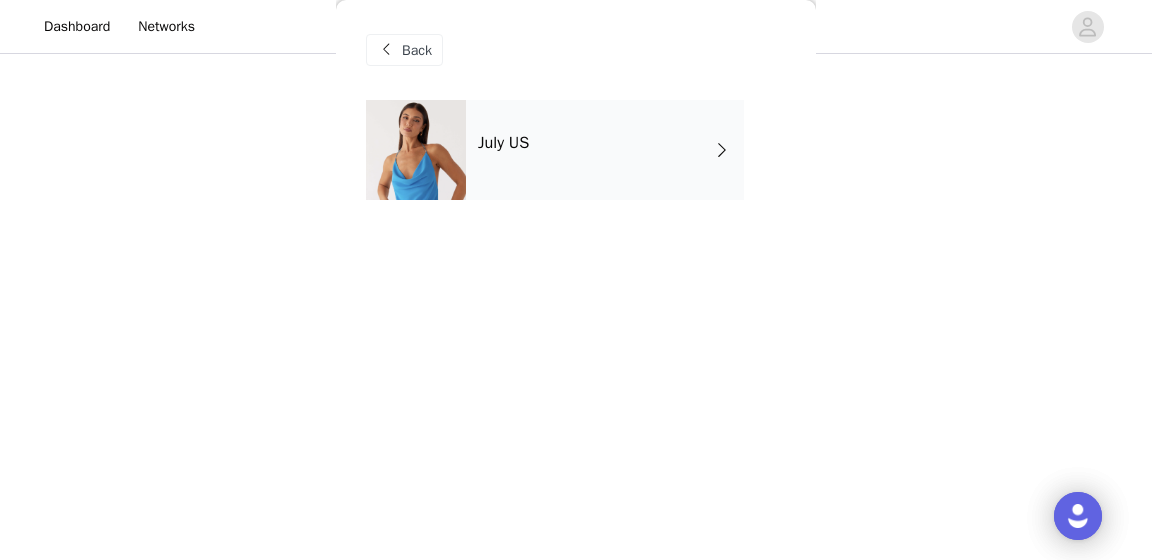 click on "Back" at bounding box center (576, 50) 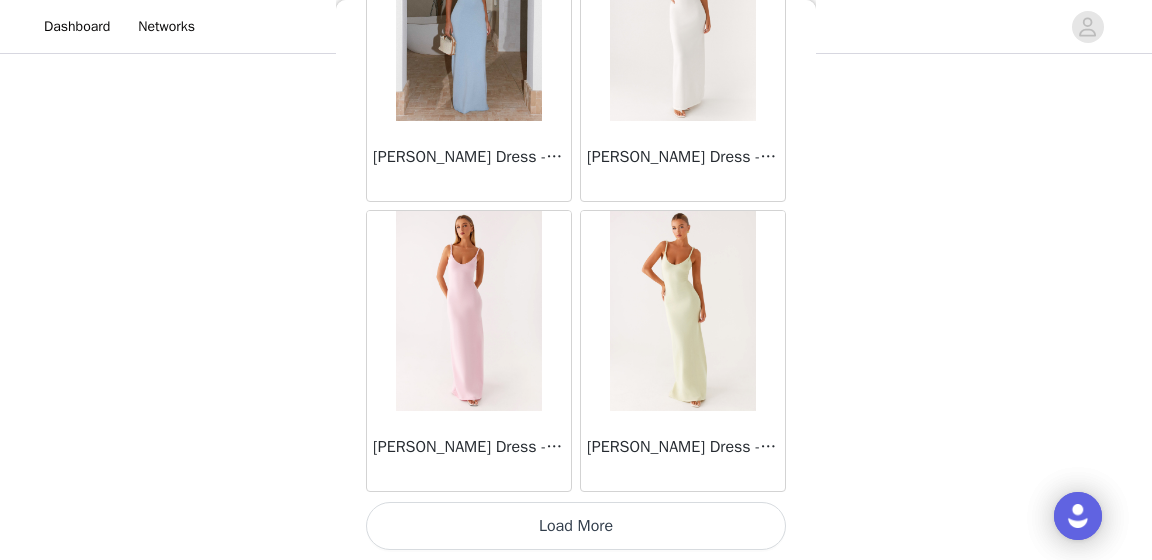 scroll, scrollTop: 2497, scrollLeft: 0, axis: vertical 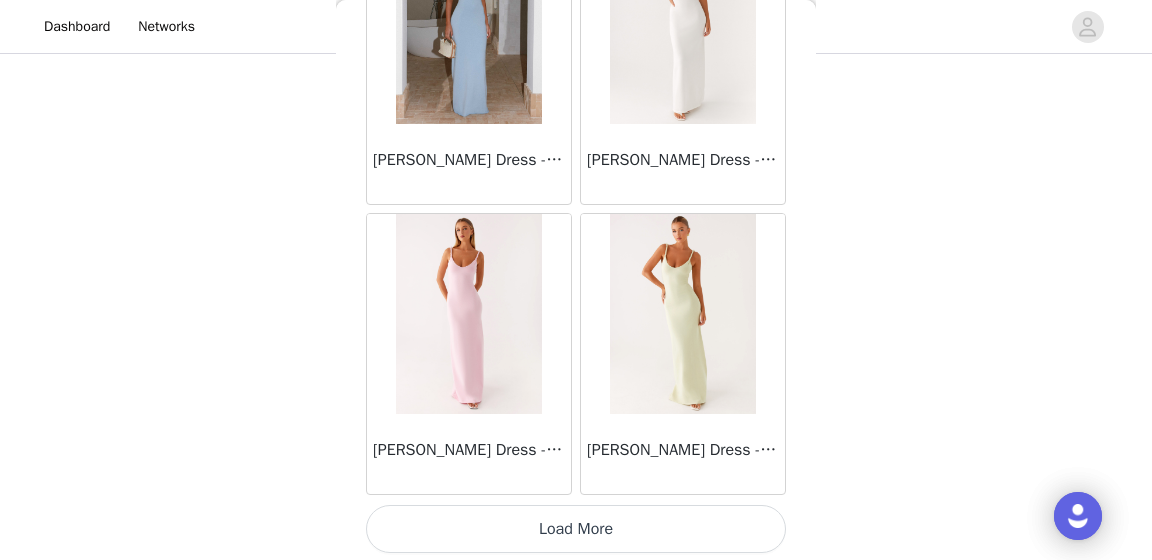 click on "Load More" at bounding box center [576, 529] 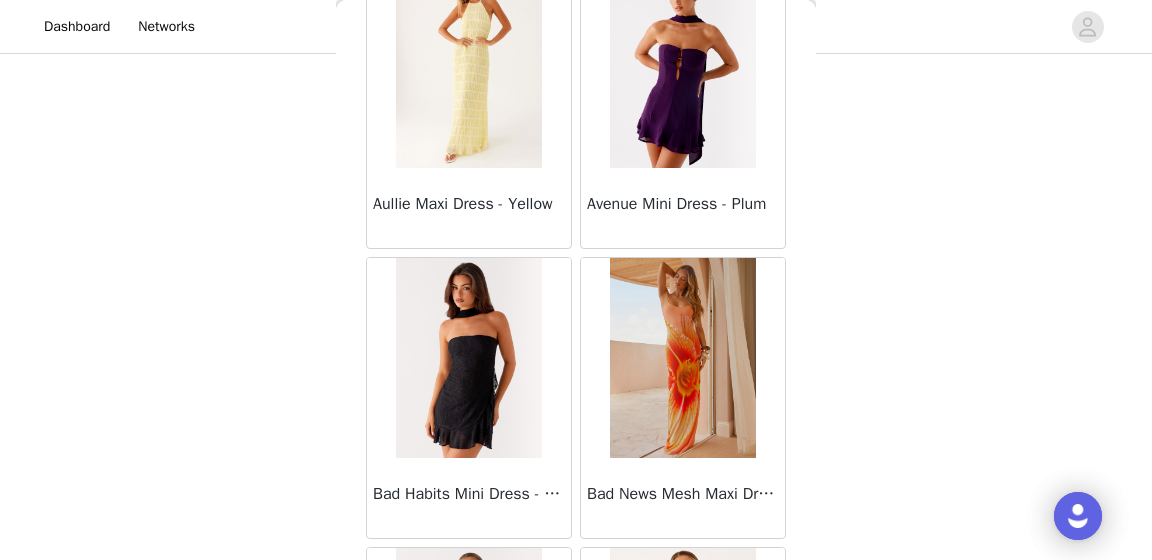 scroll, scrollTop: 5393, scrollLeft: 0, axis: vertical 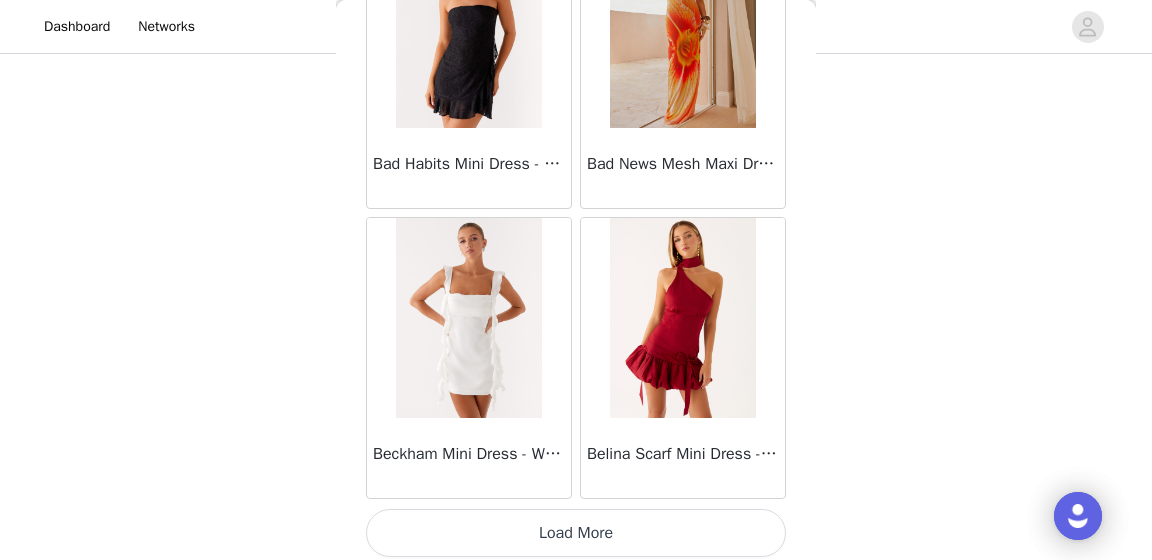 click on "Load More" at bounding box center (576, 533) 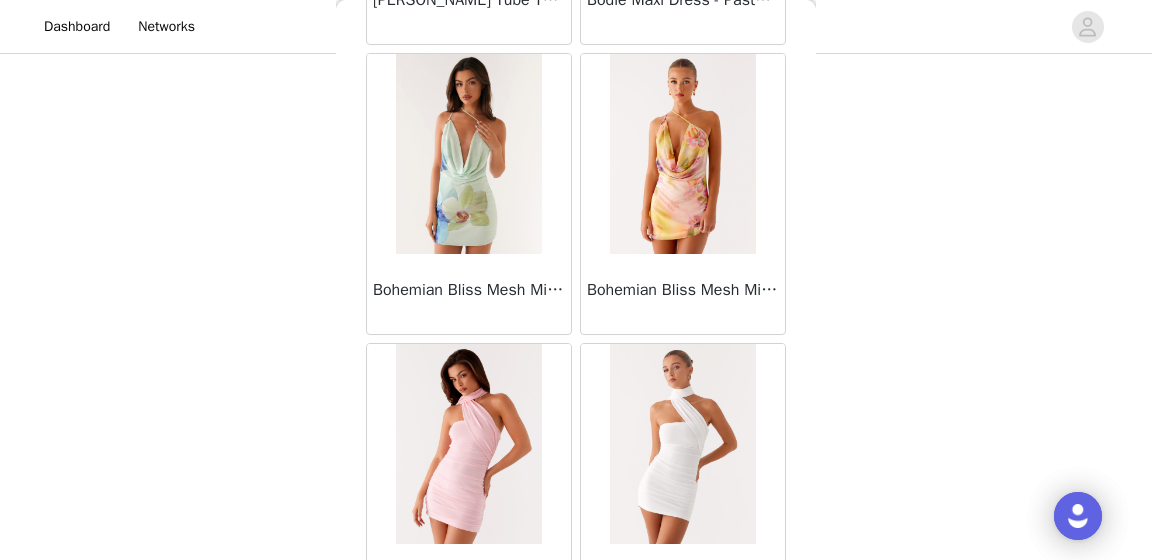 scroll, scrollTop: 7595, scrollLeft: 0, axis: vertical 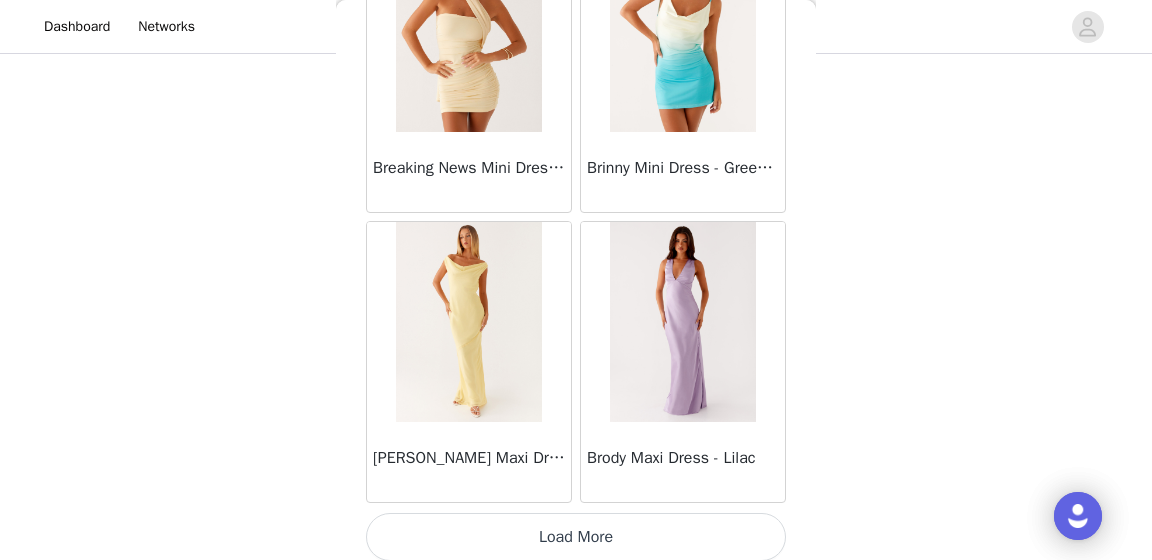 click on "Load More" at bounding box center (576, 537) 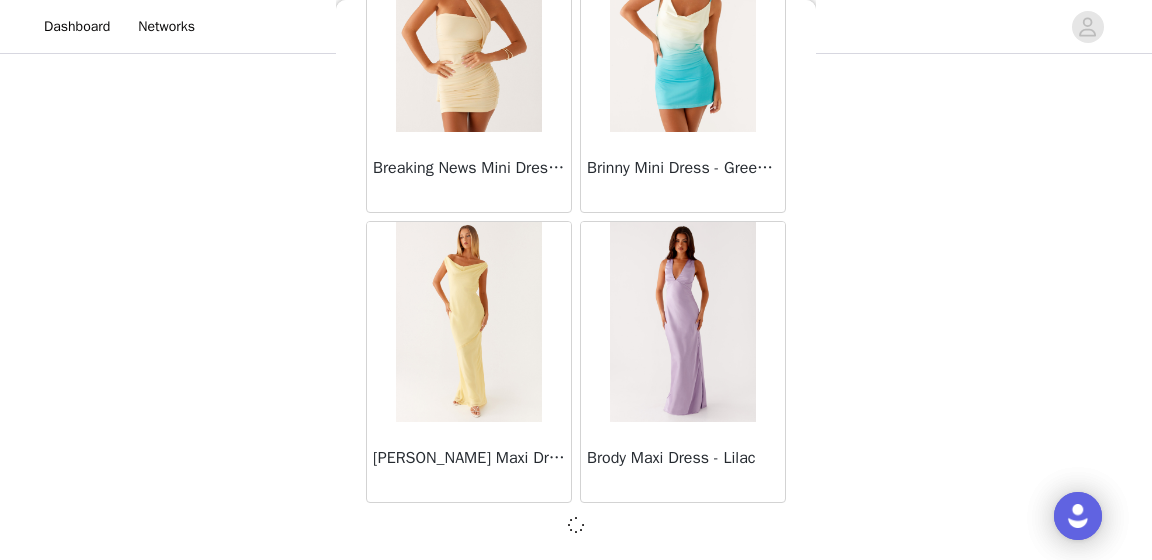 scroll, scrollTop: 8280, scrollLeft: 0, axis: vertical 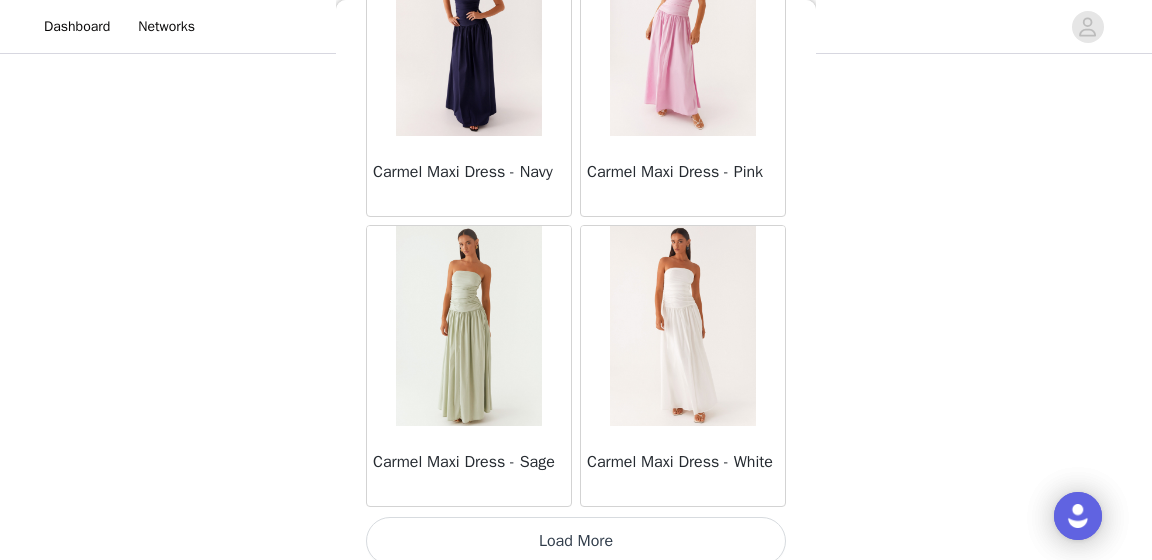 click on "Load More" at bounding box center [576, 541] 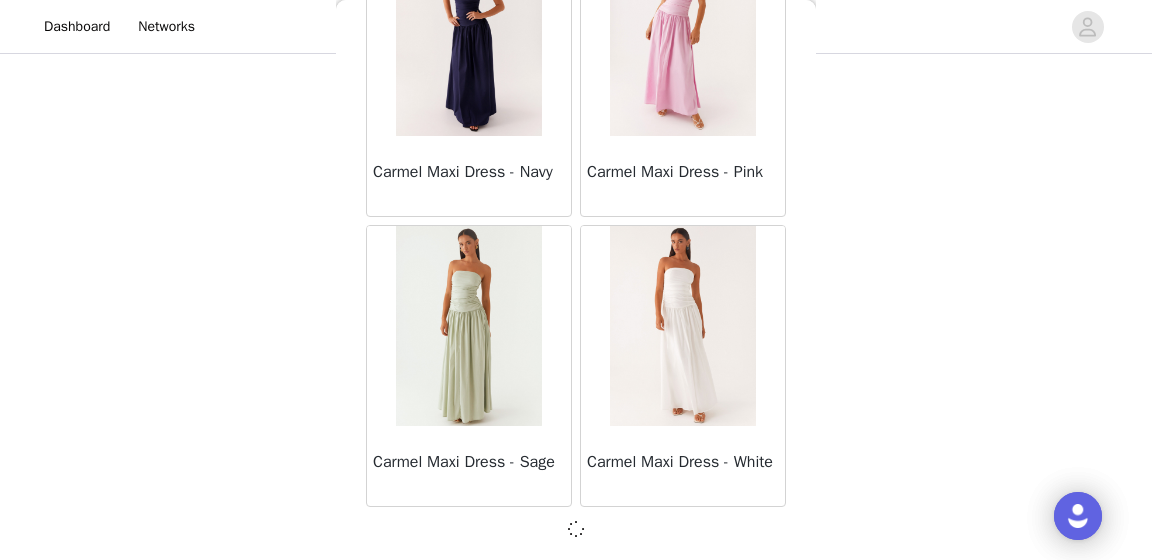 scroll, scrollTop: 11176, scrollLeft: 0, axis: vertical 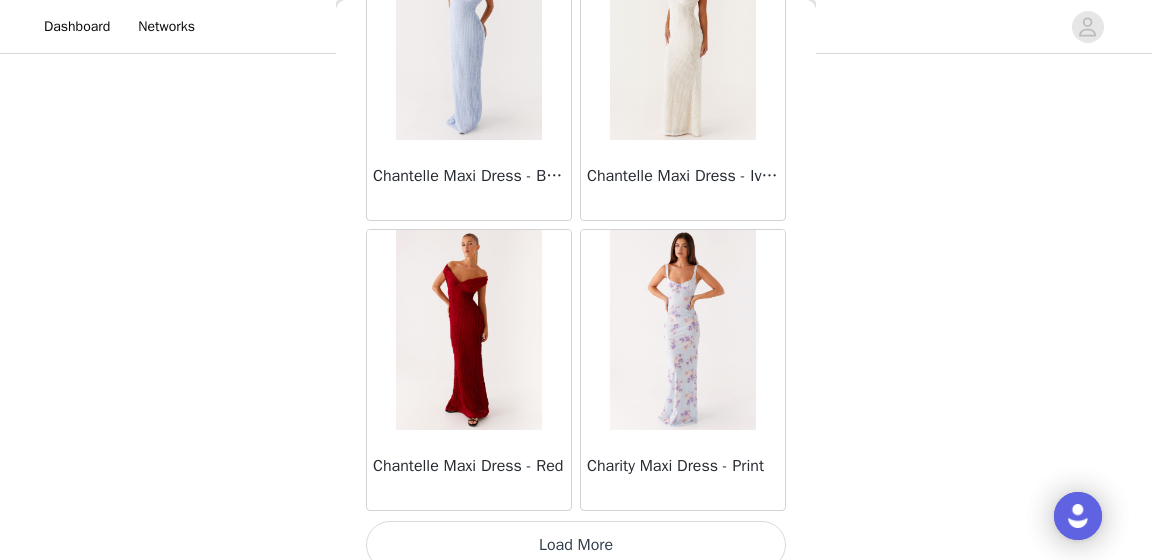 click on "Load More" at bounding box center (576, 545) 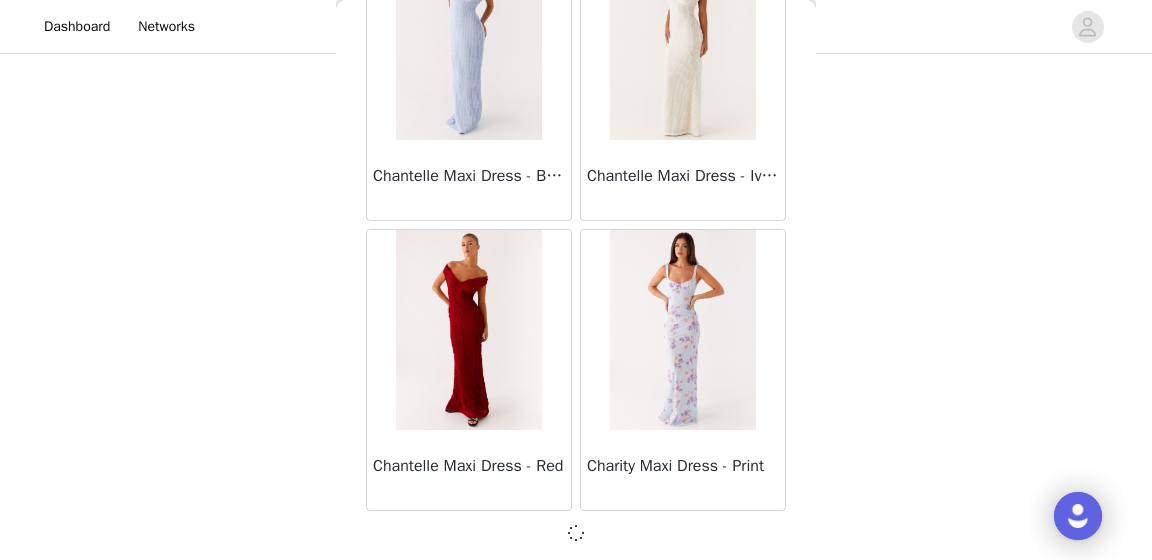 scroll, scrollTop: 496, scrollLeft: 0, axis: vertical 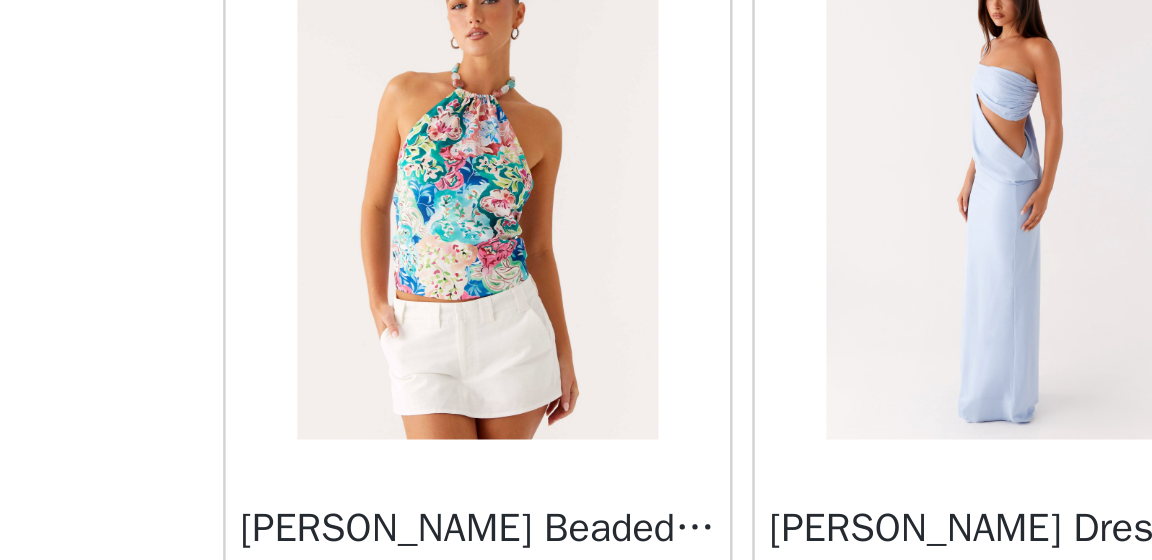 click at bounding box center (468, 366) 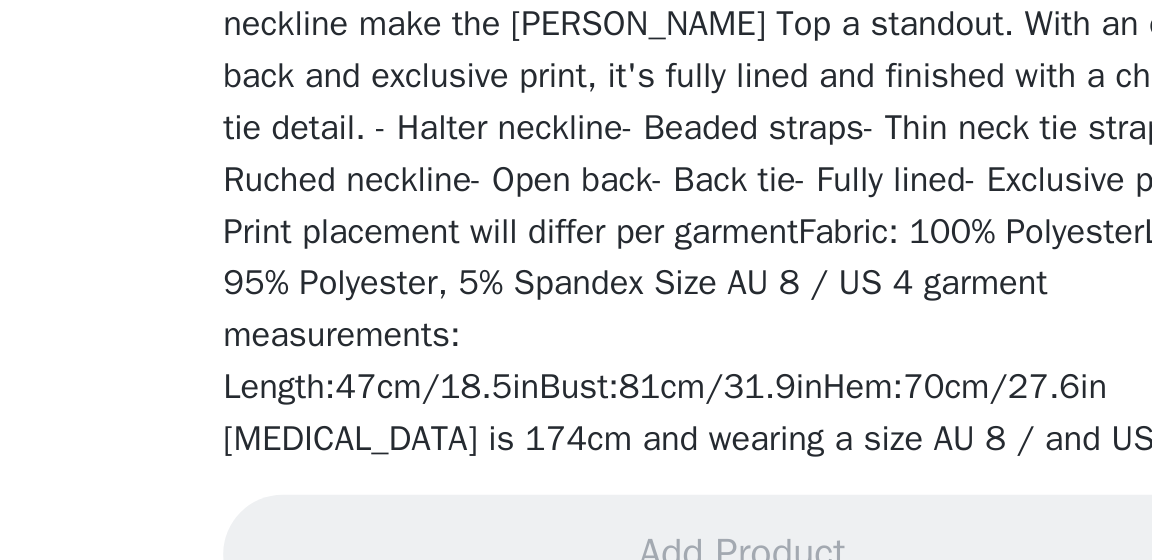 scroll, scrollTop: 527, scrollLeft: 0, axis: vertical 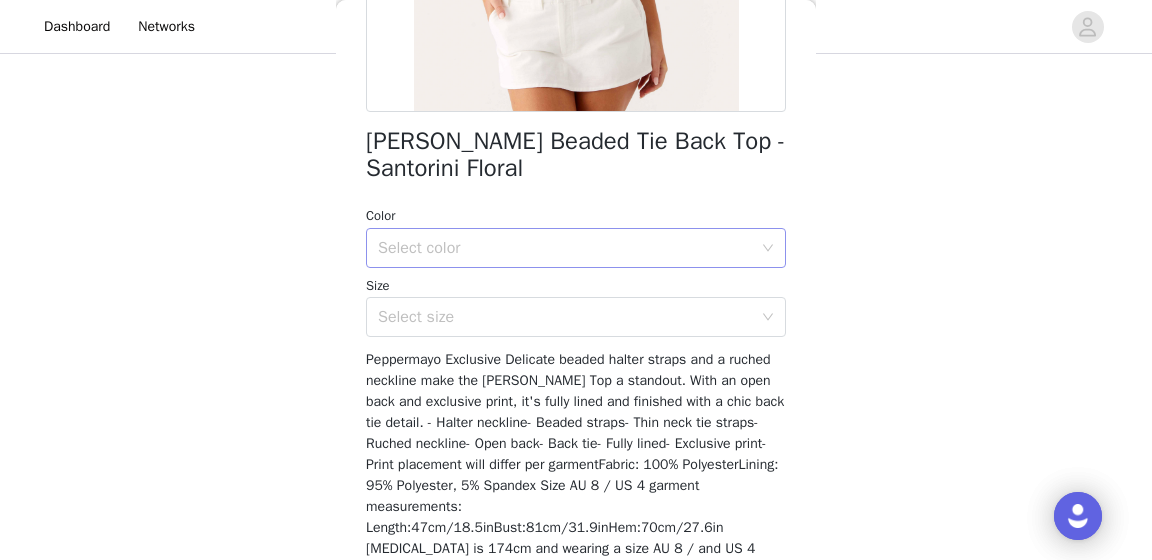 click on "Select color" at bounding box center [565, 248] 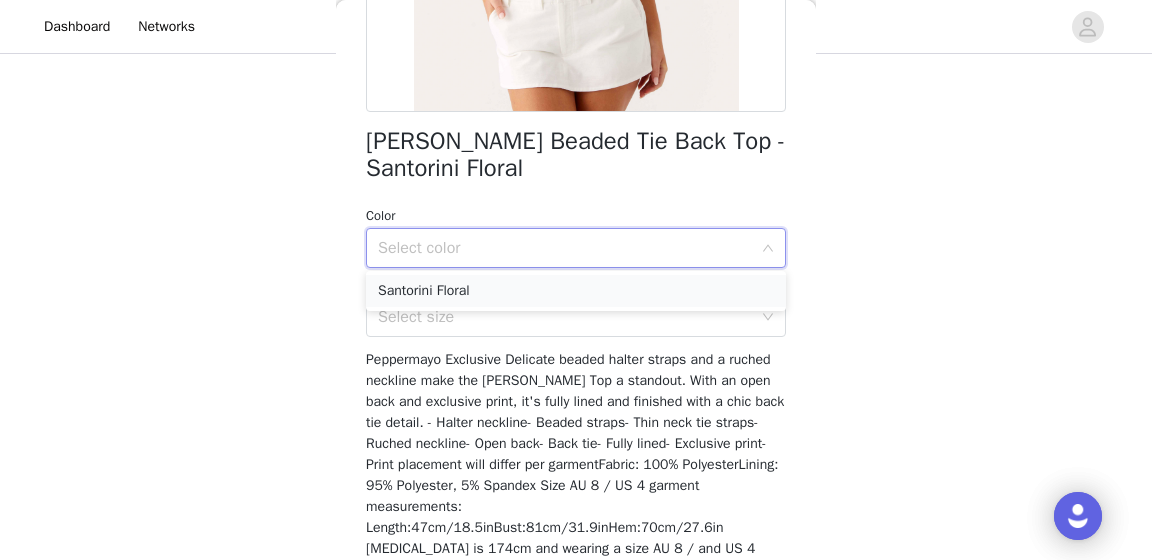 click on "Santorini Floral" at bounding box center (576, 291) 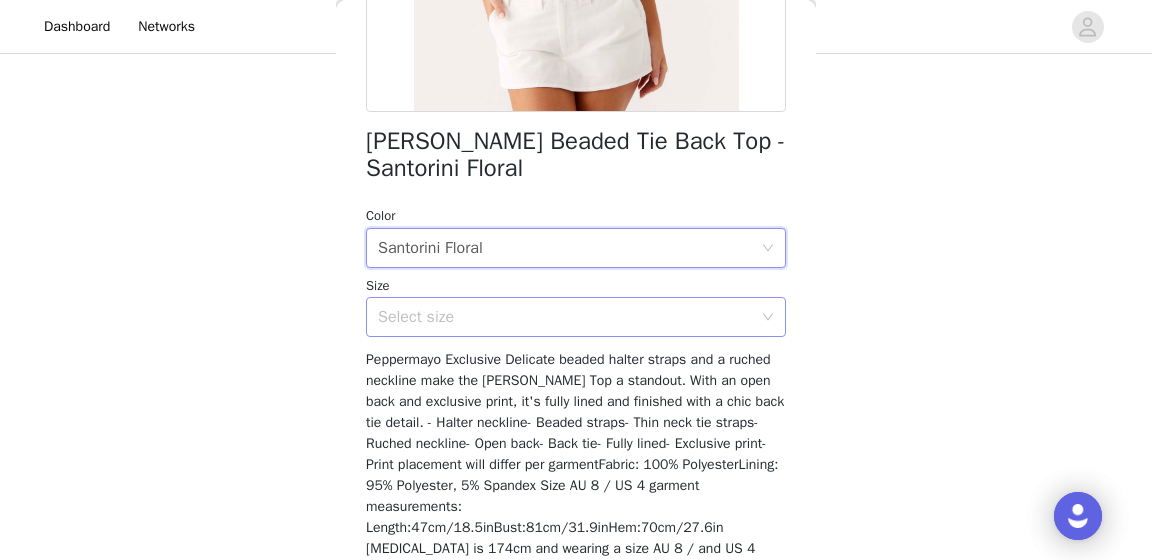 click on "Select size" at bounding box center (565, 317) 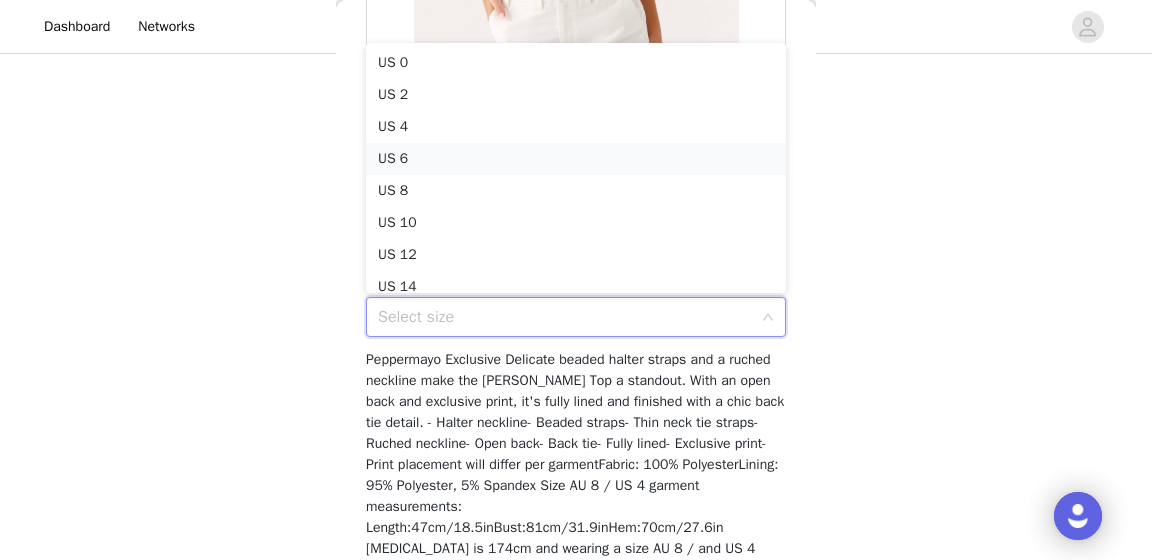 scroll, scrollTop: 7, scrollLeft: 0, axis: vertical 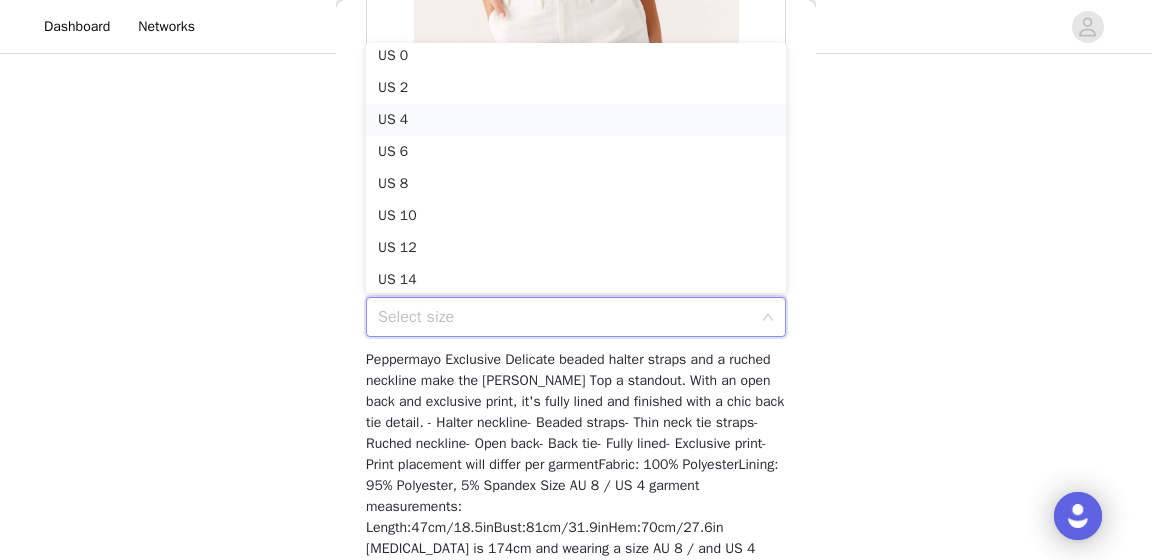 click on "US 4" at bounding box center (576, 120) 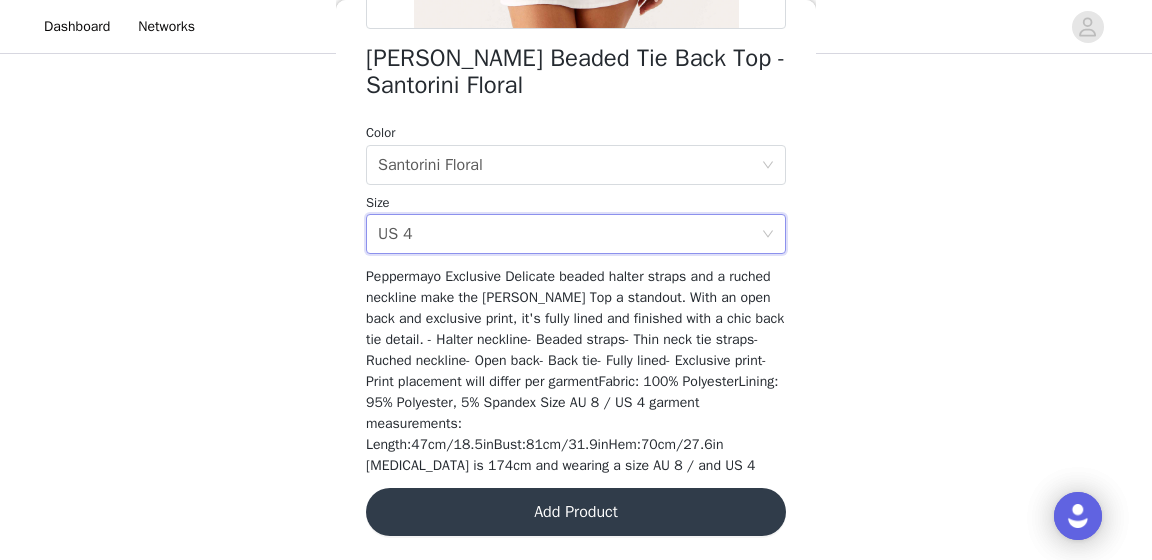 scroll, scrollTop: 527, scrollLeft: 0, axis: vertical 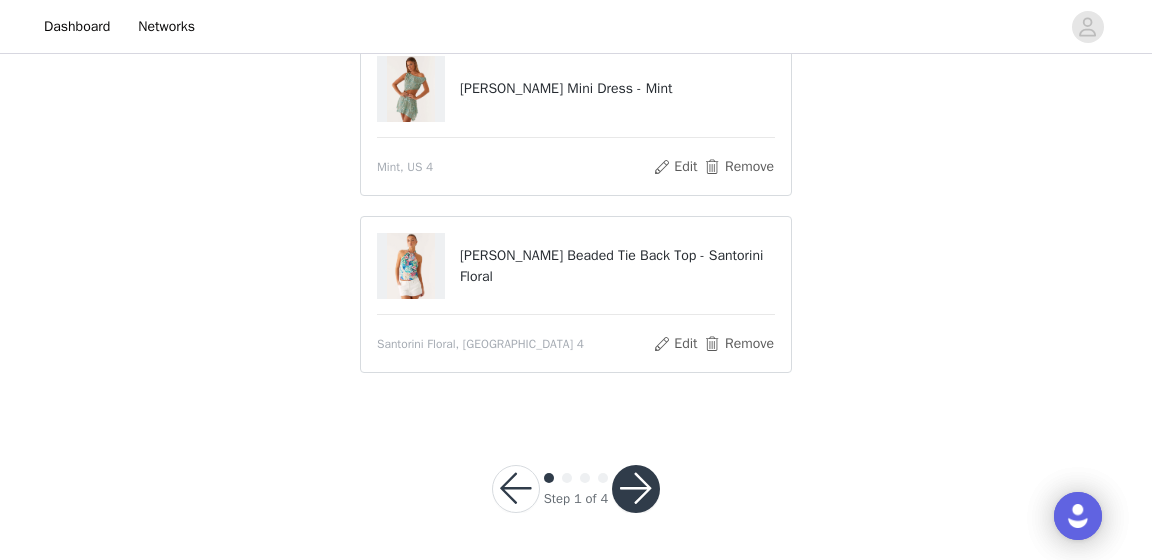 click at bounding box center [636, 489] 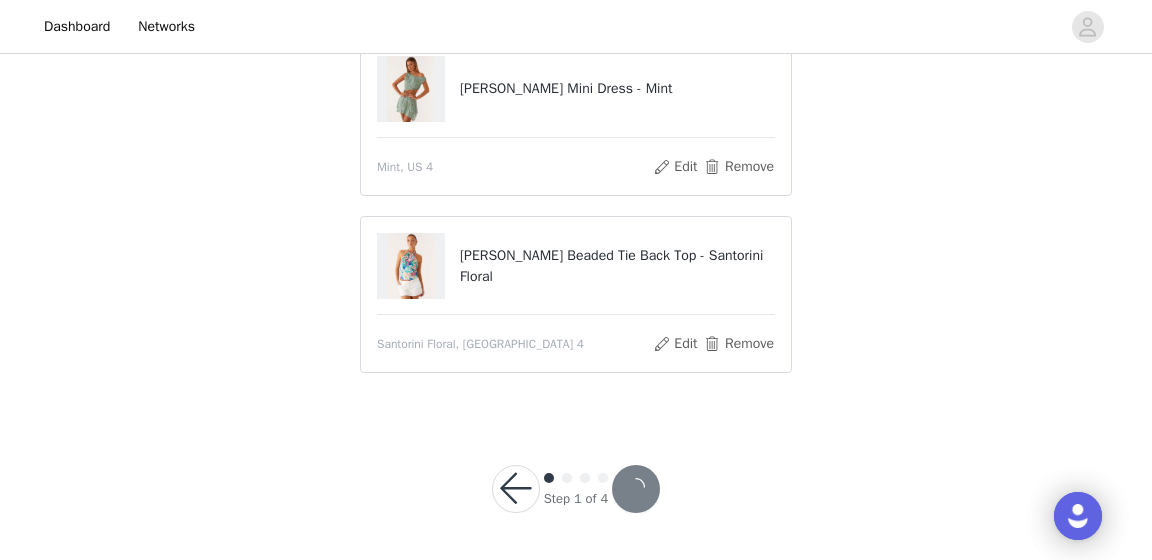 scroll, scrollTop: 536, scrollLeft: 0, axis: vertical 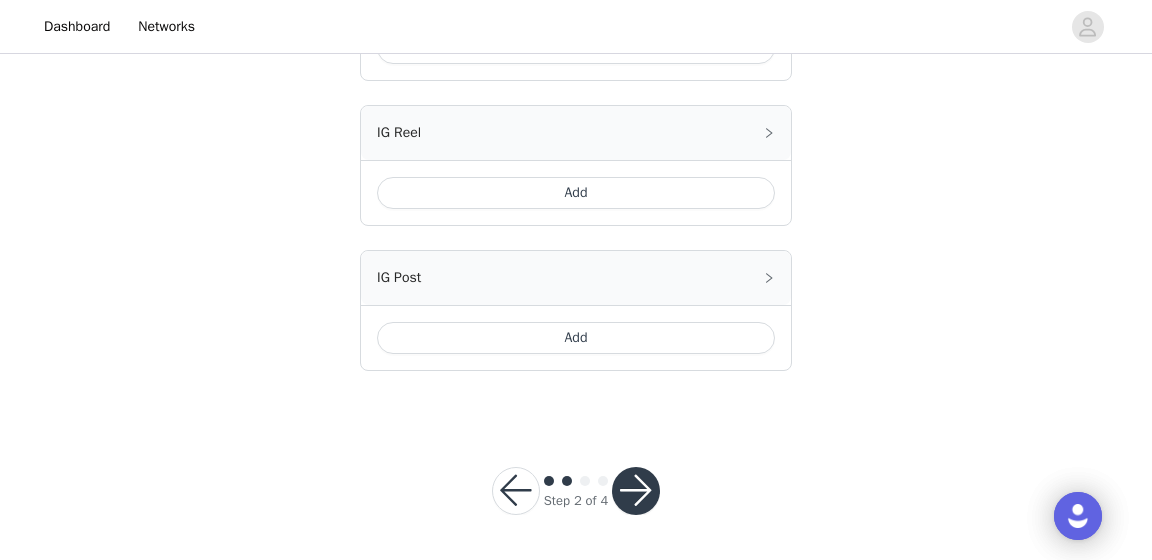 click at bounding box center (636, 491) 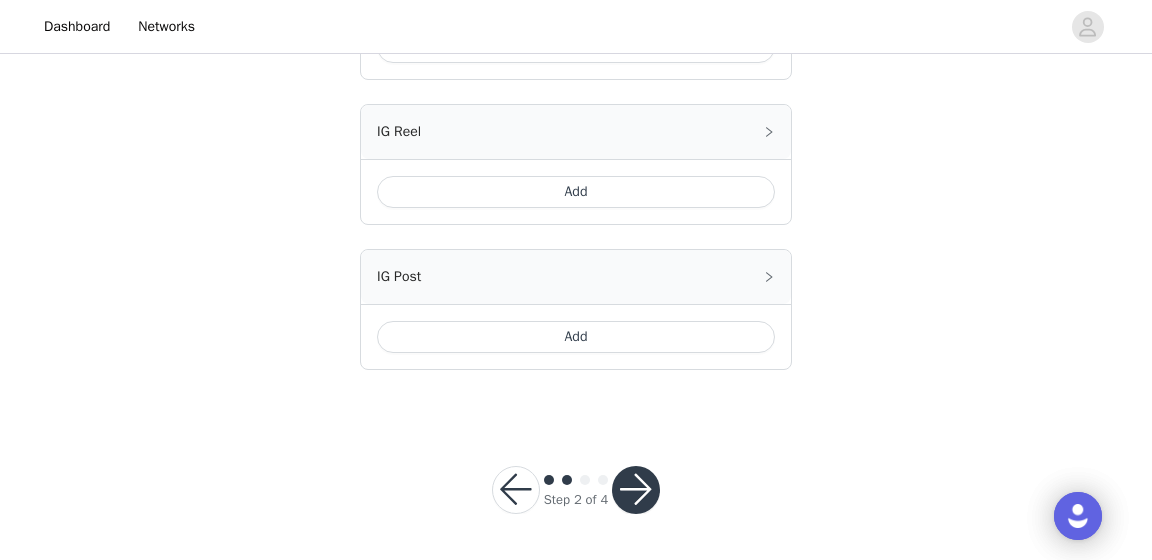 scroll, scrollTop: 1285, scrollLeft: 0, axis: vertical 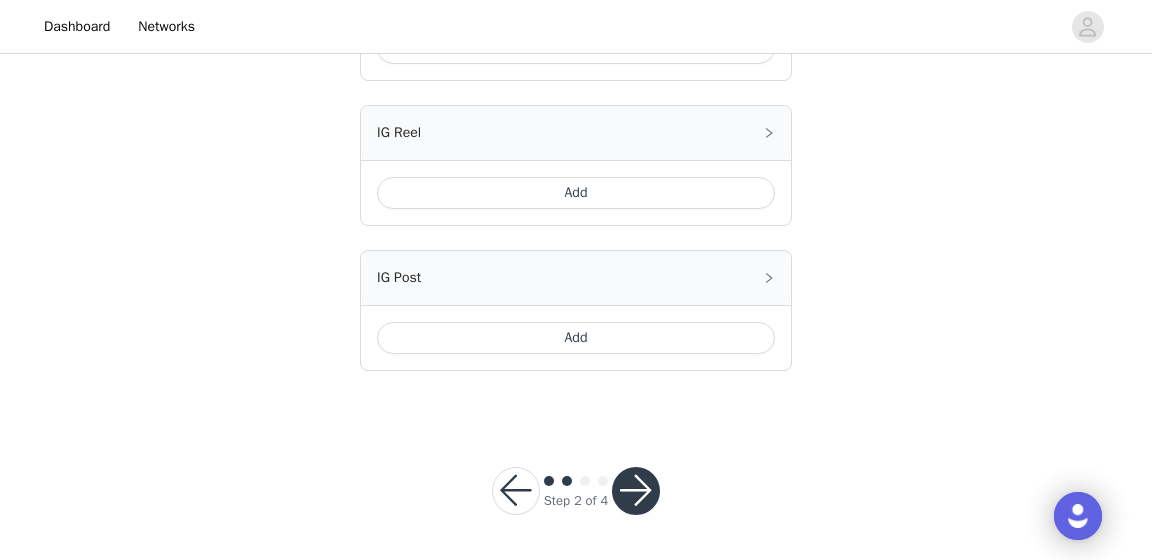 click at bounding box center [636, 491] 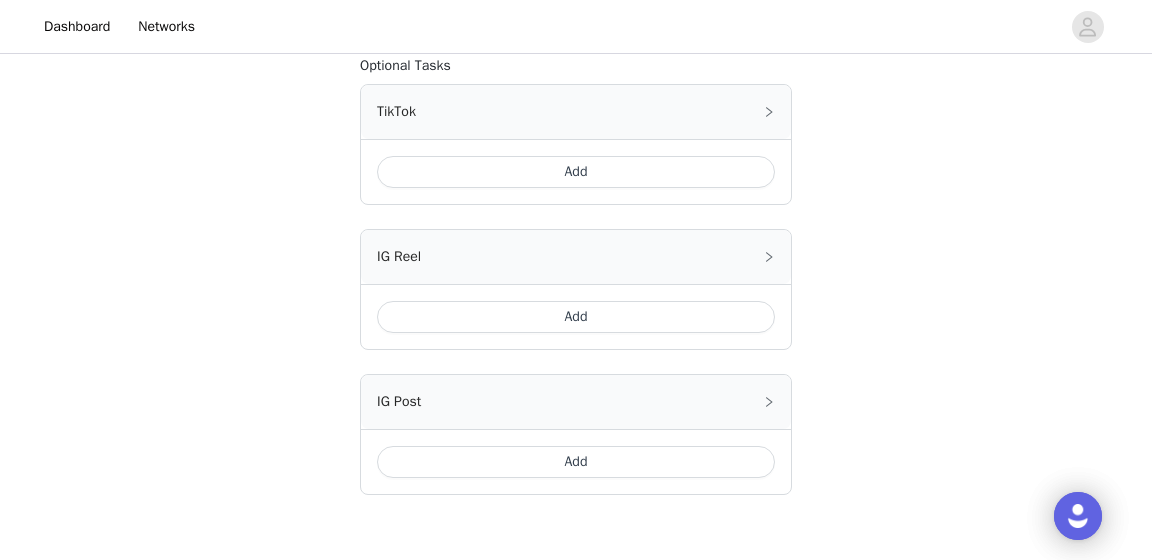 click on "Add" at bounding box center (576, 462) 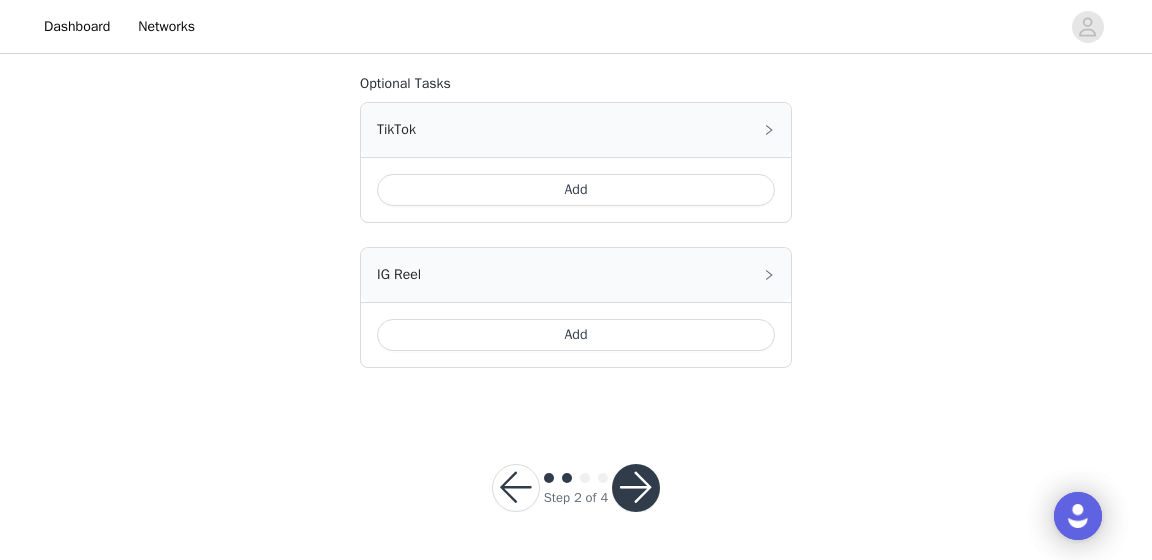 click at bounding box center [636, 488] 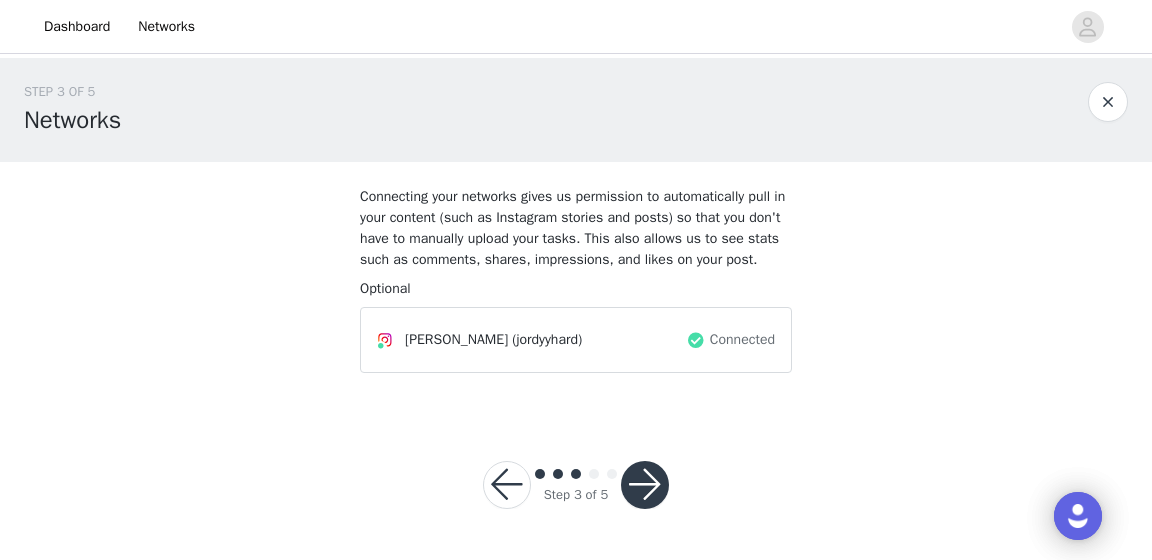 scroll, scrollTop: 0, scrollLeft: 0, axis: both 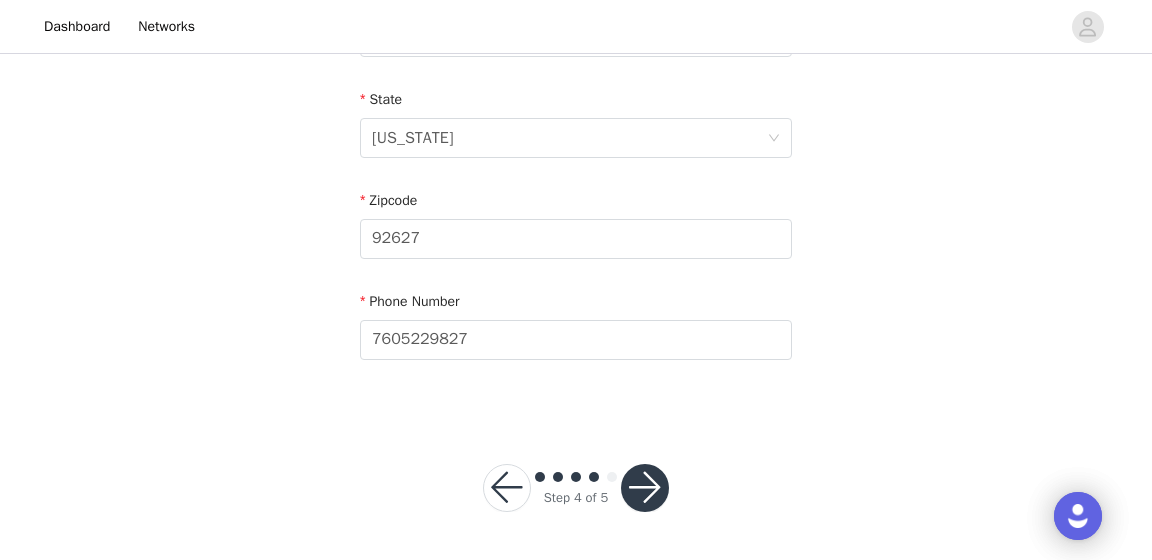 click at bounding box center (645, 488) 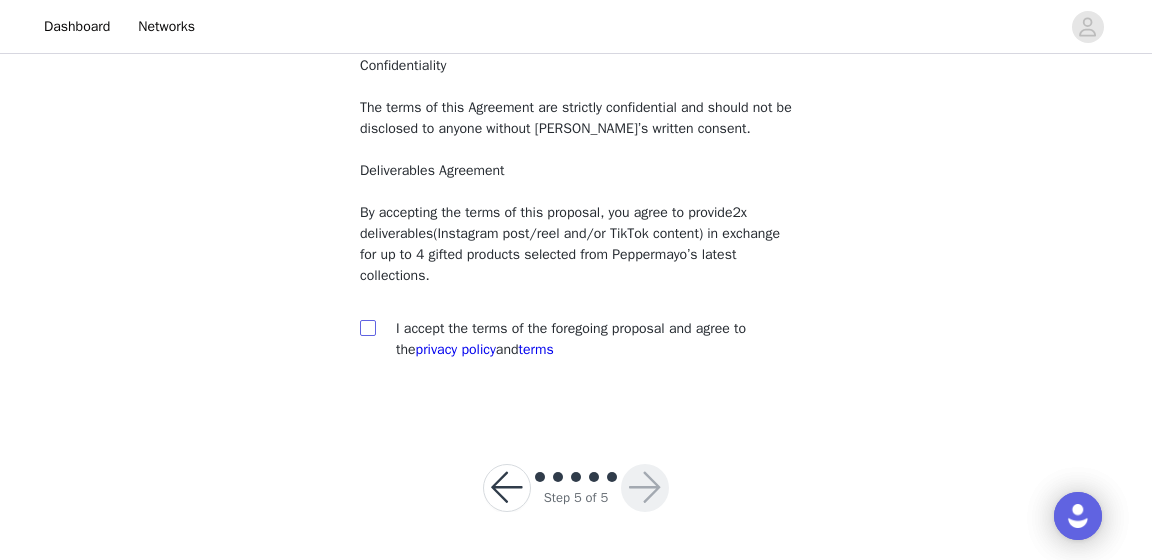 click at bounding box center [367, 327] 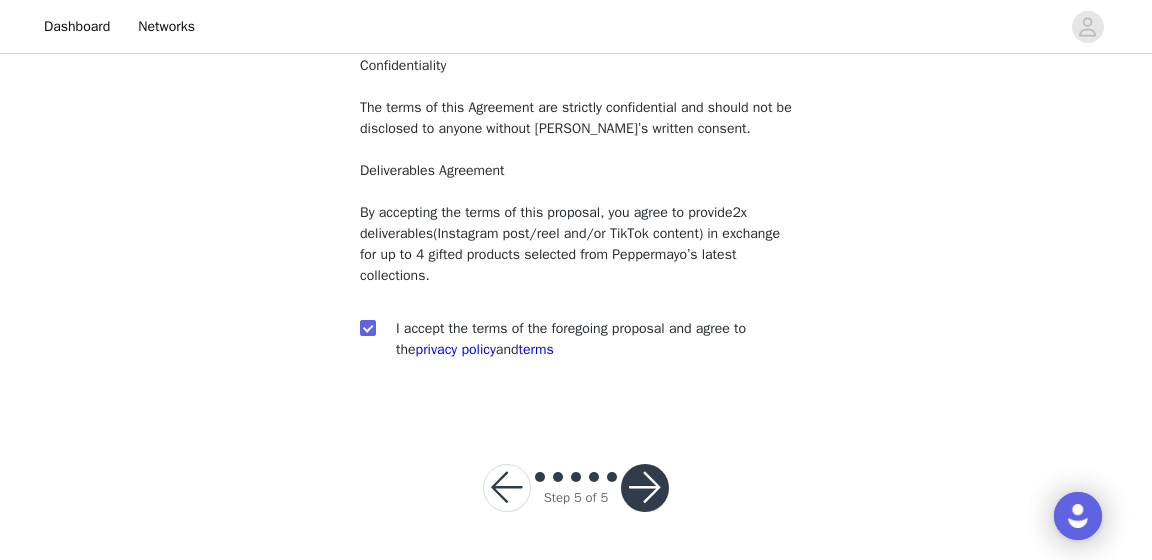 click at bounding box center [645, 488] 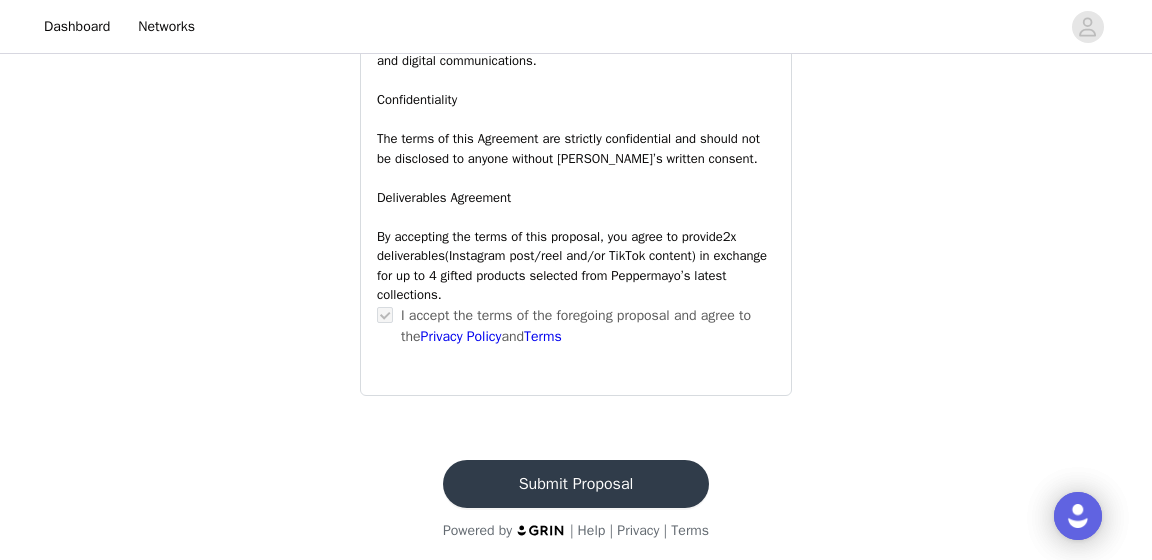 click on "Submit Proposal" at bounding box center (576, 484) 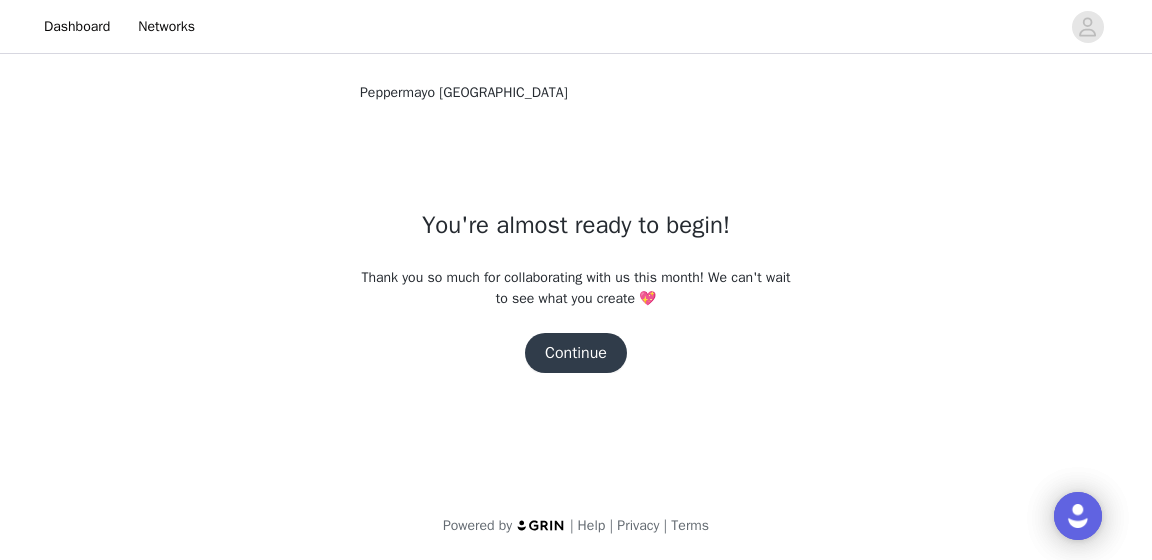 click on "Continue" at bounding box center [576, 353] 